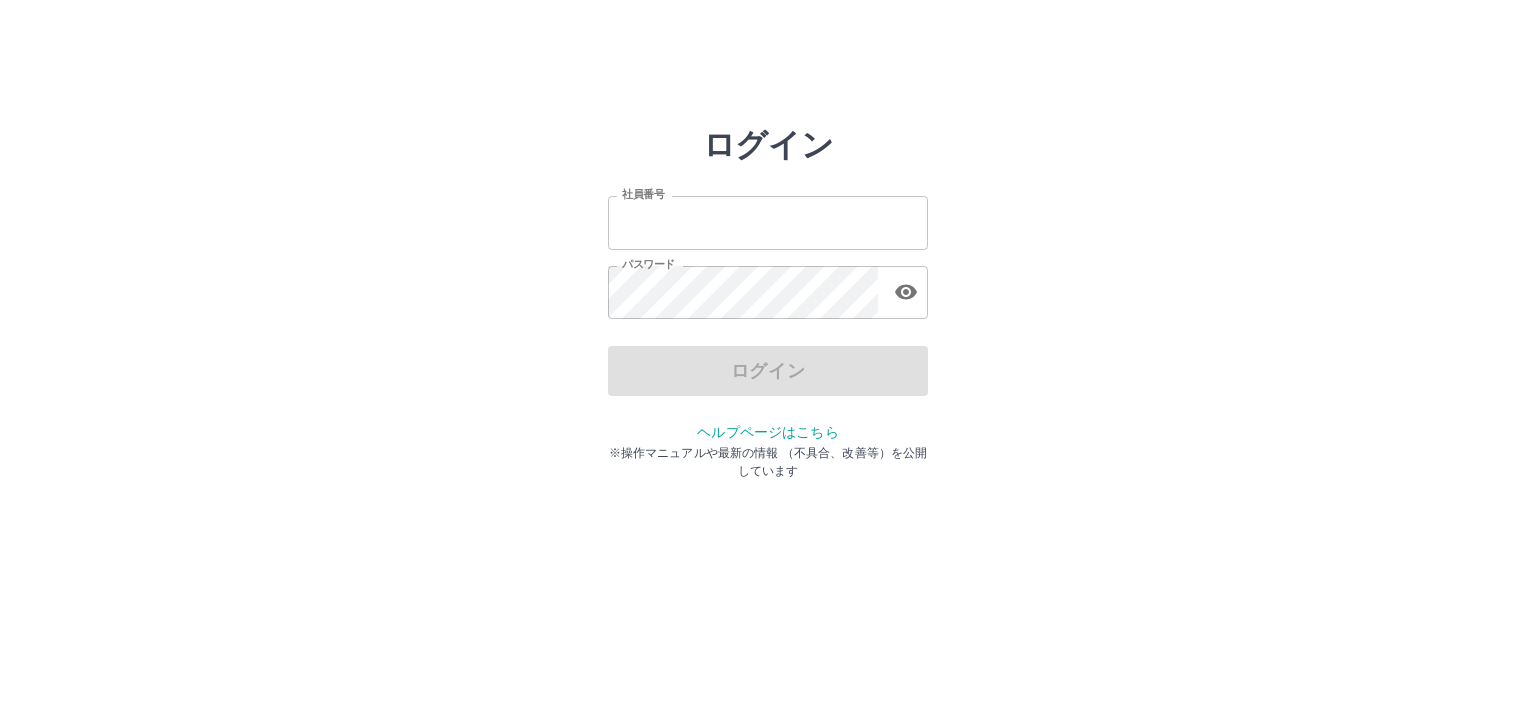 scroll, scrollTop: 0, scrollLeft: 0, axis: both 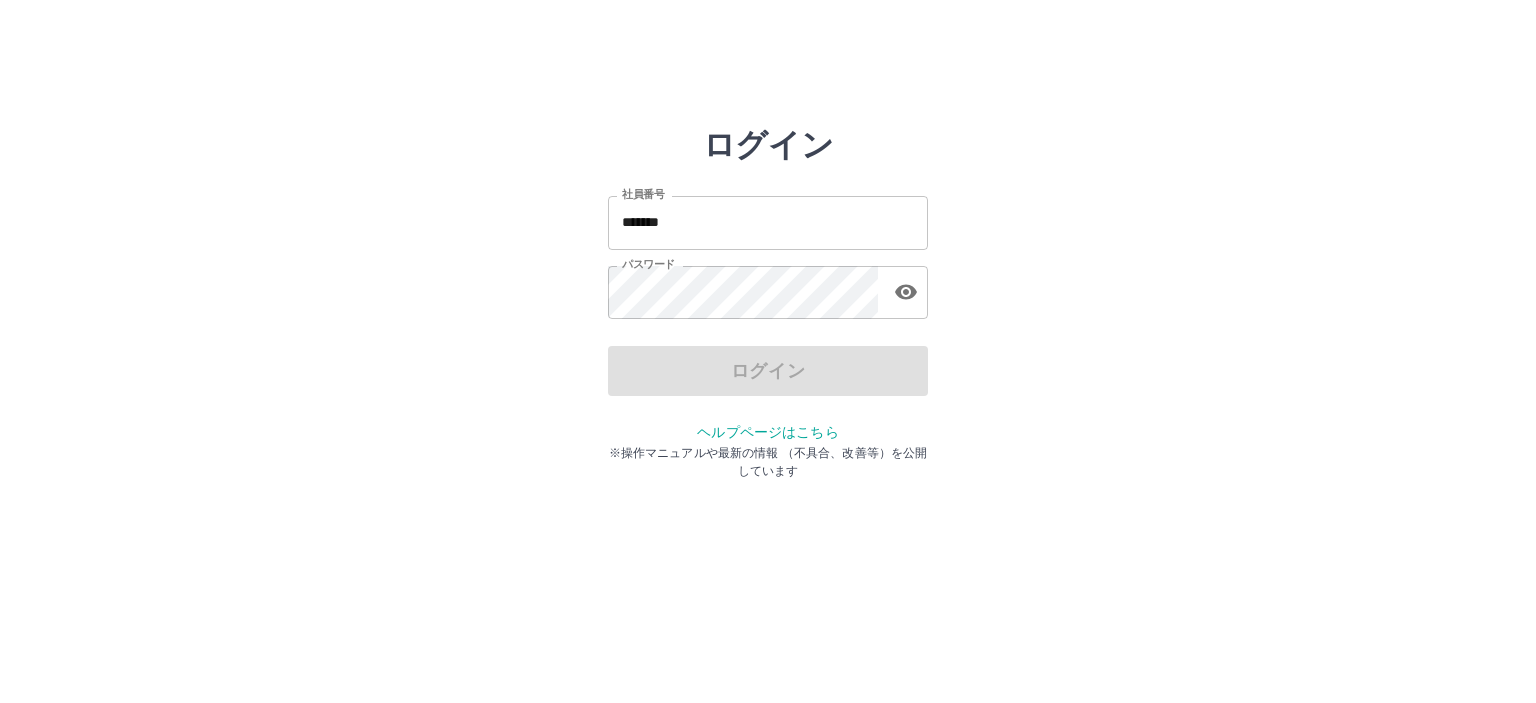 click on "ログイン 社員番号 ******* 社員番号 パスワード パスワード ログイン ヘルプページはこちら ※操作マニュアルや最新の情報 （不具合、改善等）を公開しています" at bounding box center (768, 286) 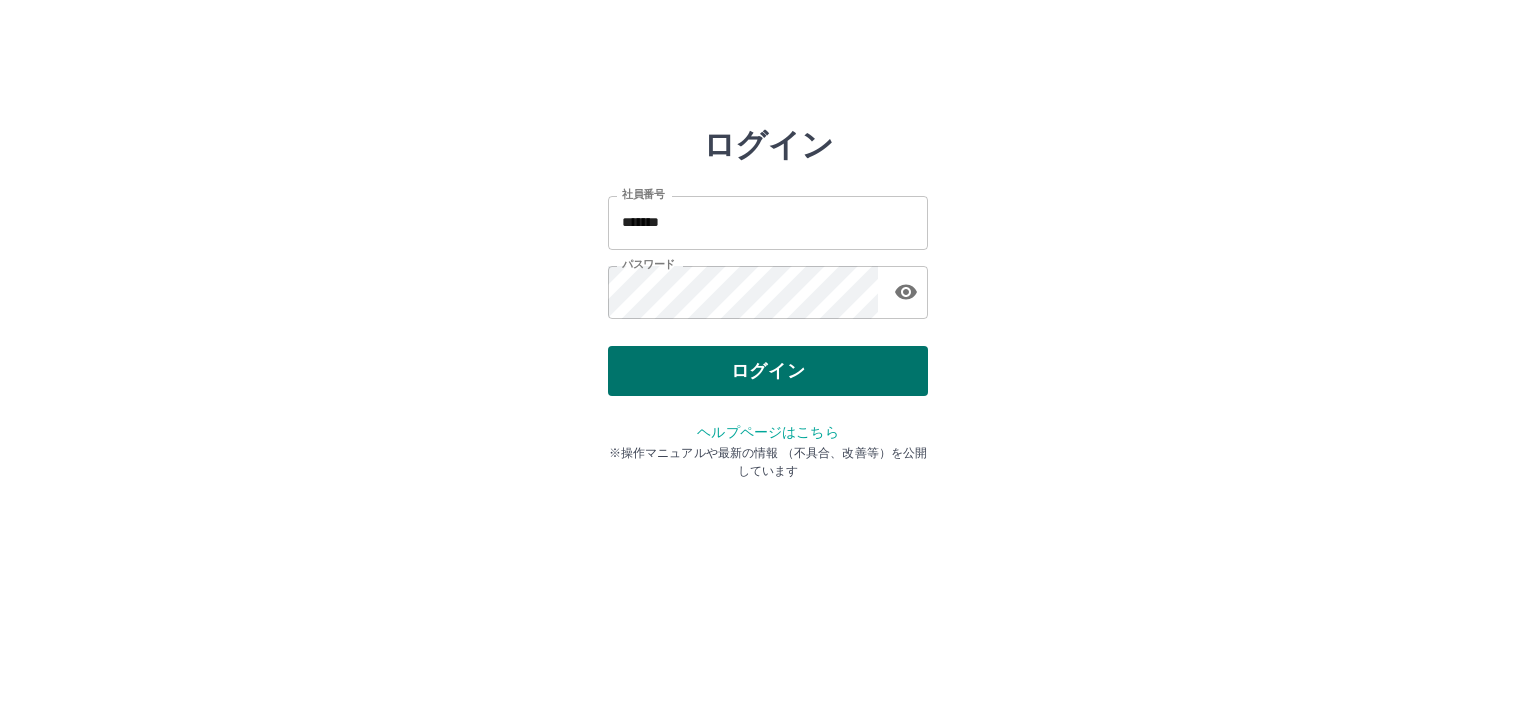 click on "ログイン" at bounding box center [768, 371] 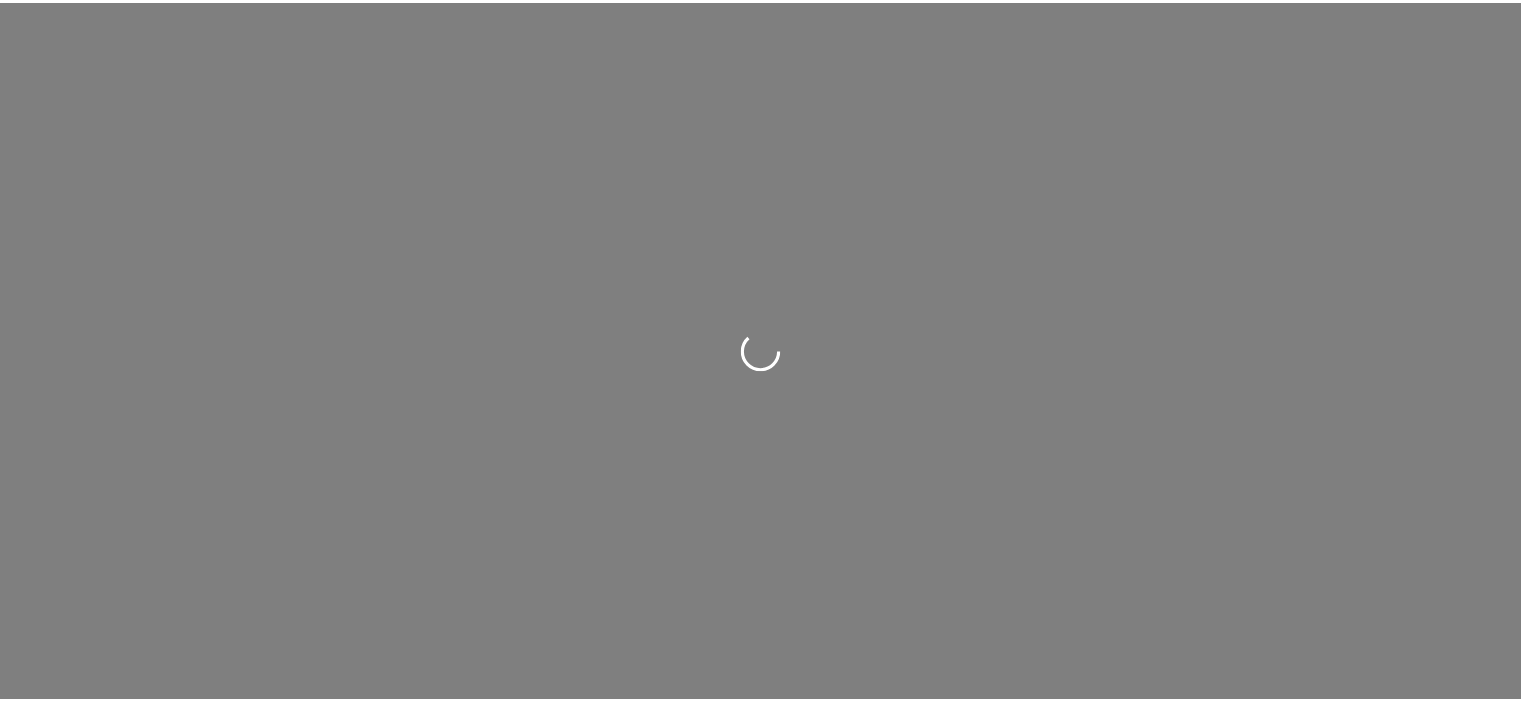 scroll, scrollTop: 0, scrollLeft: 0, axis: both 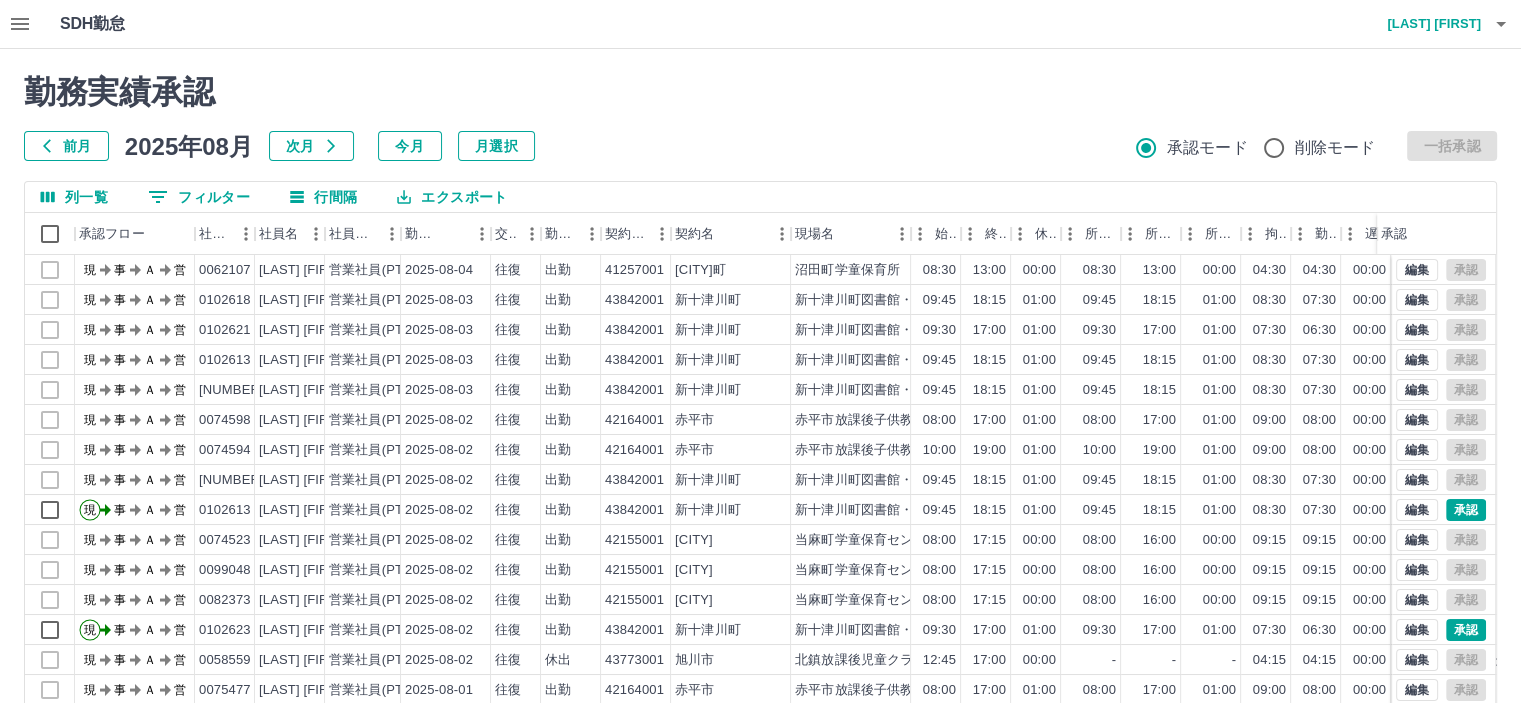 click on "前月" at bounding box center [66, 146] 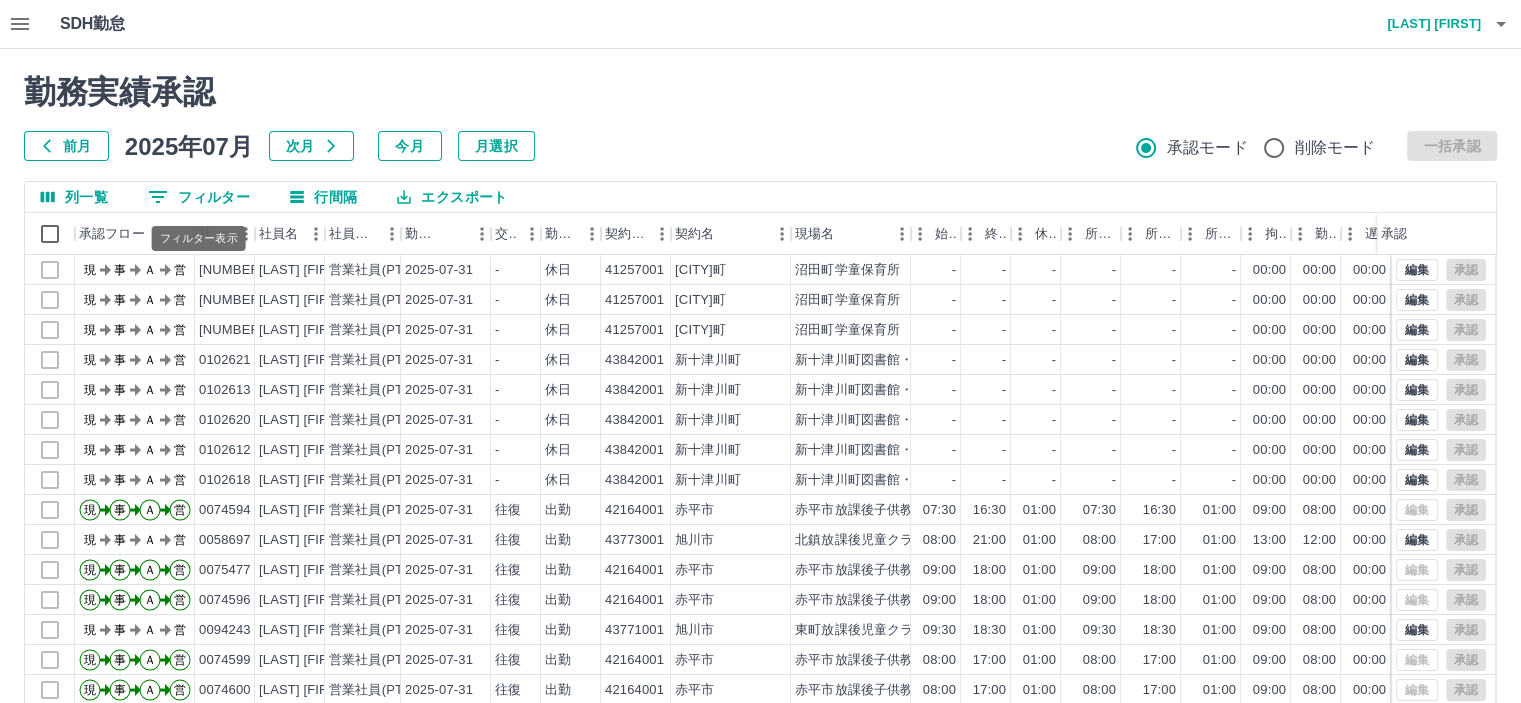 click on "0 フィルター" at bounding box center [199, 197] 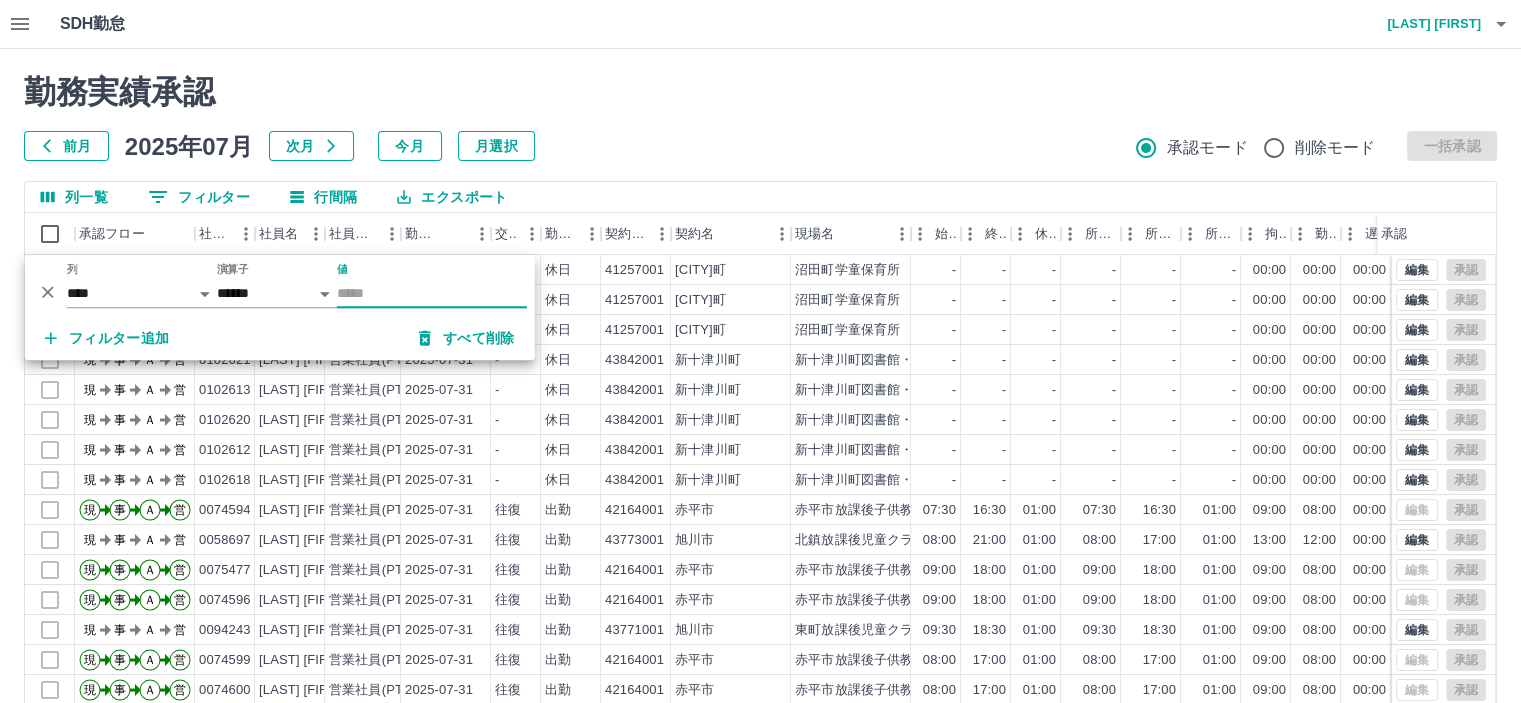 click on "前月 2025年07月 次月 今月 月選択 承認モード 削除モード 一括承認" at bounding box center [760, 146] 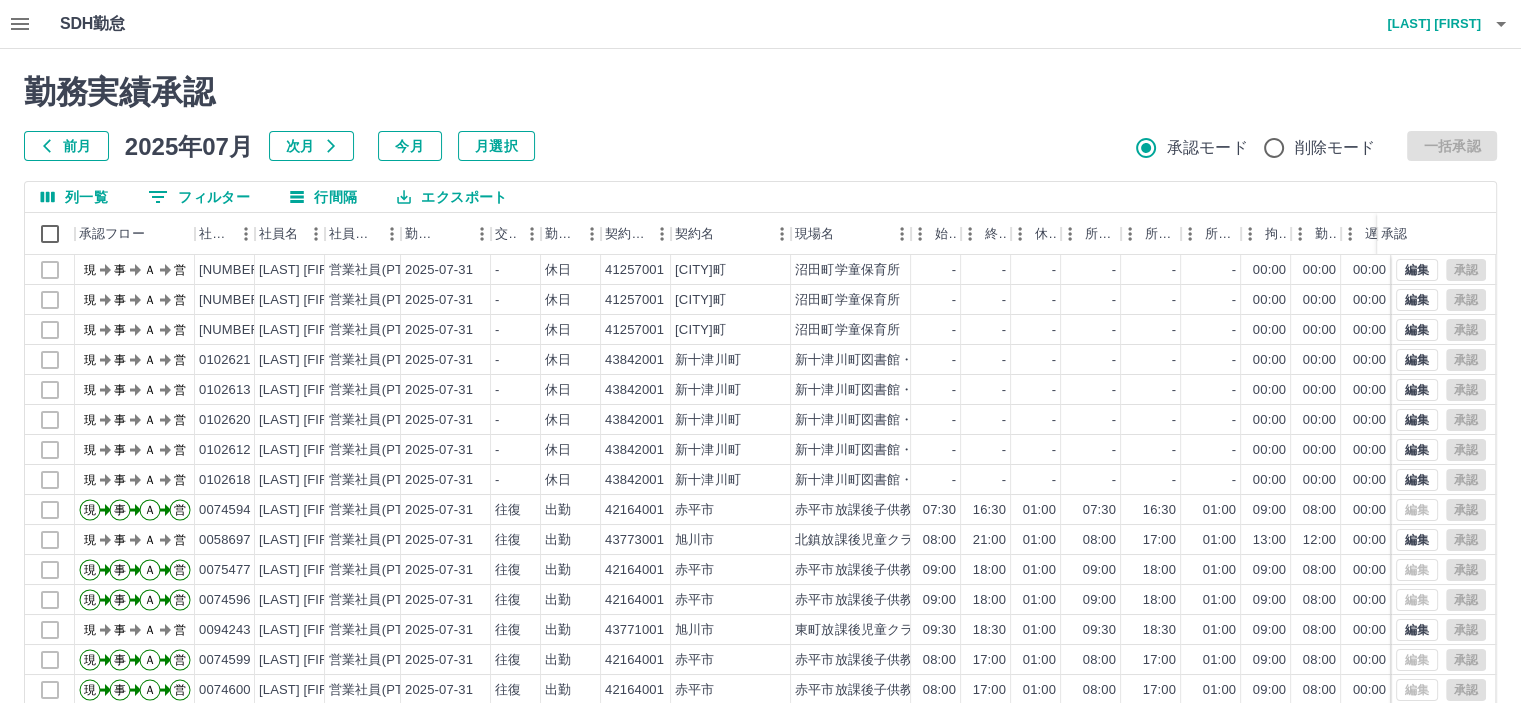 click on "0 フィルター" at bounding box center (199, 197) 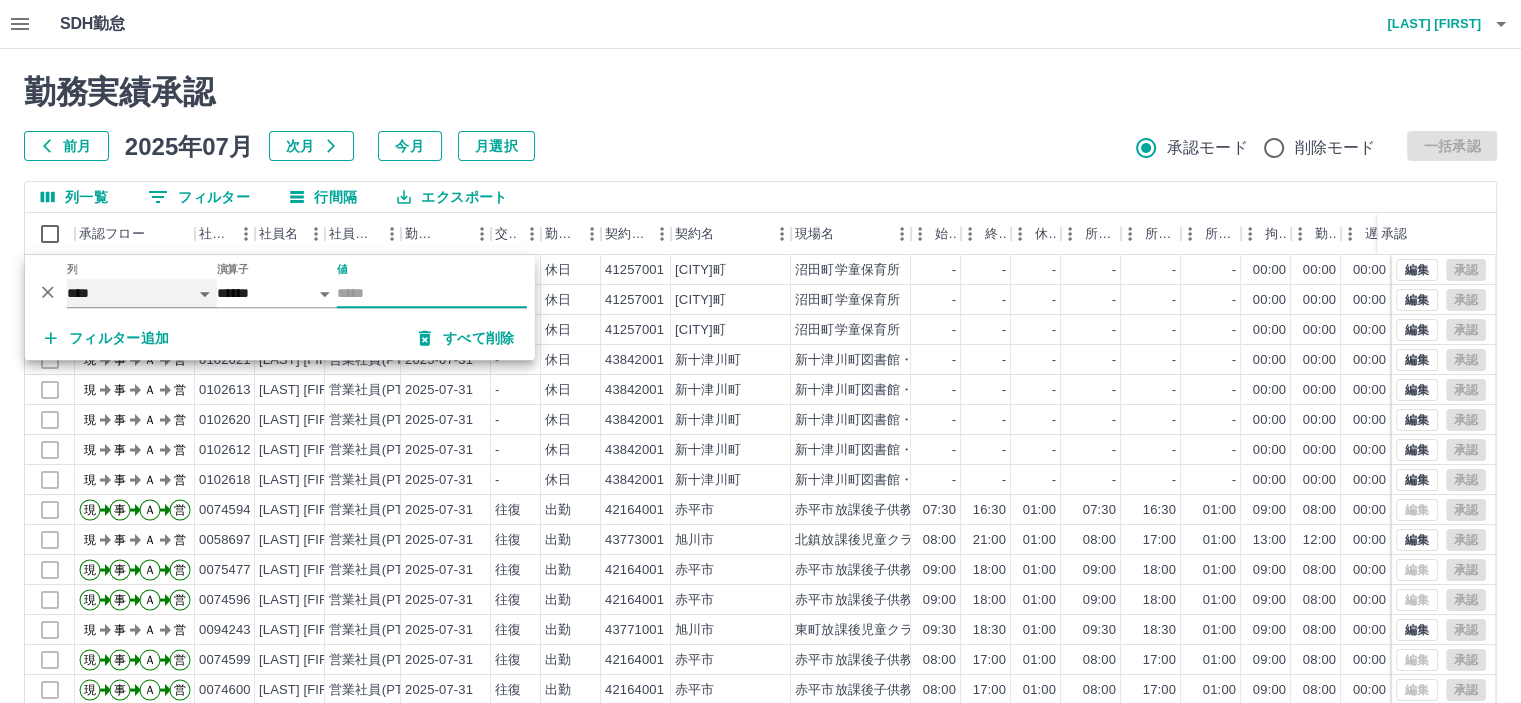 click on "**** *** **** *** *** **** ***** *** *** ** ** ** **** **** **** ** ** *** **** *****" at bounding box center (142, 293) 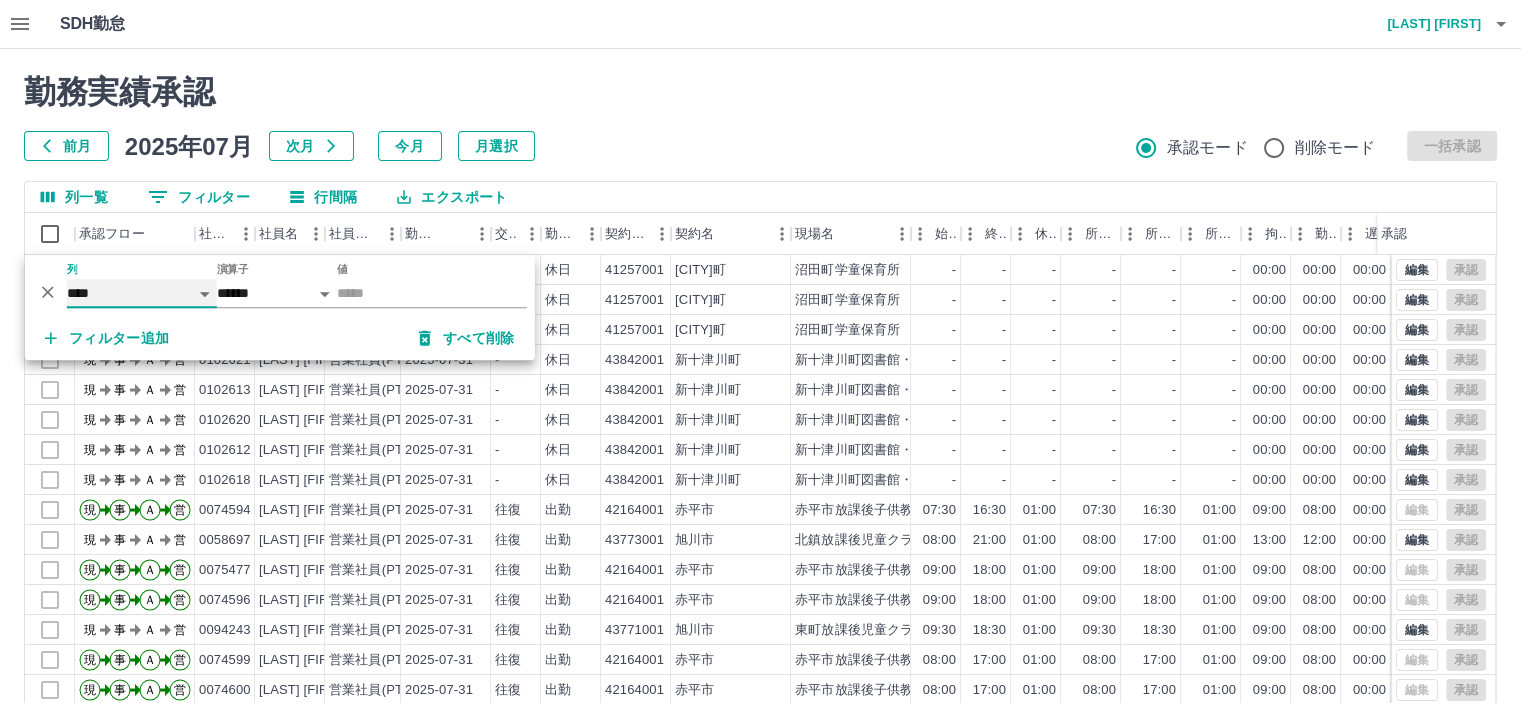 click on "**** *** **** *** *** **** ***** *** *** ** ** ** **** **** **** ** ** *** **** *****" at bounding box center [142, 293] 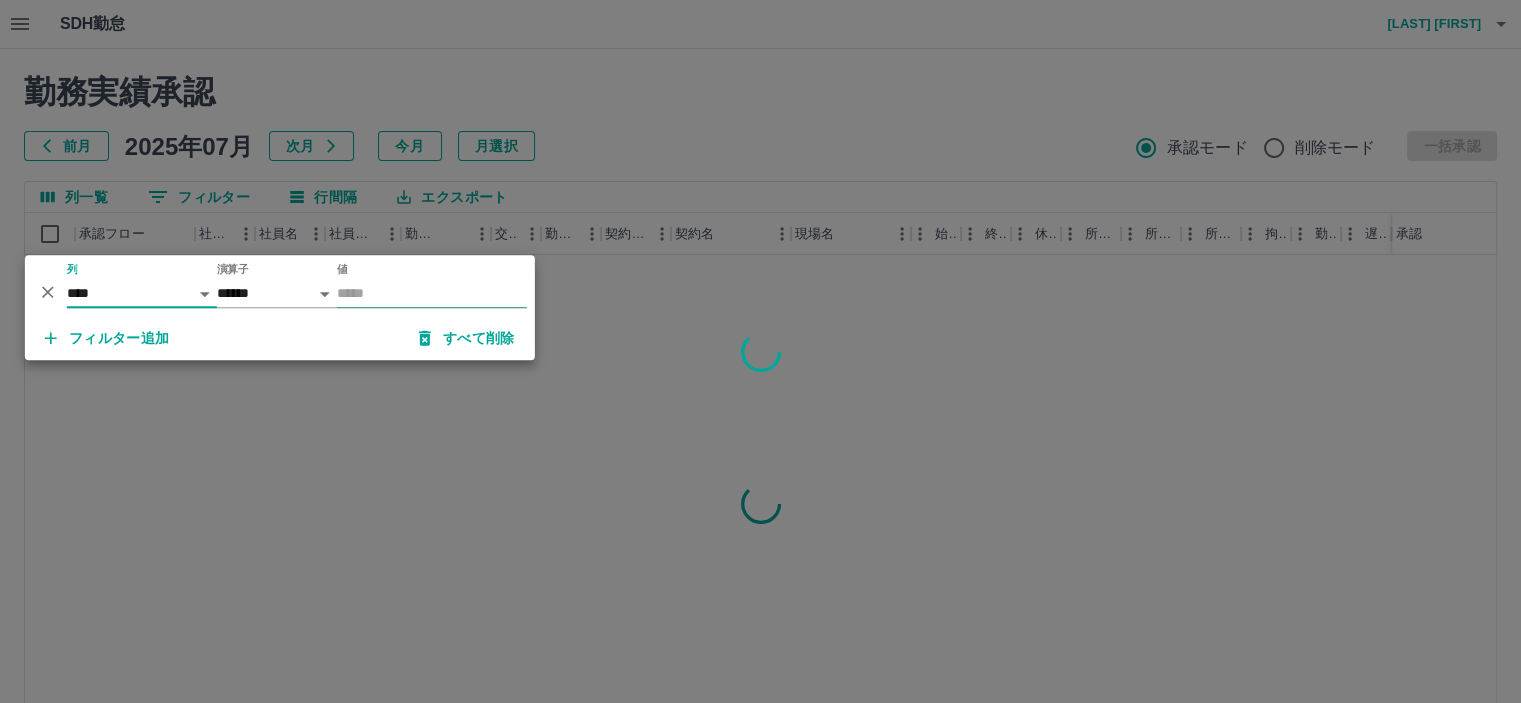 drag, startPoint x: 365, startPoint y: 294, endPoint x: 378, endPoint y: 293, distance: 13.038404 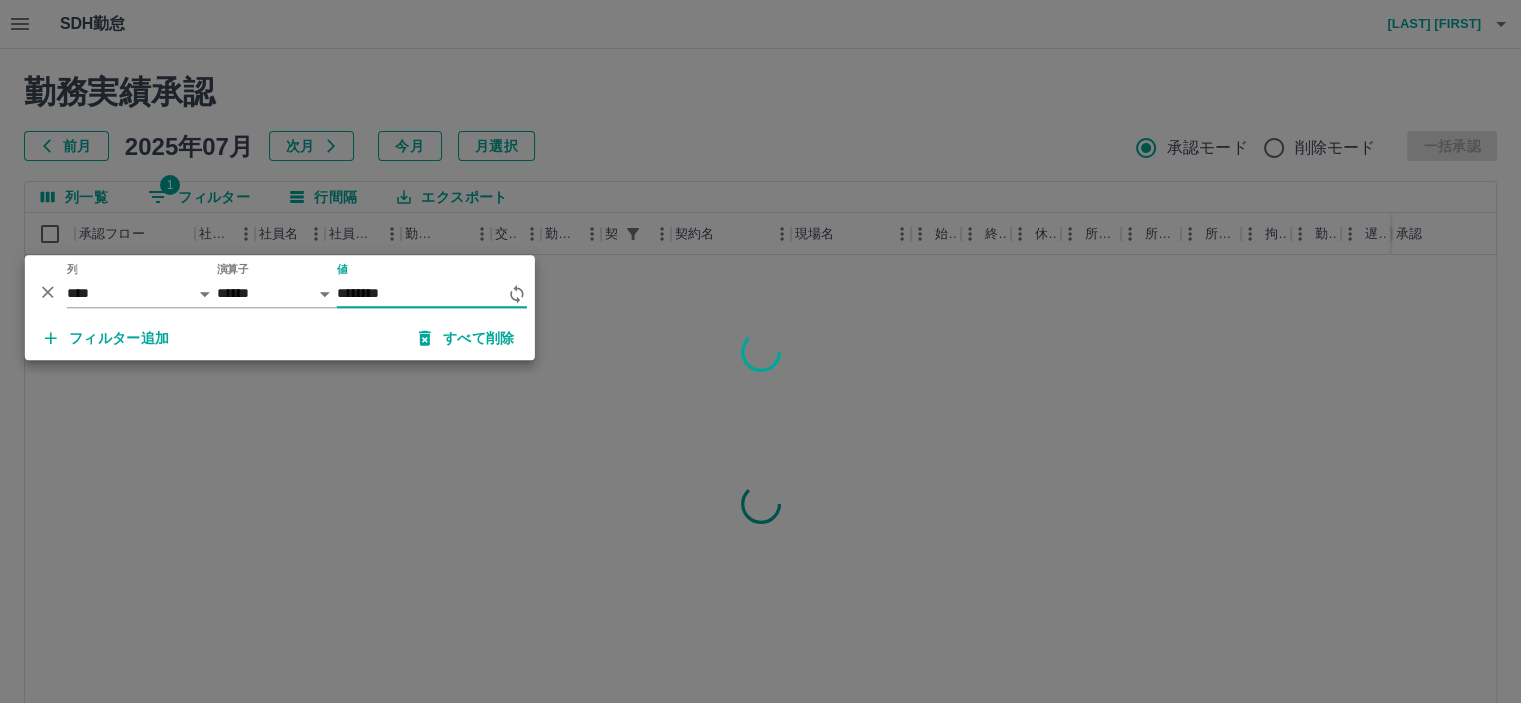 type on "********" 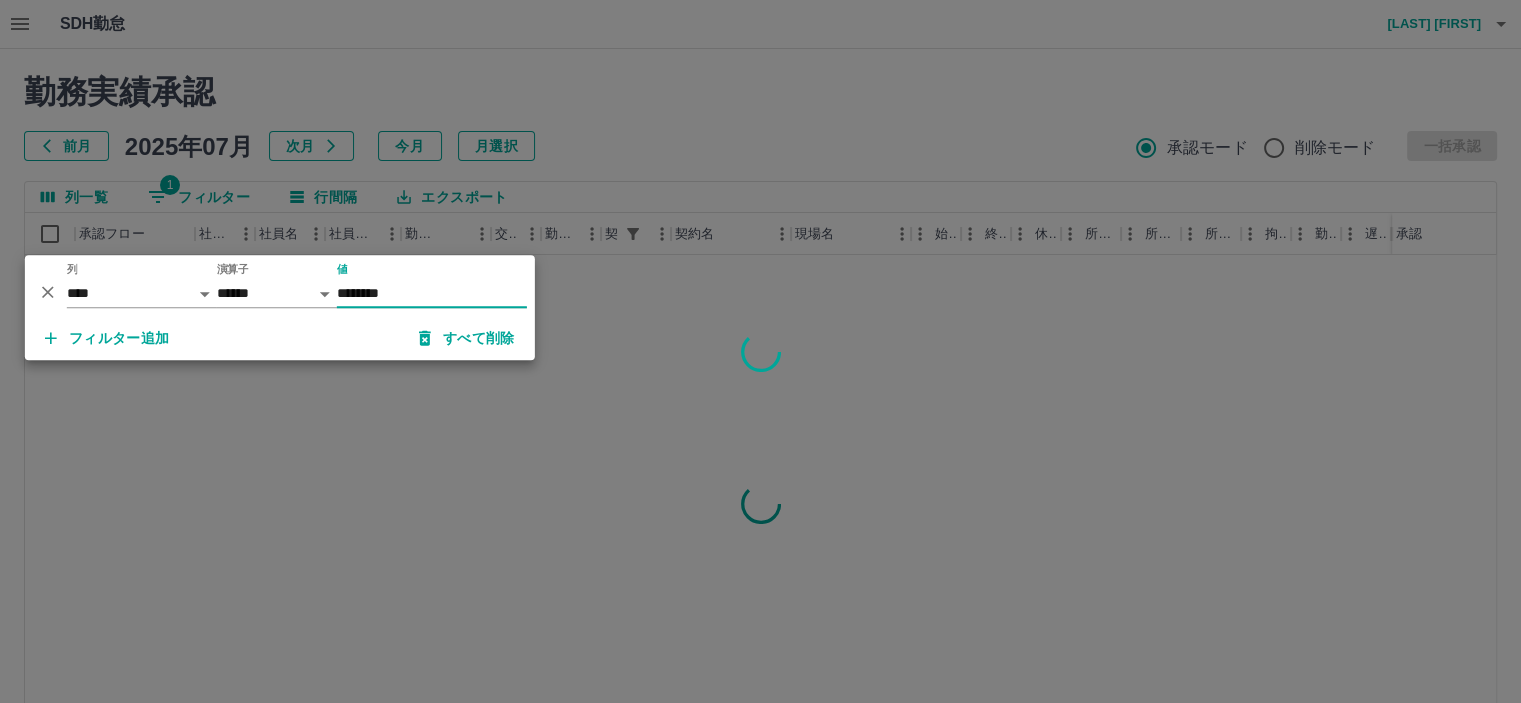 click at bounding box center (760, 351) 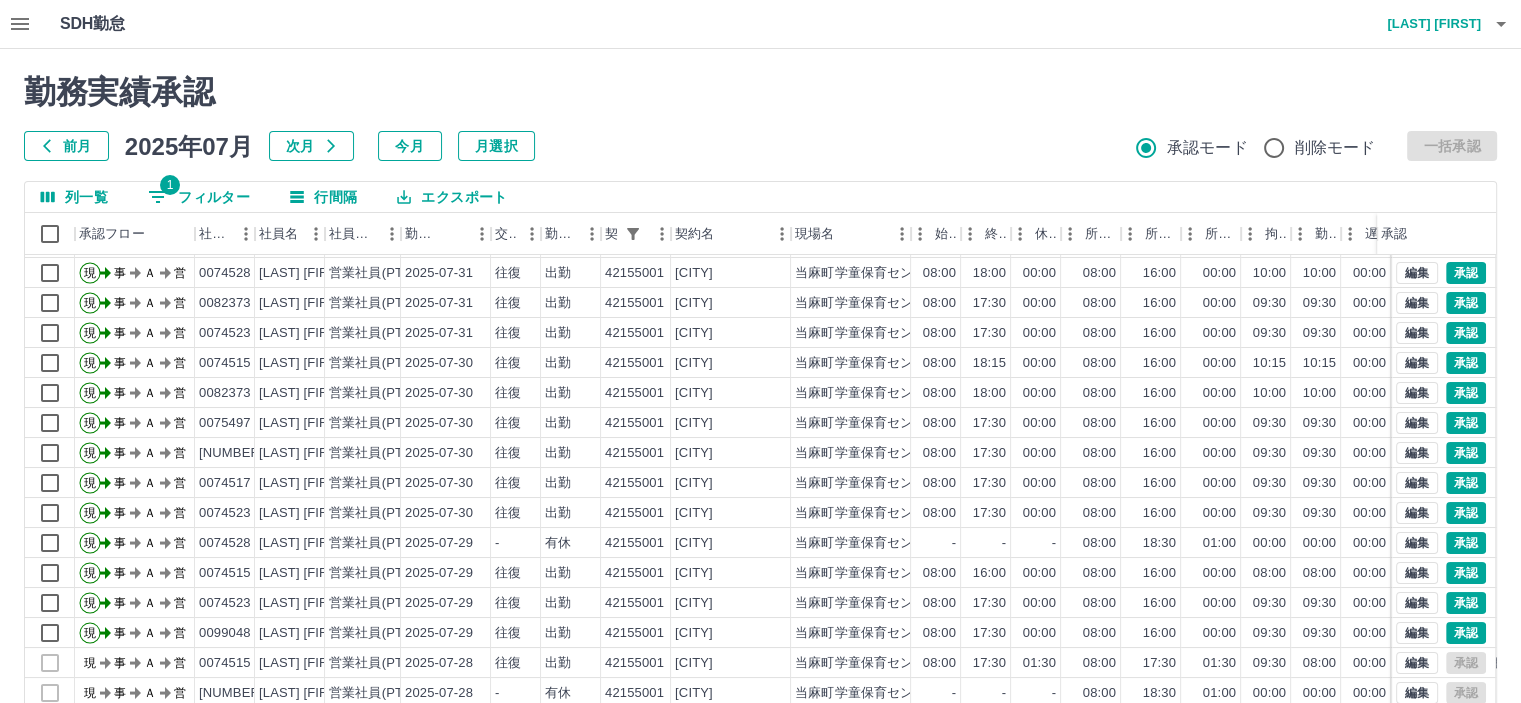 scroll, scrollTop: 101, scrollLeft: 0, axis: vertical 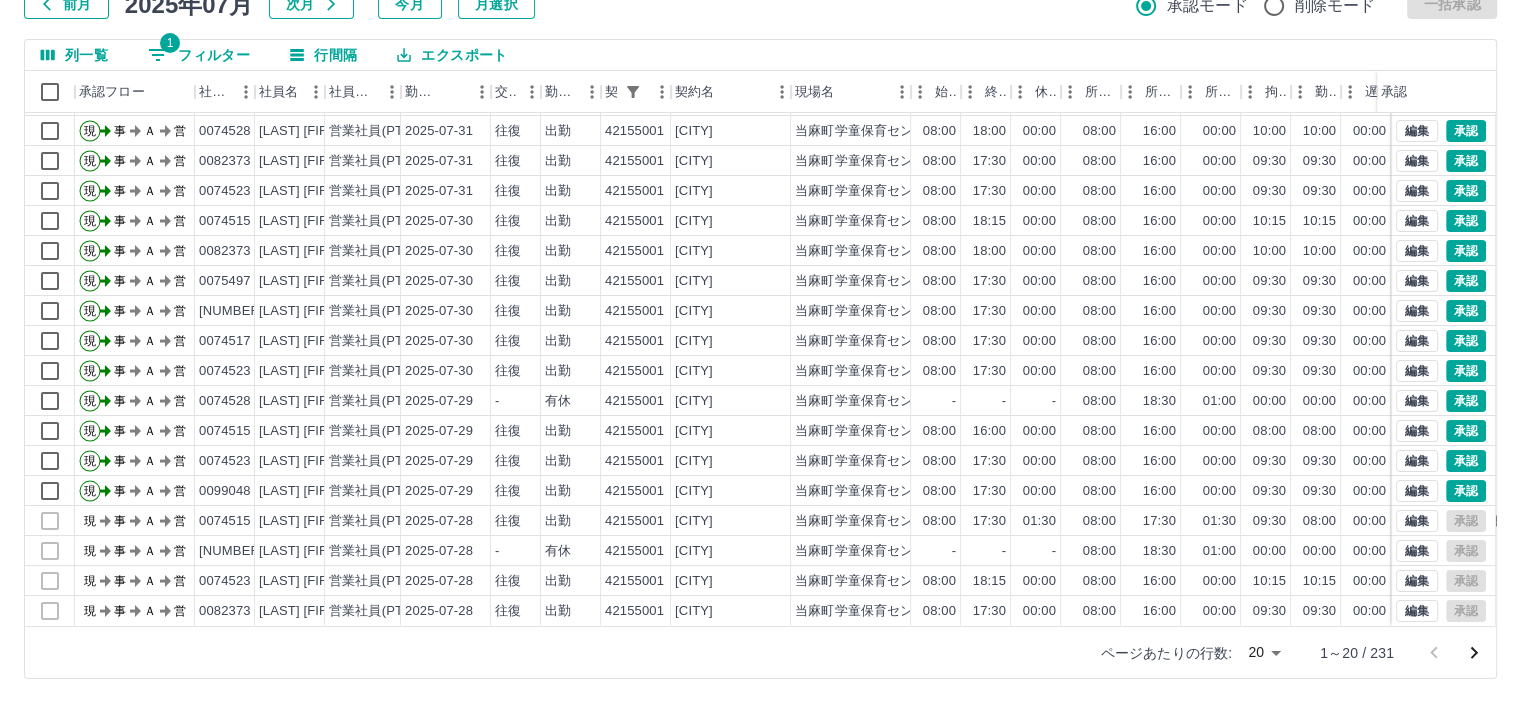 click on "SDH勤怠 岡﨑　裕子 勤務実績承認 前月 2025年07月 次月 今月 月選択 承認モード 削除モード 一括承認 列一覧 1 フィルター 行間隔 エクスポート 承認フロー 社員番号 社員名 社員区分 勤務日 交通費 勤務区分 契約コード 契約名 現場名 始業 終業 休憩 所定開始 所定終業 所定休憩 拘束 勤務 遅刻等 コメント ステータス 承認 現 事 Ａ 営 0075497 湯淺　栄子 営業社員(PT契約) 2025-07-31 往復 出勤 42155001 当麻町 当麻町学童保育センター 12:30 17:30 00:00 12:30 17:30 00:00 05:00 05:00 00:00 事務担当者承認待 現 事 Ａ 営 0074517 澤田　美幸 営業社員(PT契約) 2025-07-31 往復 出勤 42155001 当麻町 当麻町学童保育センター 08:00 18:00 00:00 08:00 16:00 00:00 10:00 10:00 00:00 事務担当者承認待 現 事 Ａ 営 0074528 中村　祐子 営業社員(PT契約) 2025-07-31 往復 出勤 42155001 当麻町 当麻町学童保育センター 08:00 18:00" at bounding box center (760, 280) 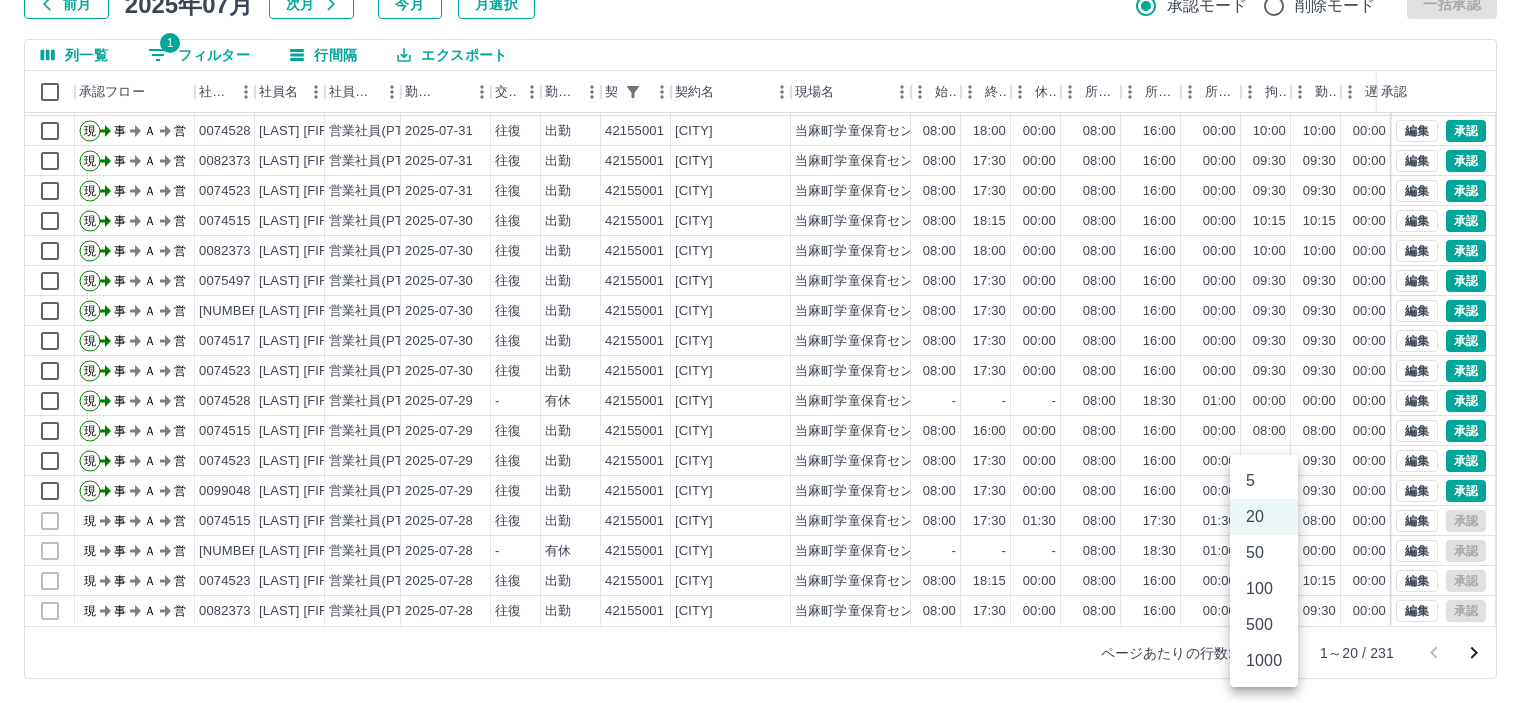 click on "500" at bounding box center (1264, 625) 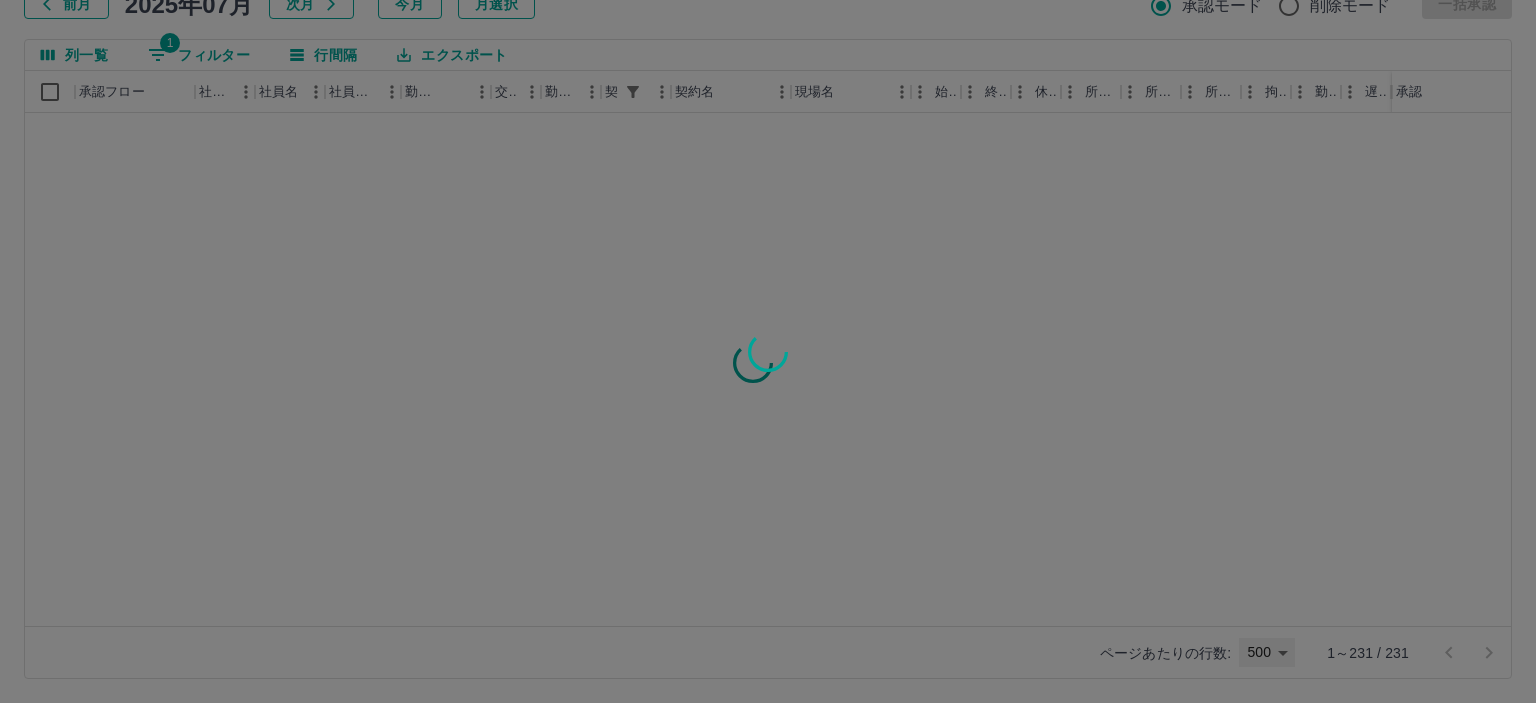type on "***" 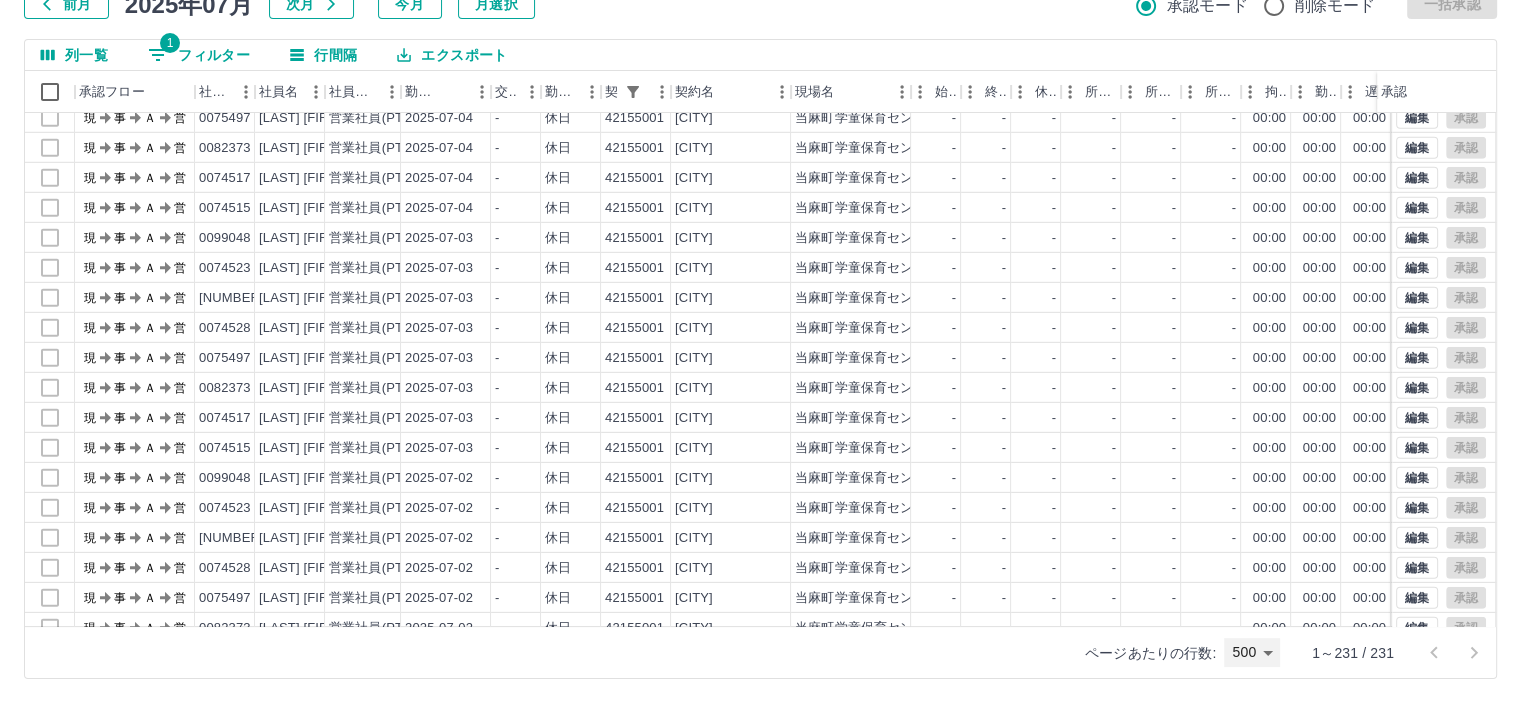 scroll, scrollTop: 6431, scrollLeft: 0, axis: vertical 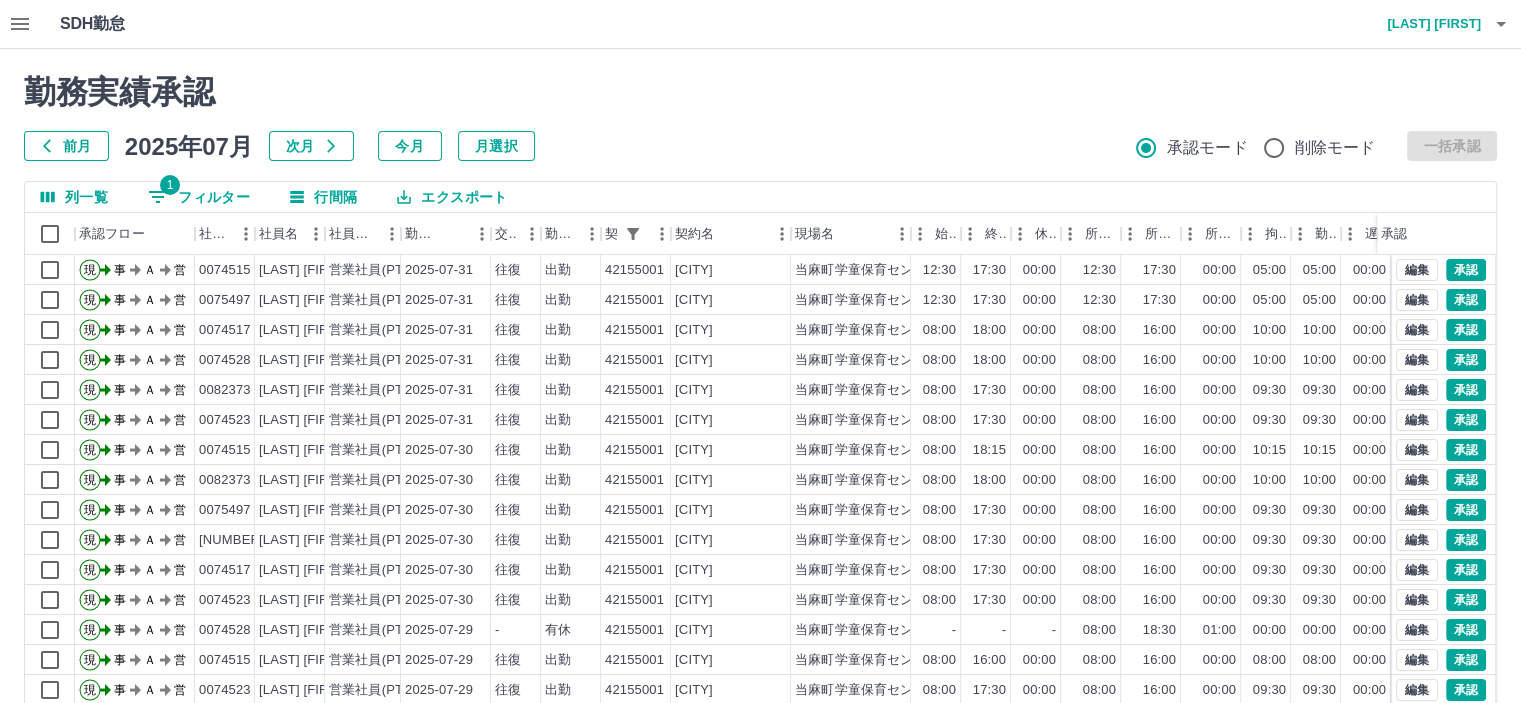 click on "[LAST]　[FIRST]" at bounding box center [1421, 24] 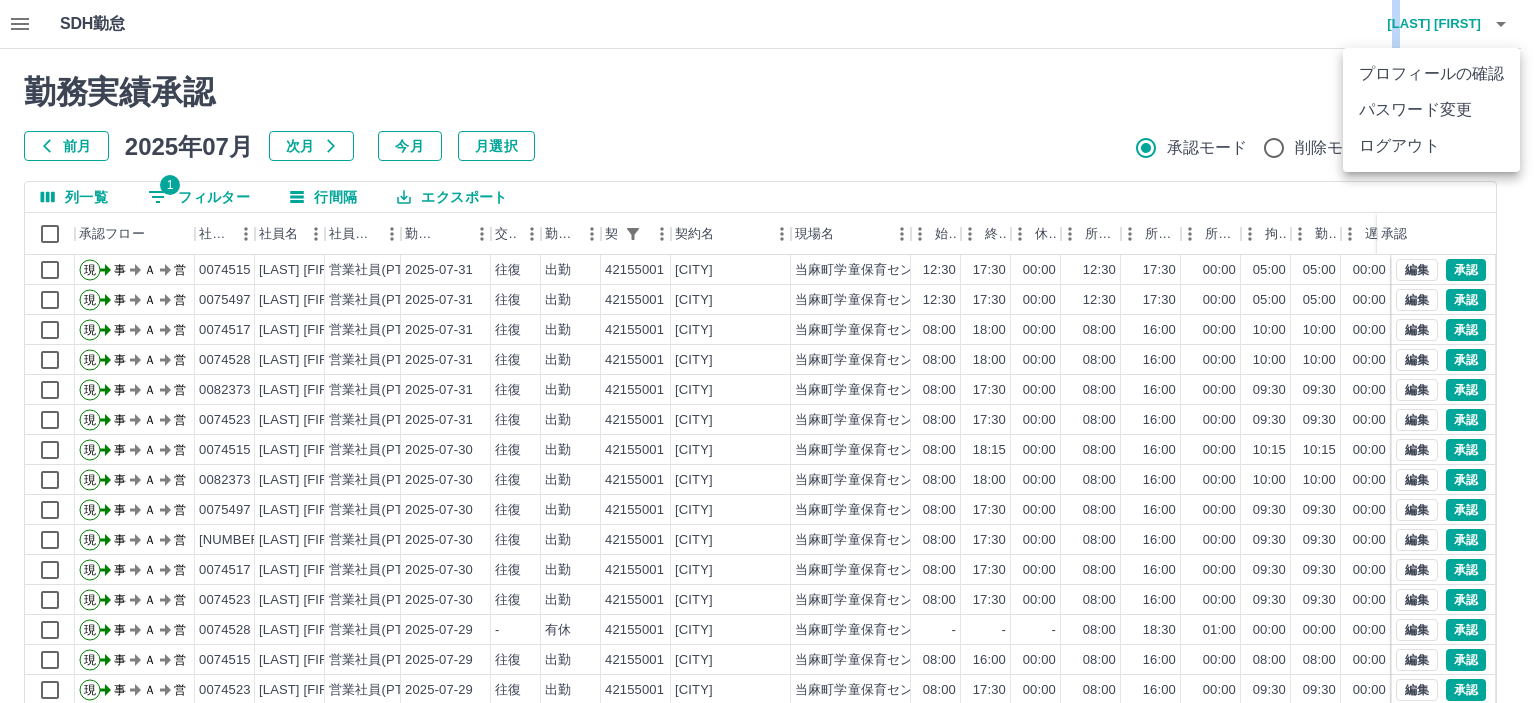click on "ログアウト" at bounding box center (1431, 146) 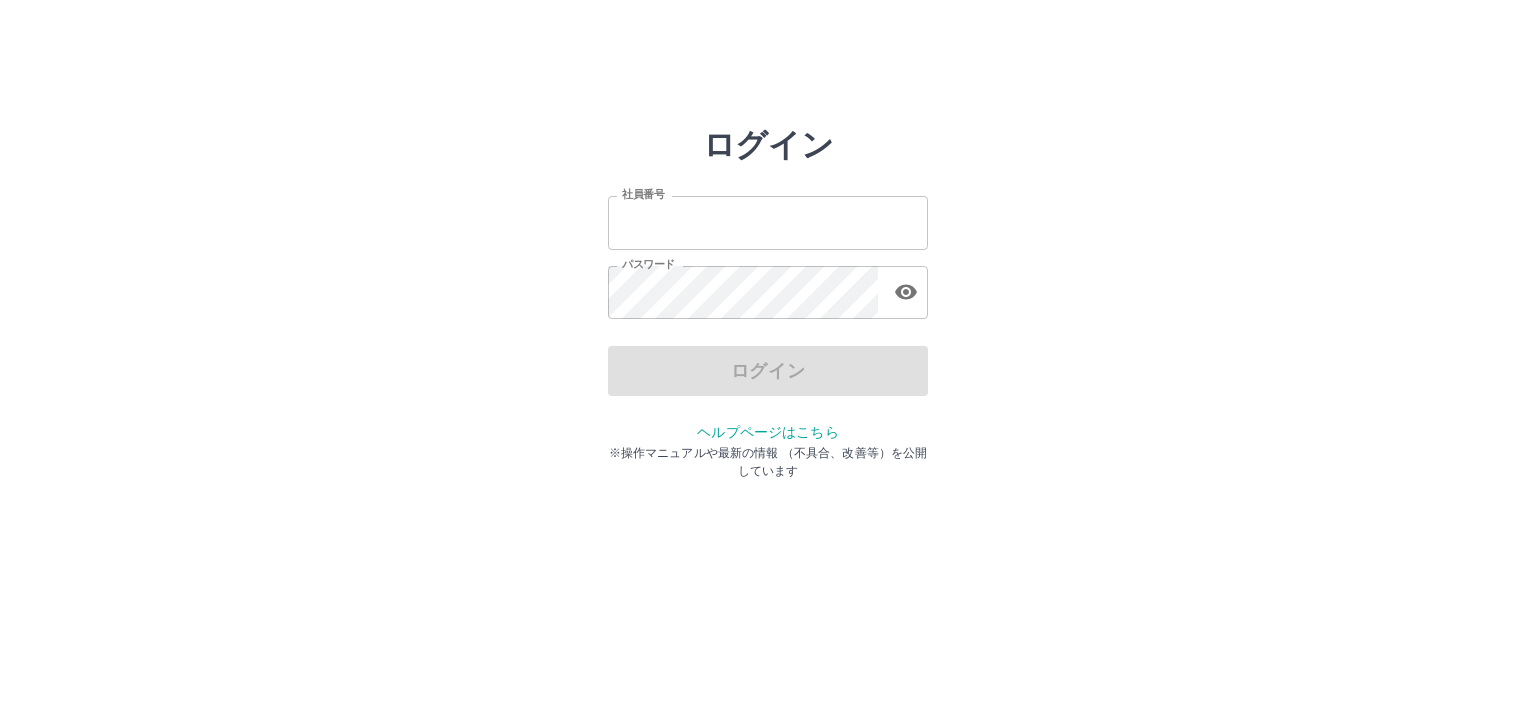scroll, scrollTop: 0, scrollLeft: 0, axis: both 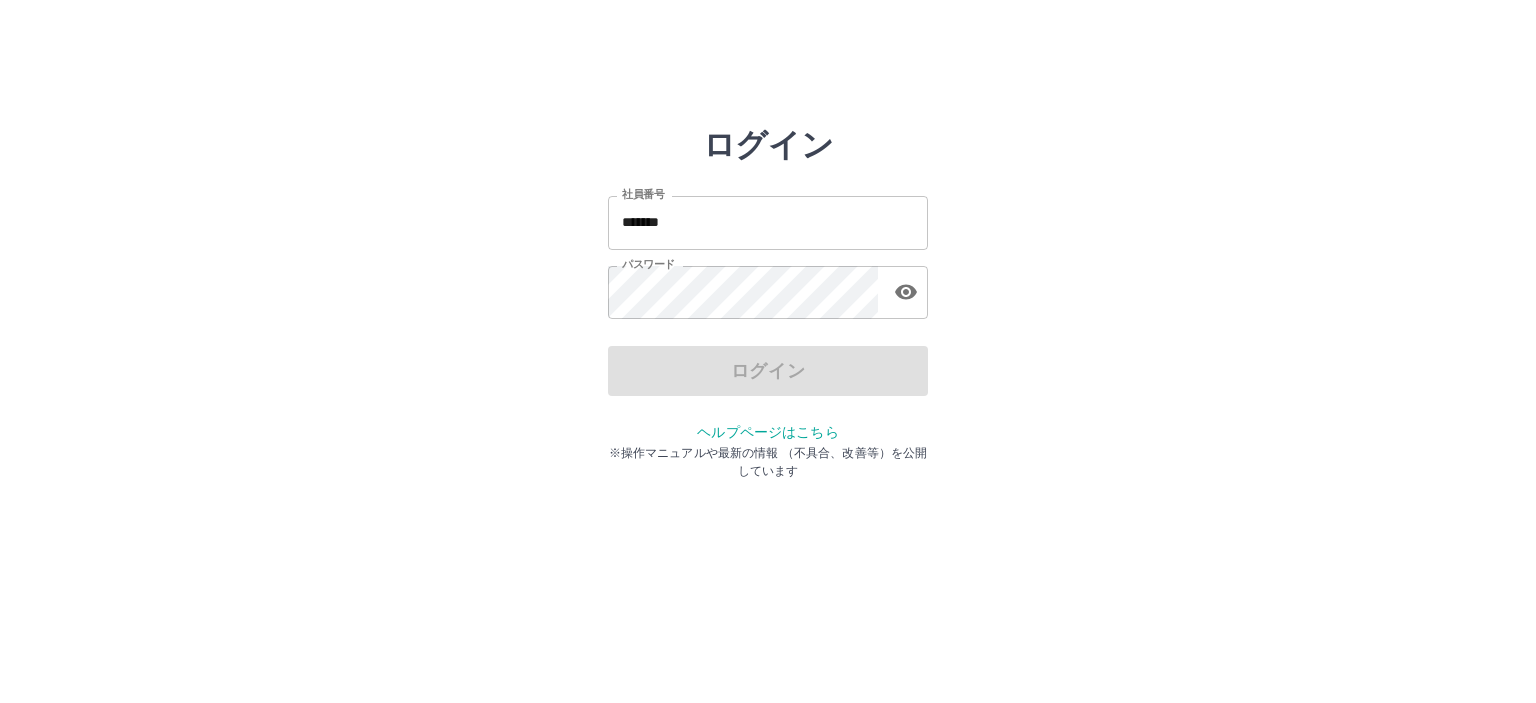click on "*******" at bounding box center (768, 222) 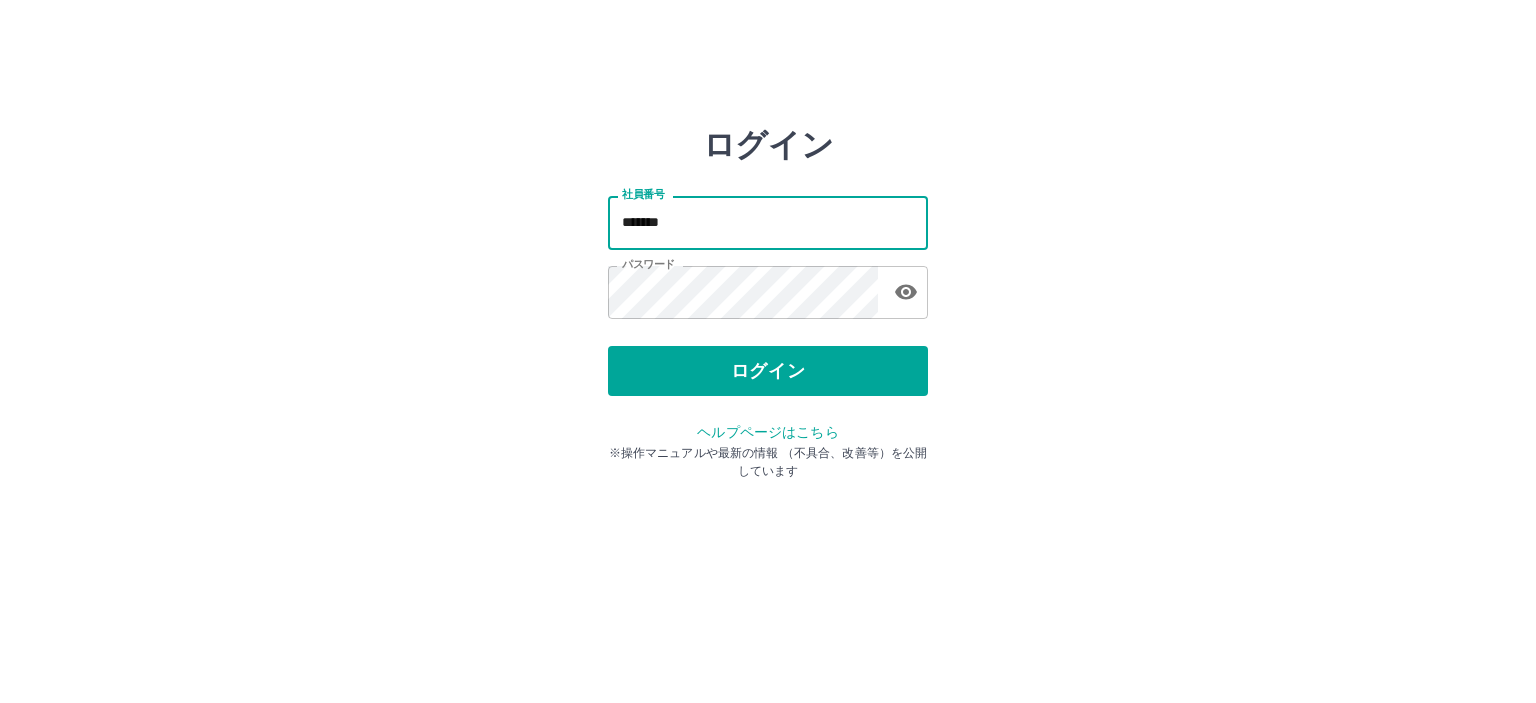 click on "*******" at bounding box center (768, 222) 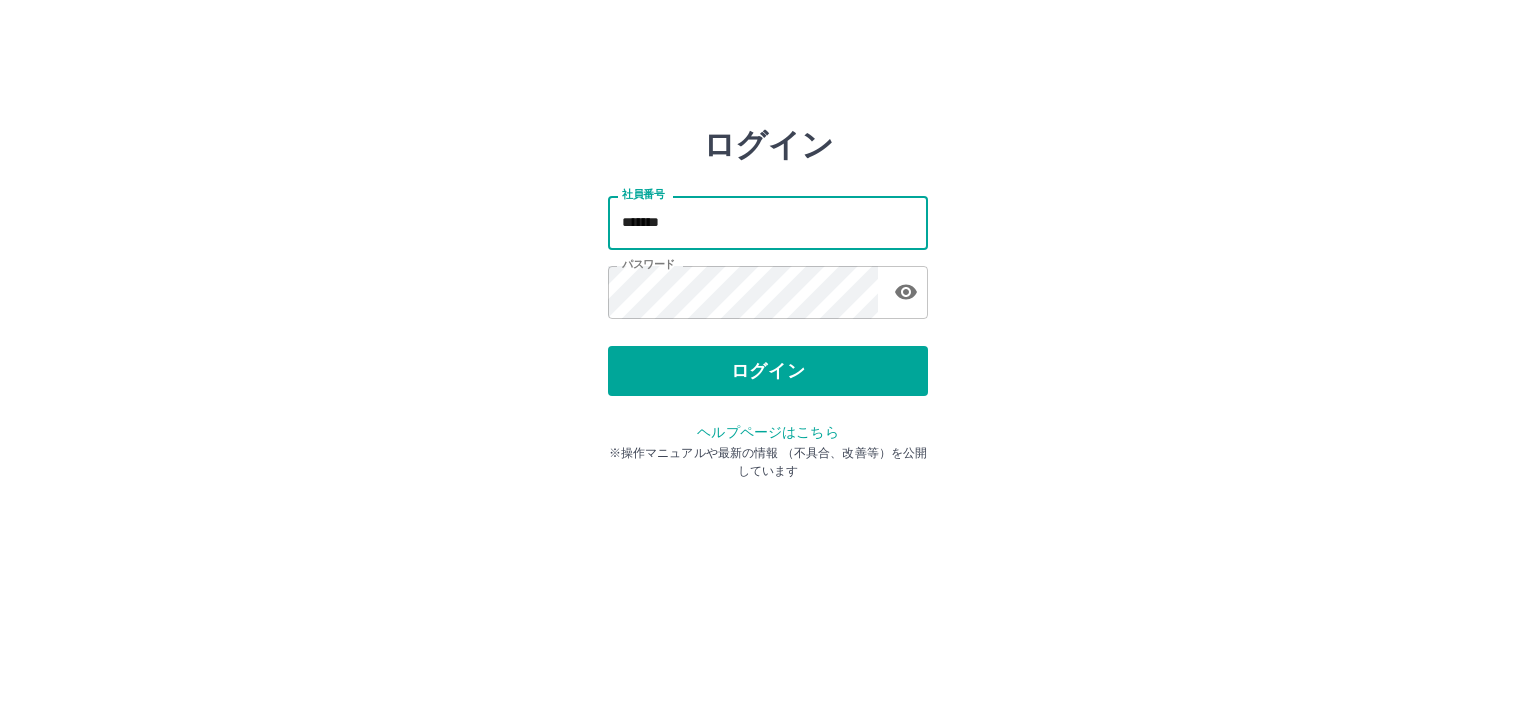 type on "*******" 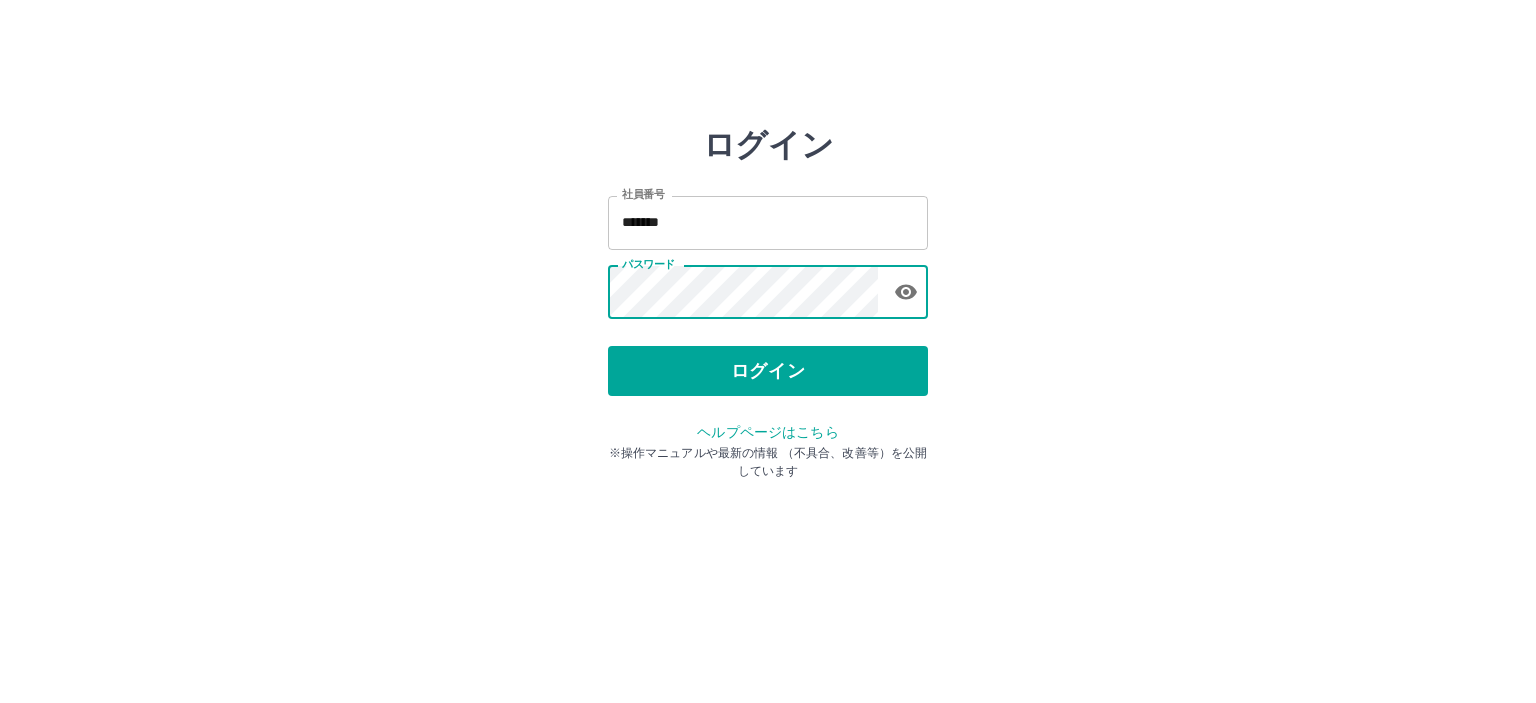 type 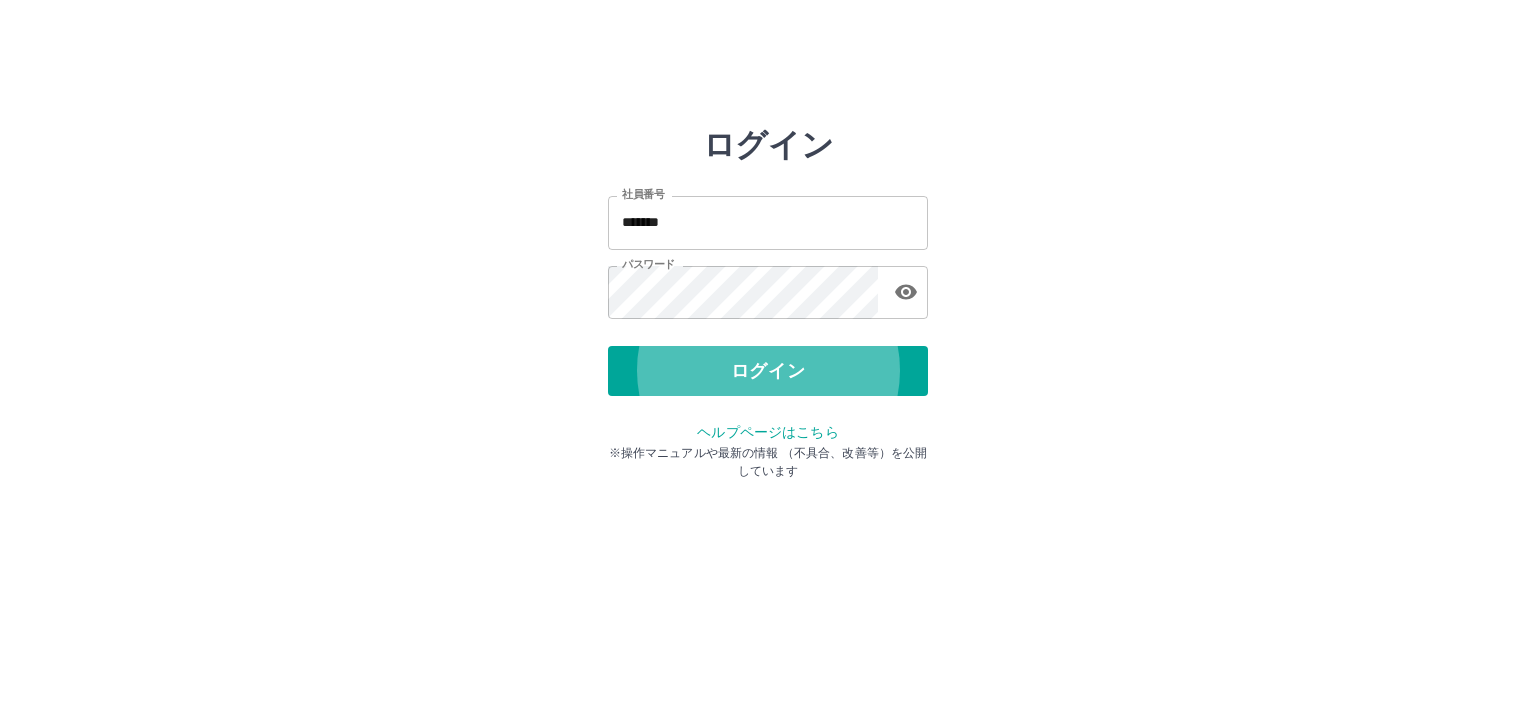 type 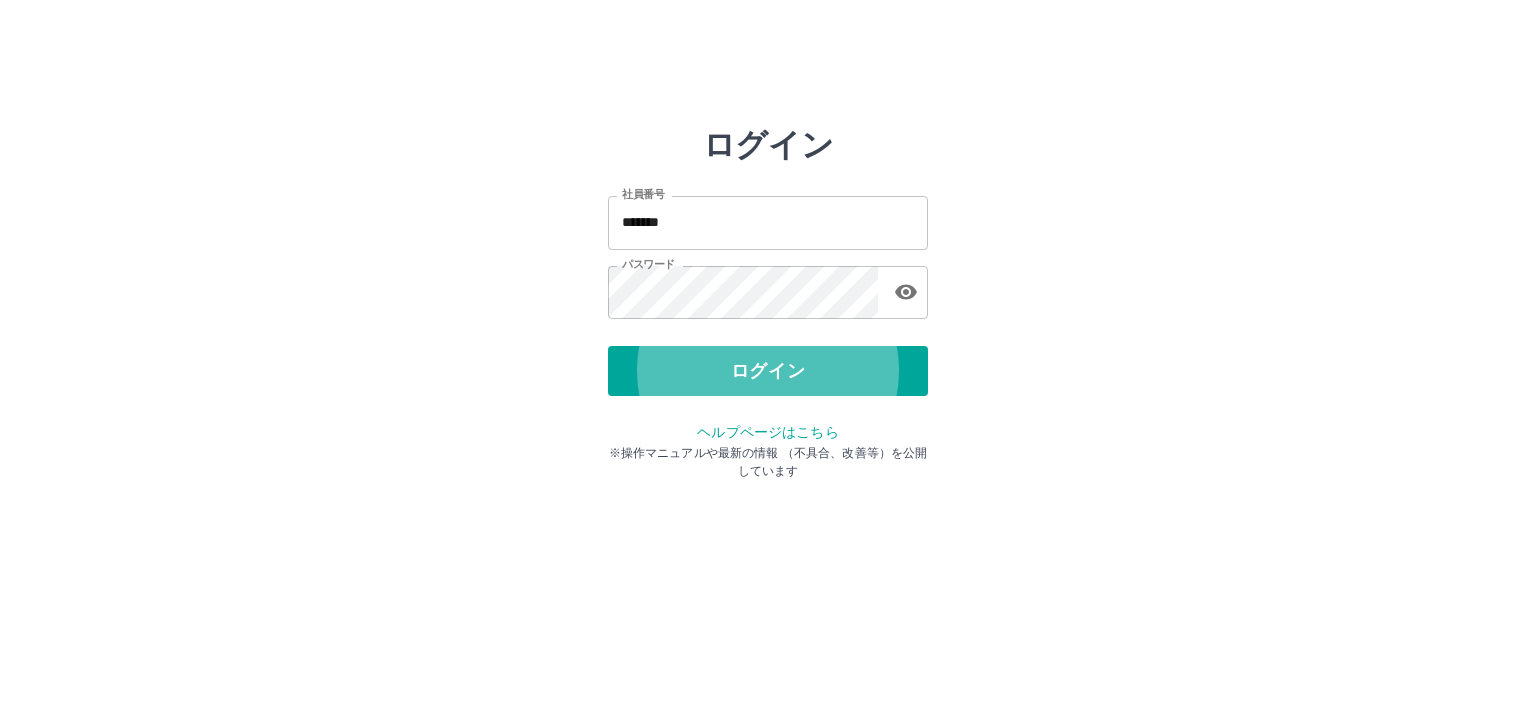 click on "ログイン" at bounding box center [768, 371] 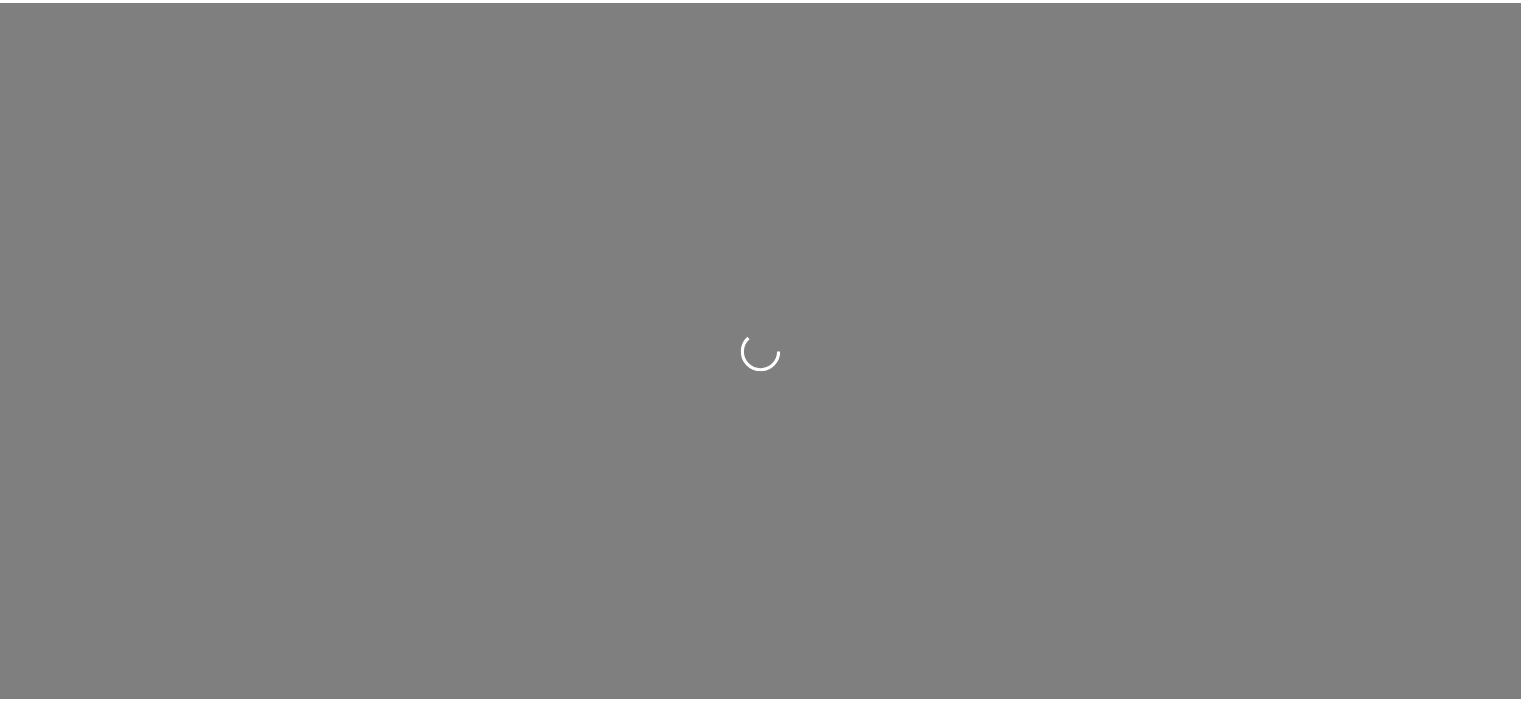 scroll, scrollTop: 0, scrollLeft: 0, axis: both 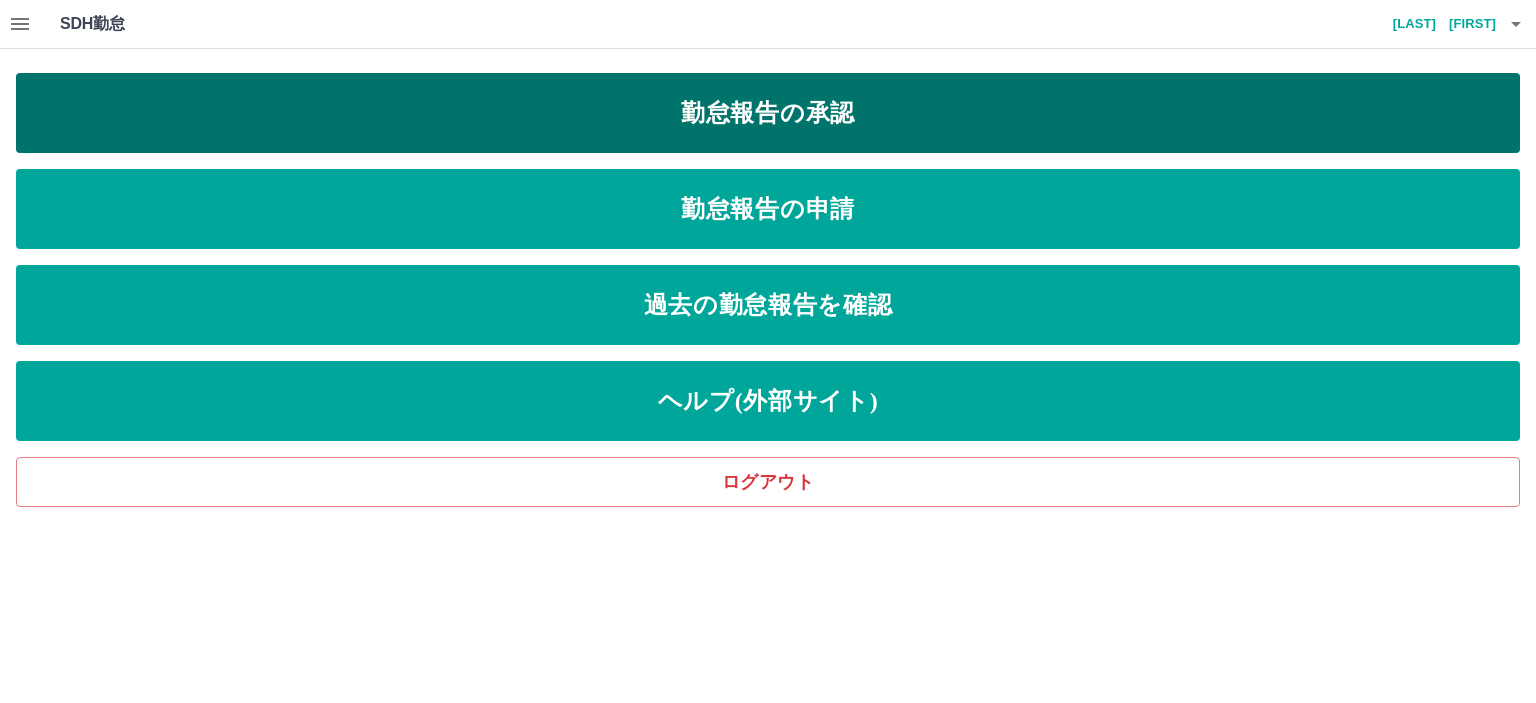 click on "勤怠報告の承認" at bounding box center [768, 113] 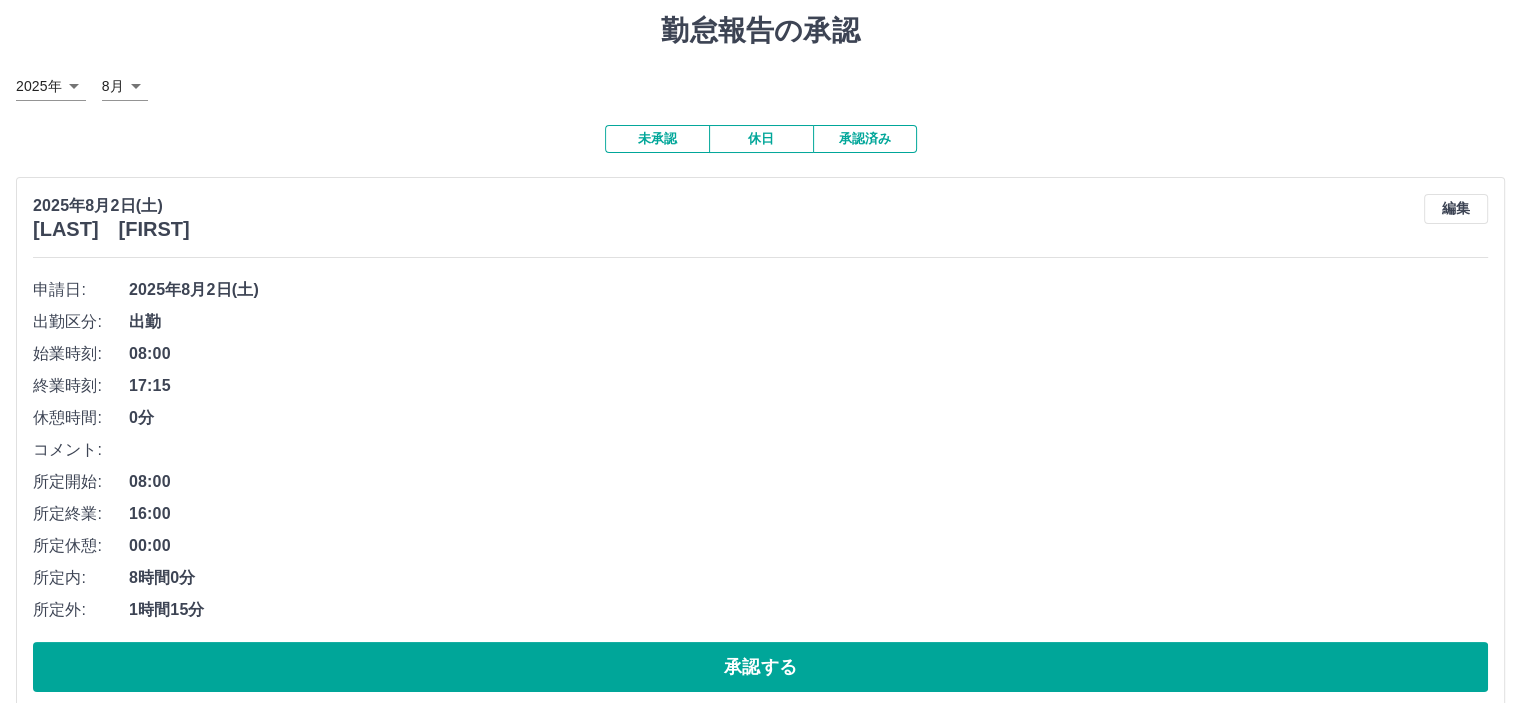 scroll, scrollTop: 0, scrollLeft: 0, axis: both 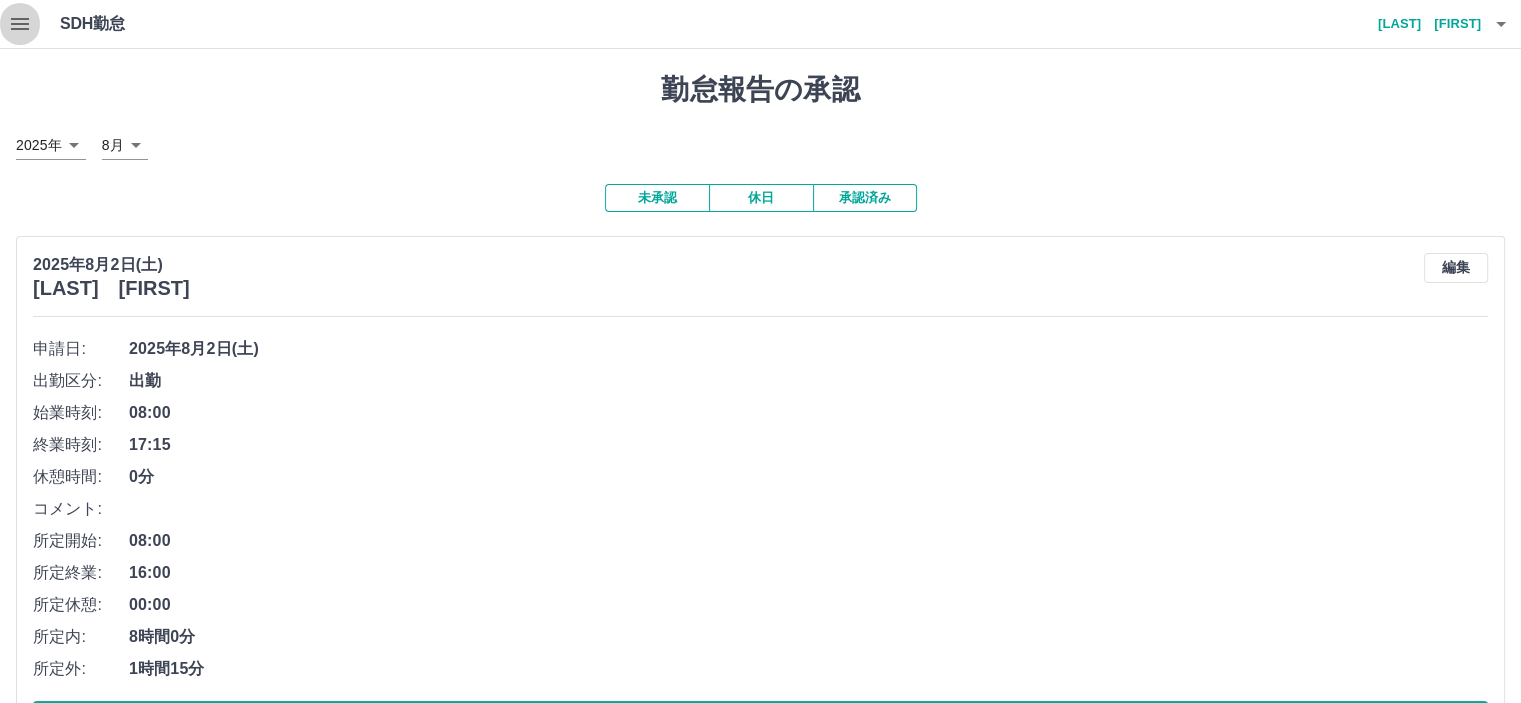 click 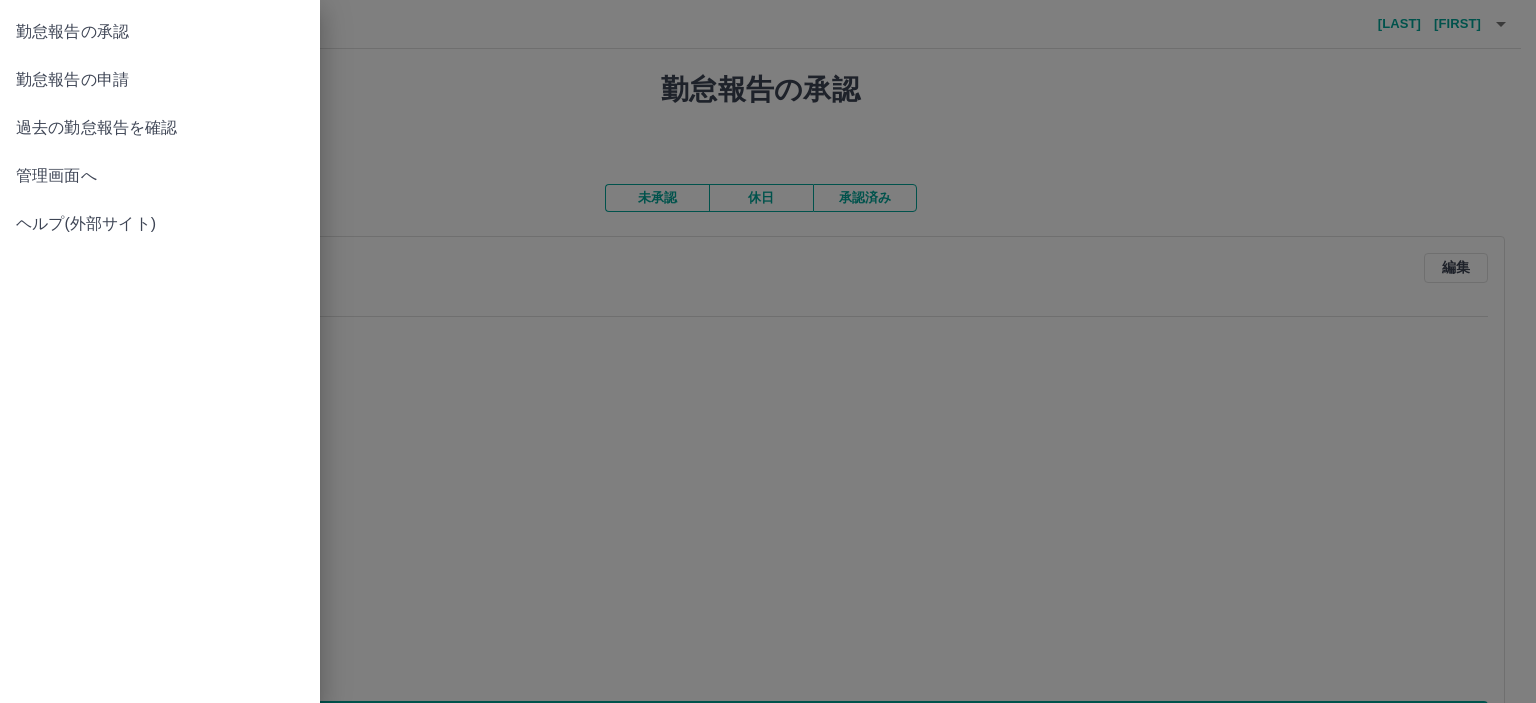 click at bounding box center [768, 351] 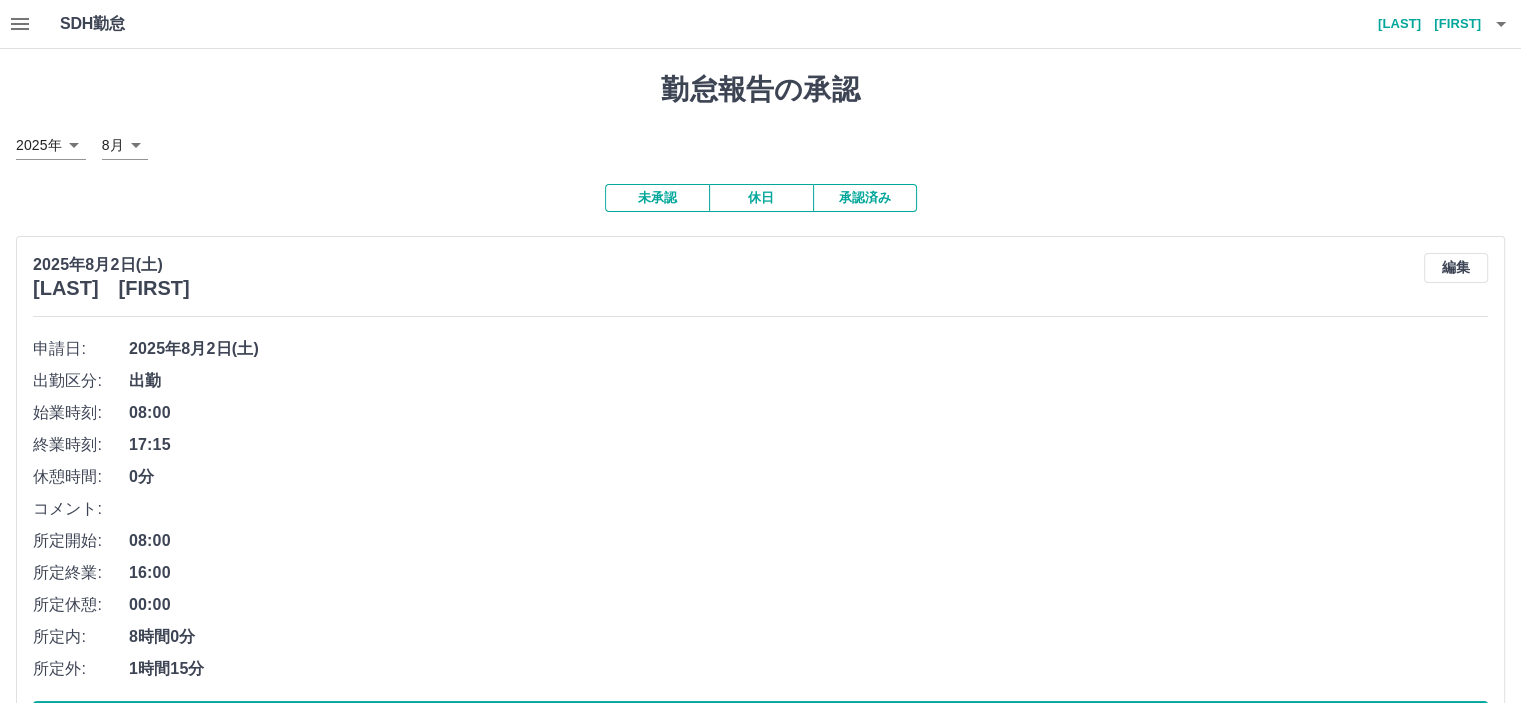 click 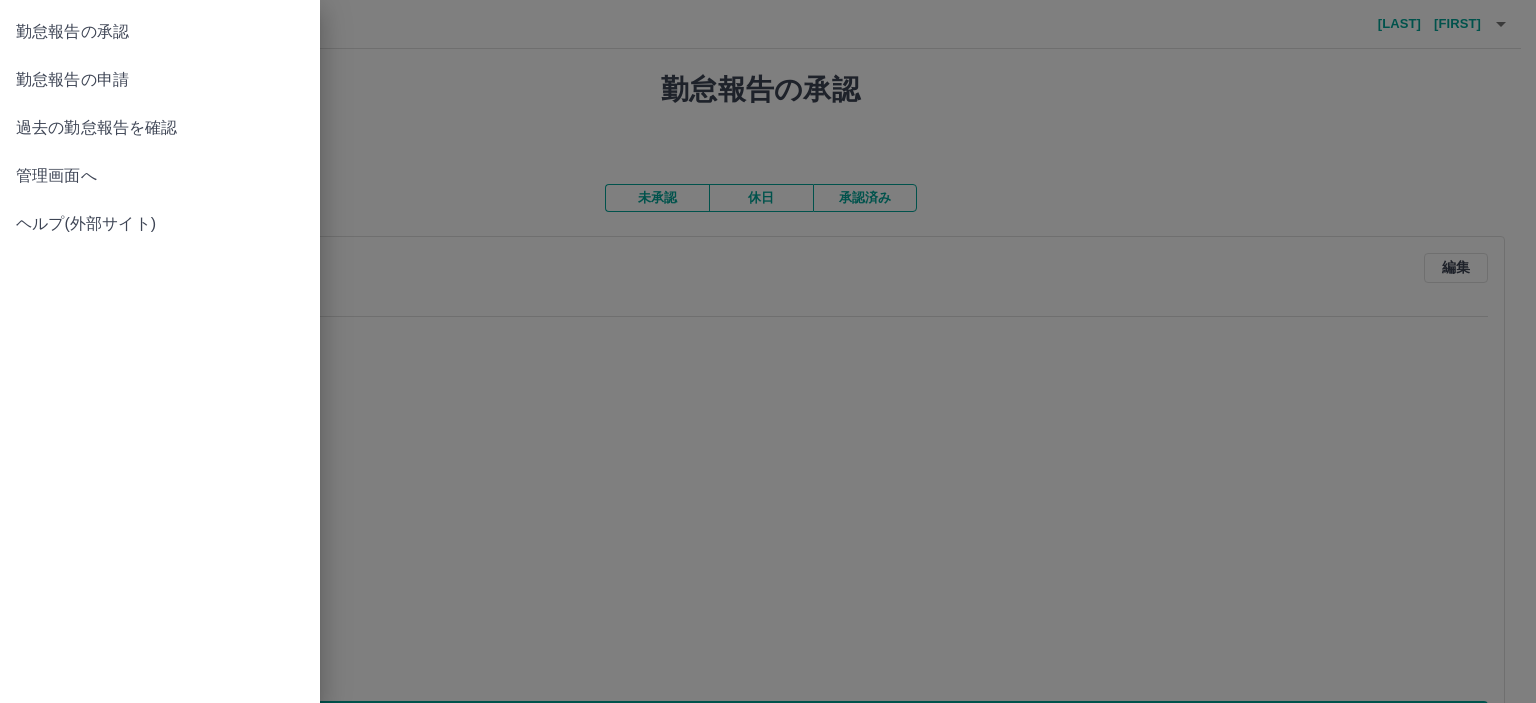 click on "管理画面へ" at bounding box center [160, 176] 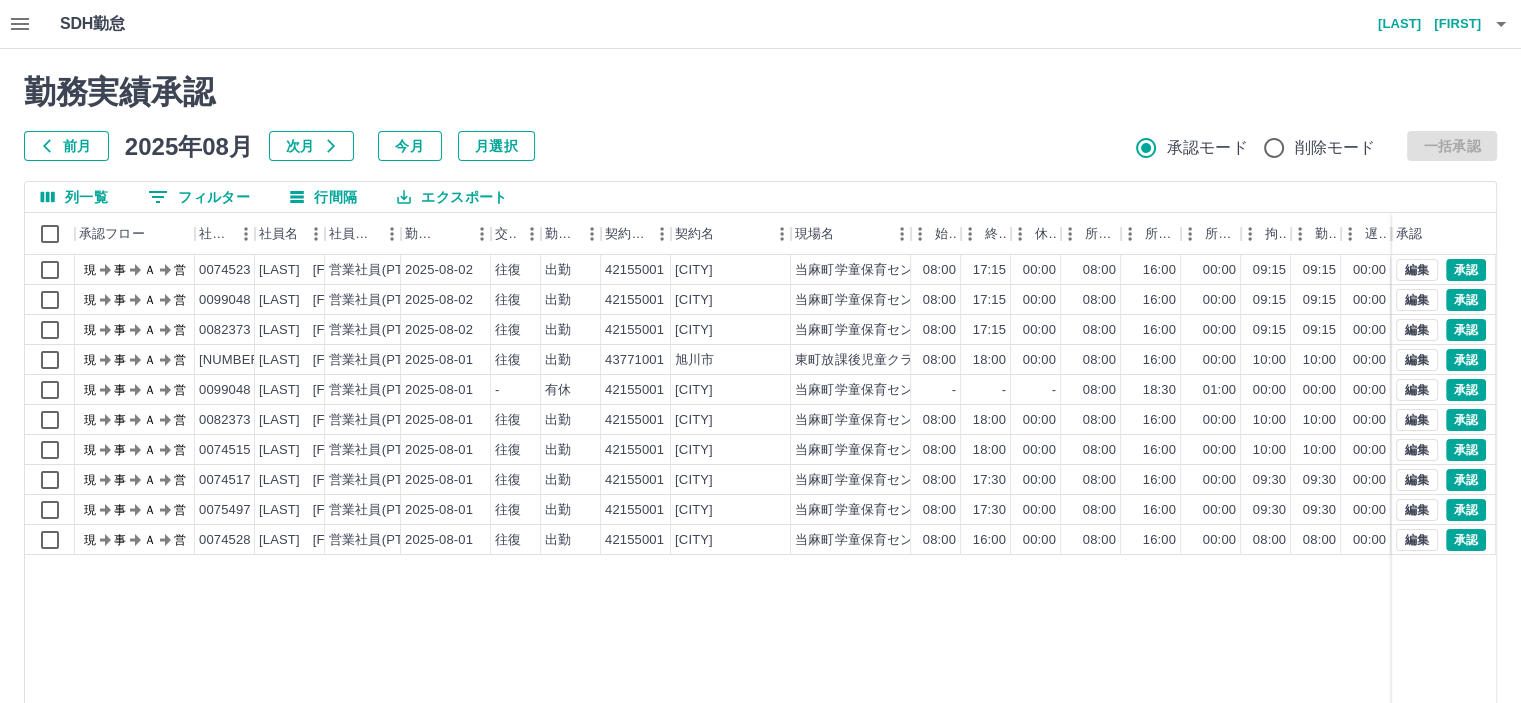 click on "前月" at bounding box center [66, 146] 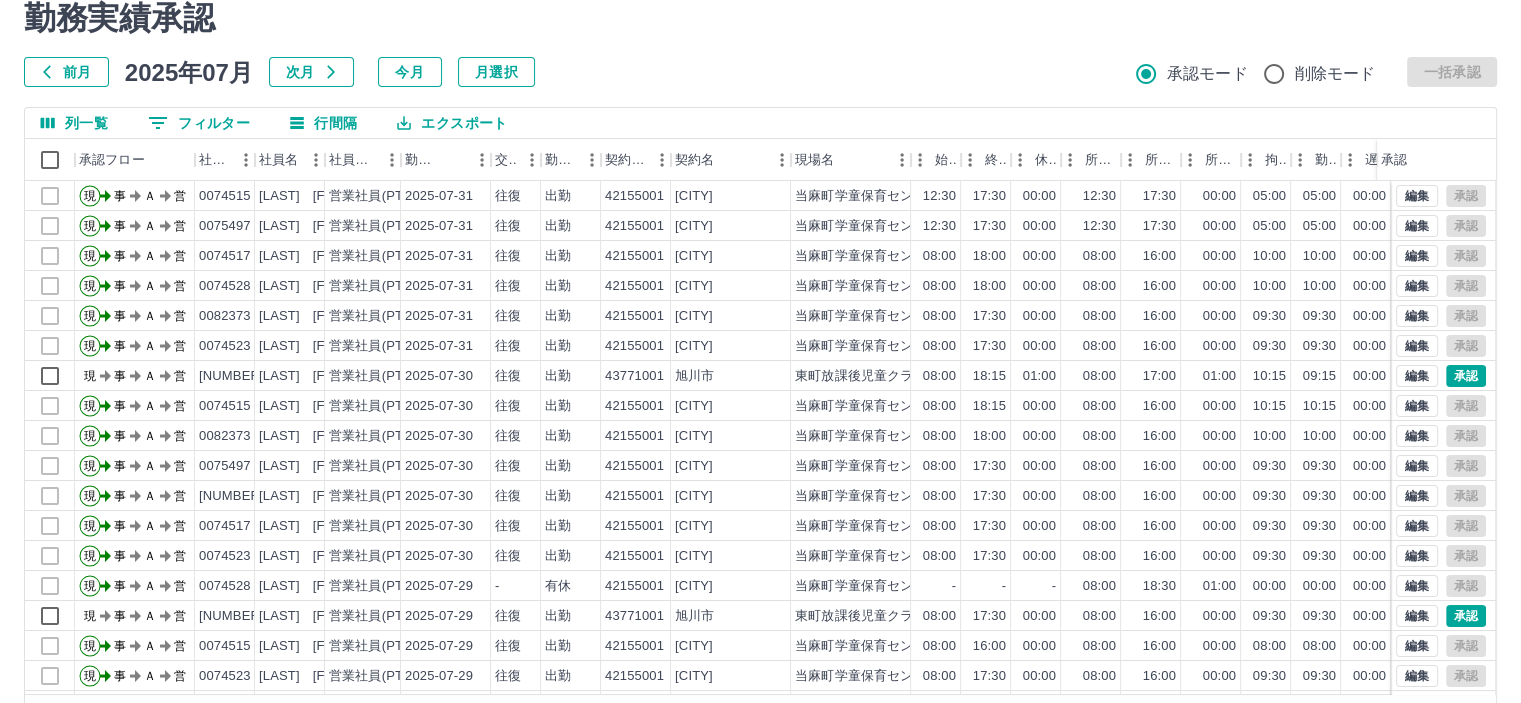 scroll, scrollTop: 142, scrollLeft: 0, axis: vertical 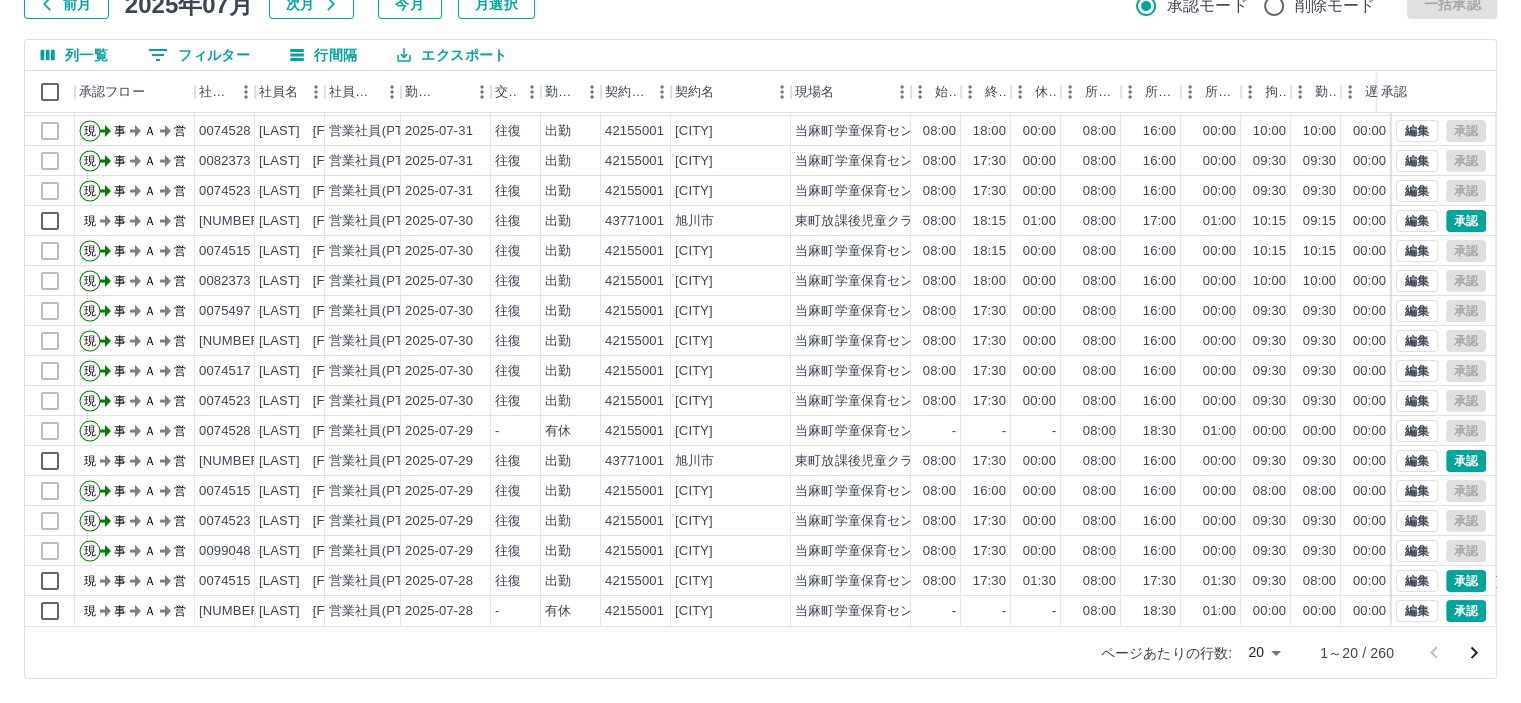 click on "SDH勤怠 半田　春菜 勤務実績承認 前月 2025年07月 次月 今月 月選択 承認モード 削除モード 一括承認 列一覧 0 フィルター 行間隔 エクスポート 承認フロー 社員番号 社員名 社員区分 勤務日 交通費 勤務区分 契約コード 契約名 現場名 始業 終業 休憩 所定開始 所定終業 所定休憩 拘束 勤務 遅刻等 コメント ステータス 承認 現 事 Ａ 営 0075497 湯淺　栄子 営業社員(PT契約) 2025-07-31 往復 出勤 42155001 当麻町 当麻町学童保育センター 12:30 17:30 00:00 12:30 17:30 00:00 05:00 05:00 00:00 事務担当者承認待 現 事 Ａ 営 0074517 澤田　美幸 営業社員(PT契約) 2025-07-31 往復 出勤 42155001 当麻町 当麻町学童保育センター 08:00 18:00 00:00 08:00 16:00 00:00 10:00 10:00 00:00 事務担当者承認待 現 事 Ａ 営 0074528 中村　祐子 営業社員(PT契約) 2025-07-31 往復 出勤 42155001 当麻町 当麻町学童保育センター 08:00 18:00" at bounding box center [760, 280] 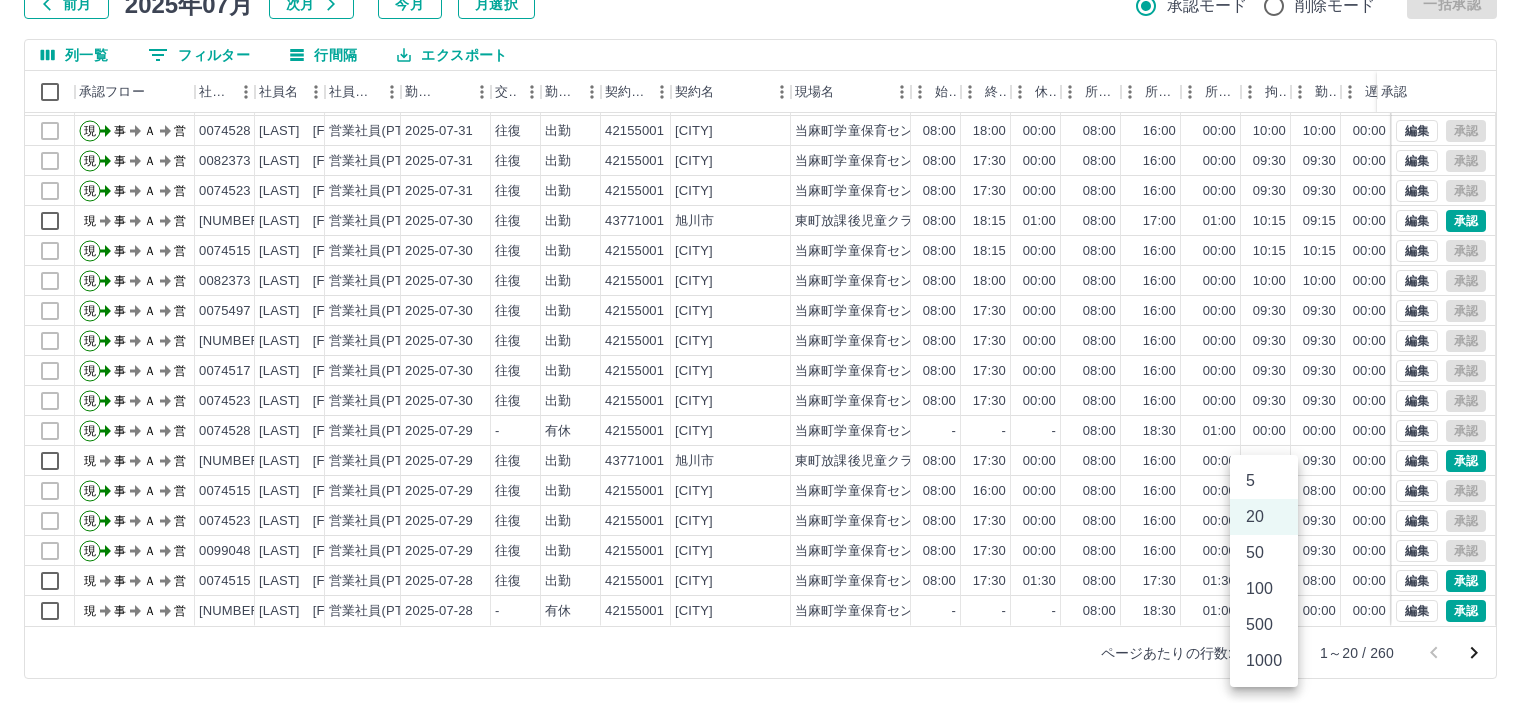 click on "500" at bounding box center (1264, 625) 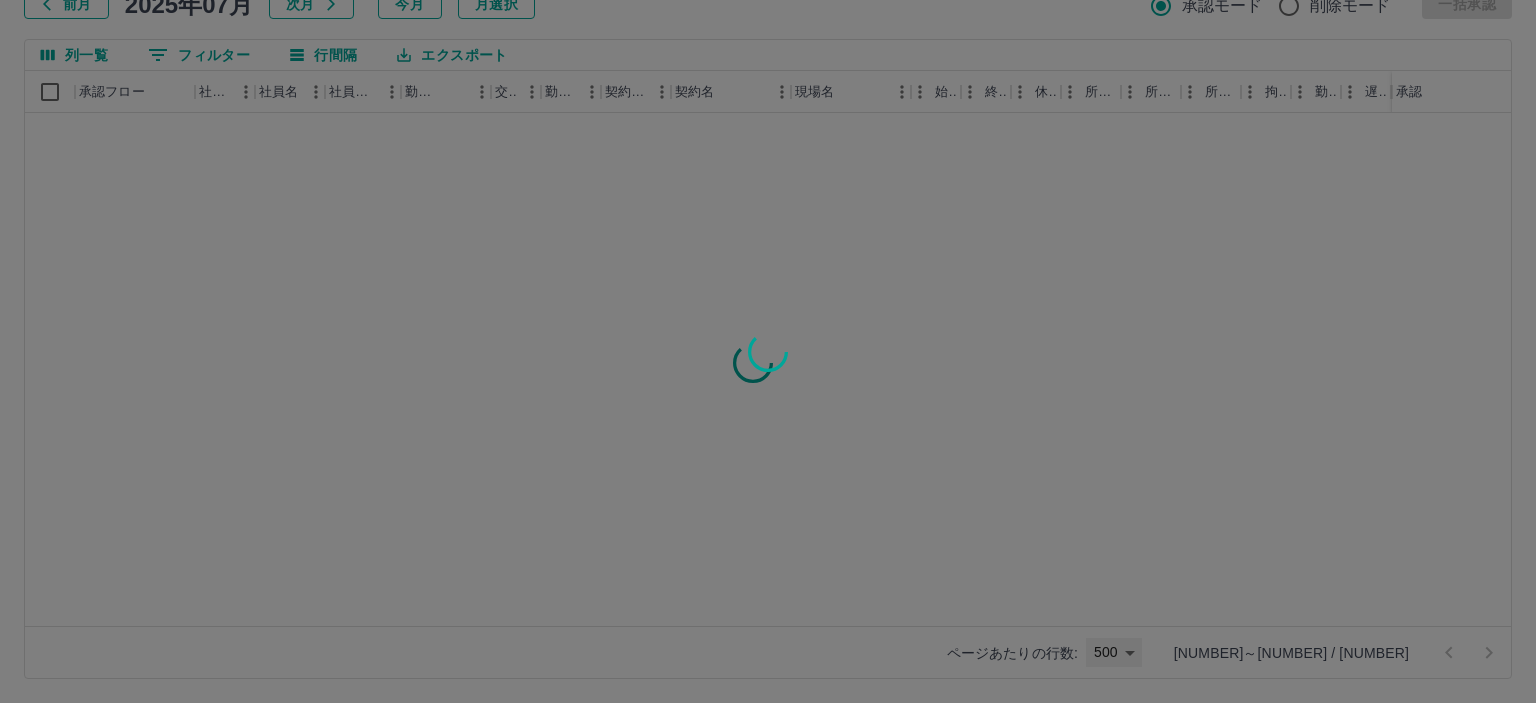 type on "***" 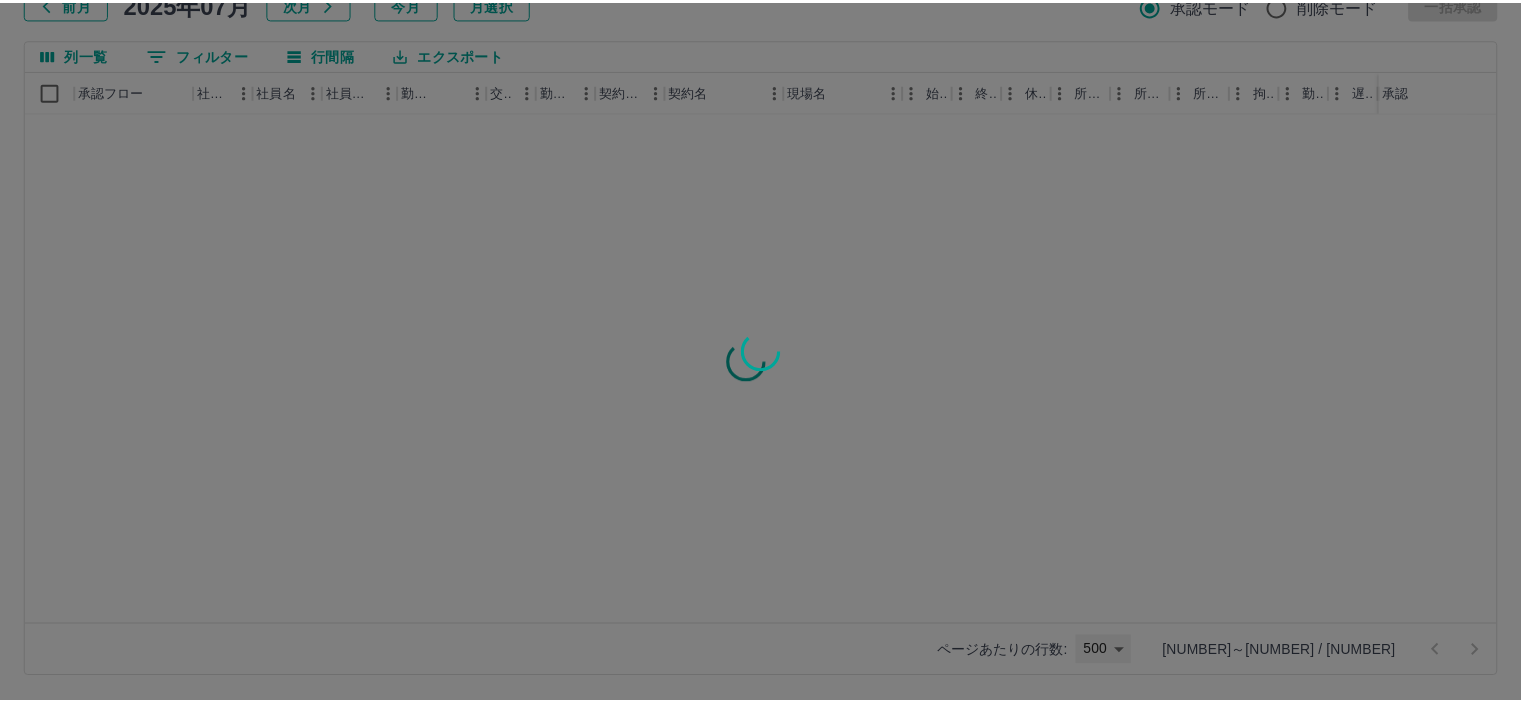 scroll, scrollTop: 0, scrollLeft: 0, axis: both 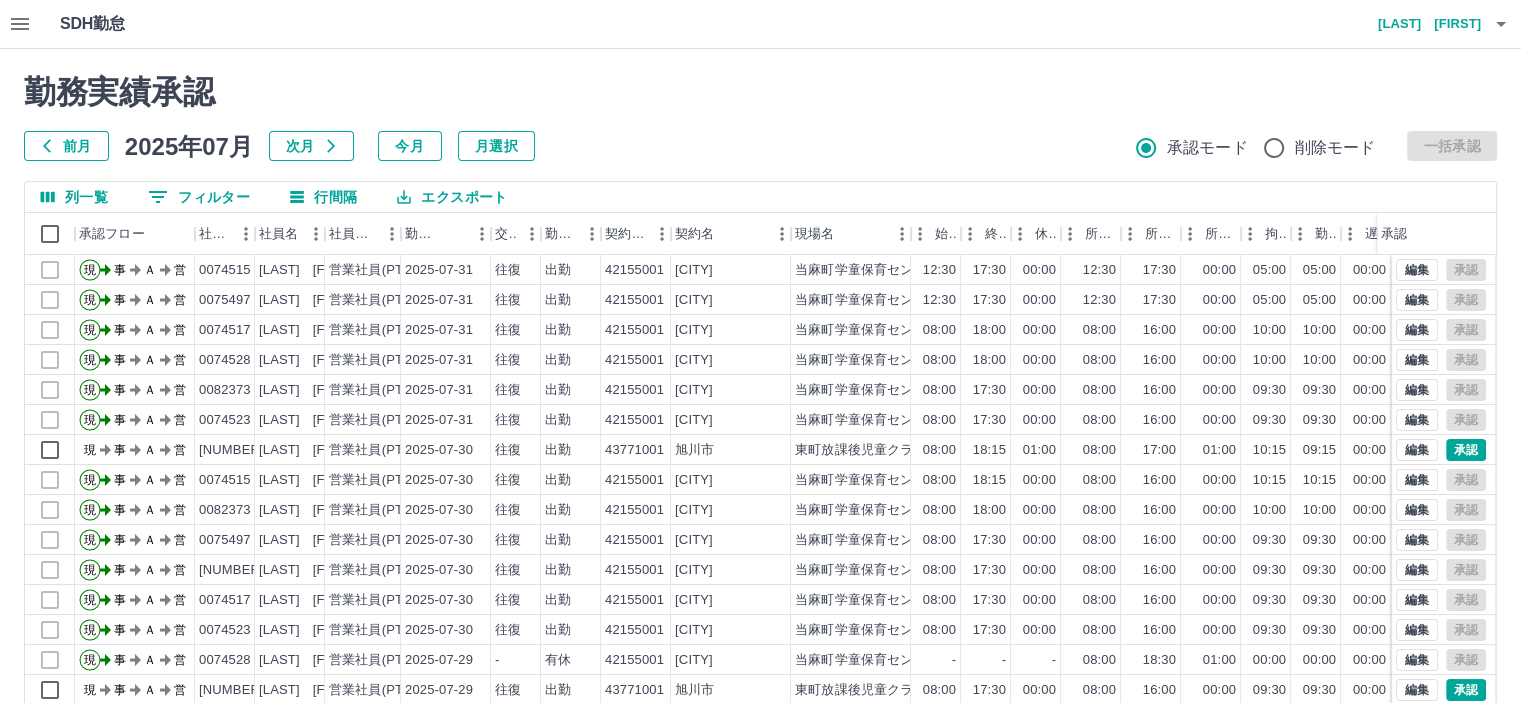 click on "0 フィルター" at bounding box center (199, 197) 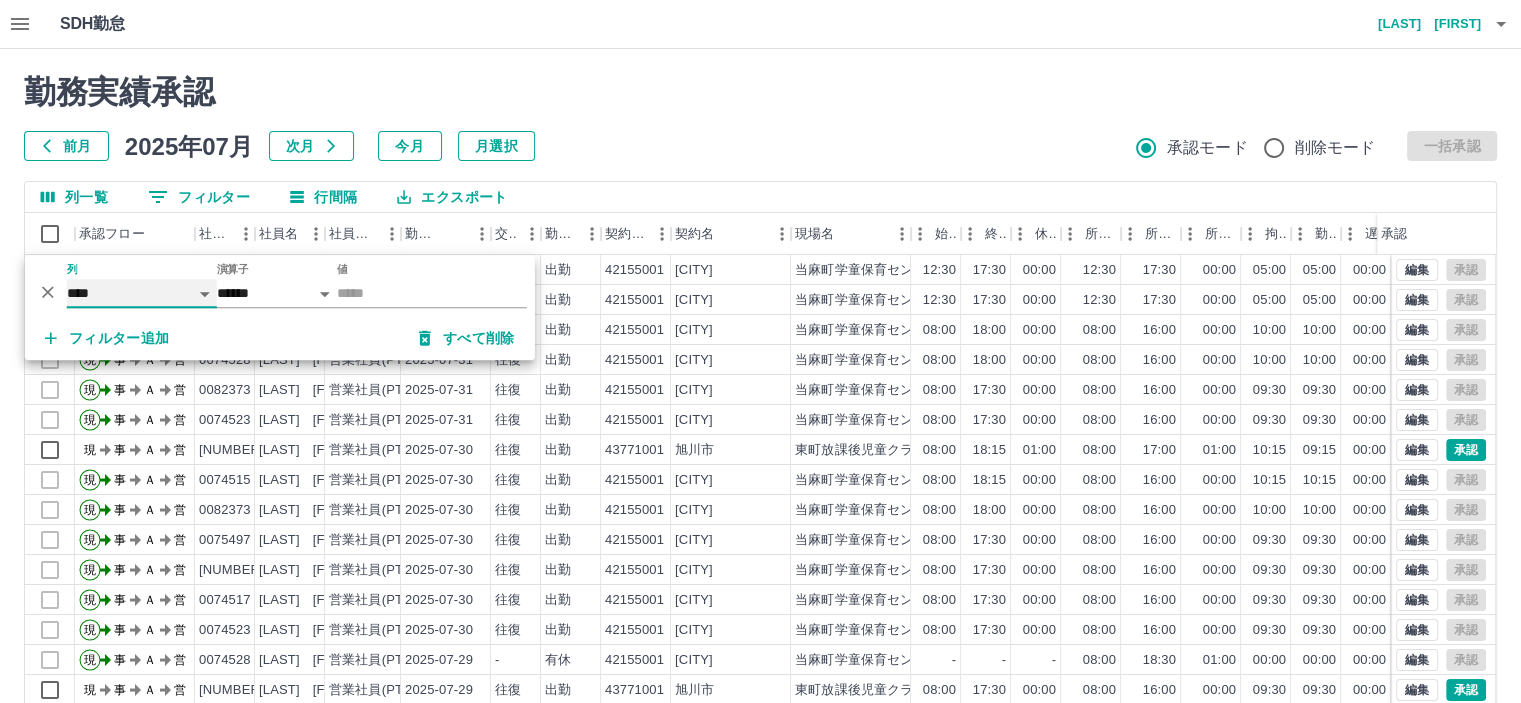 click on "**** *** **** *** *** **** ***** *** *** ** ** ** **** **** **** ** ** *** **** *****" at bounding box center [142, 293] 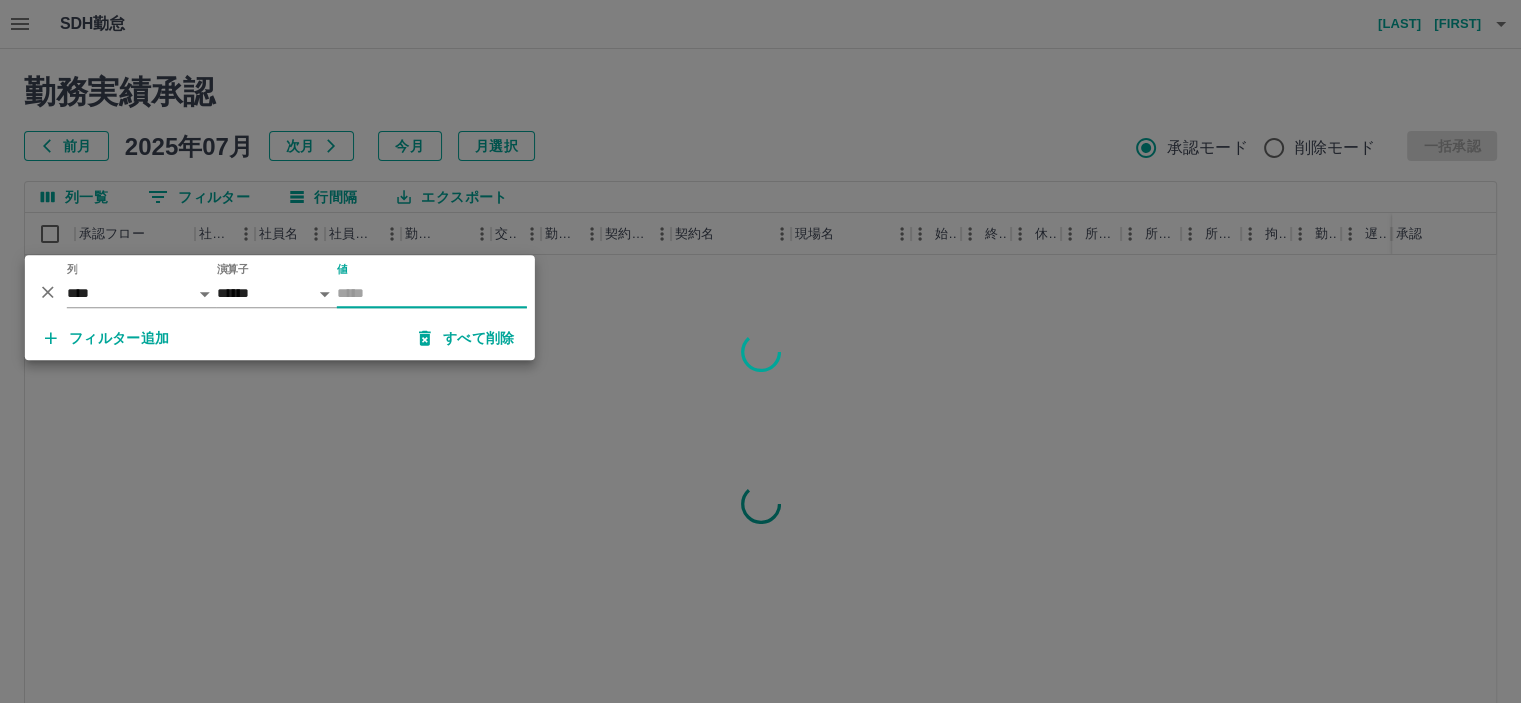 click on "値" at bounding box center [432, 293] 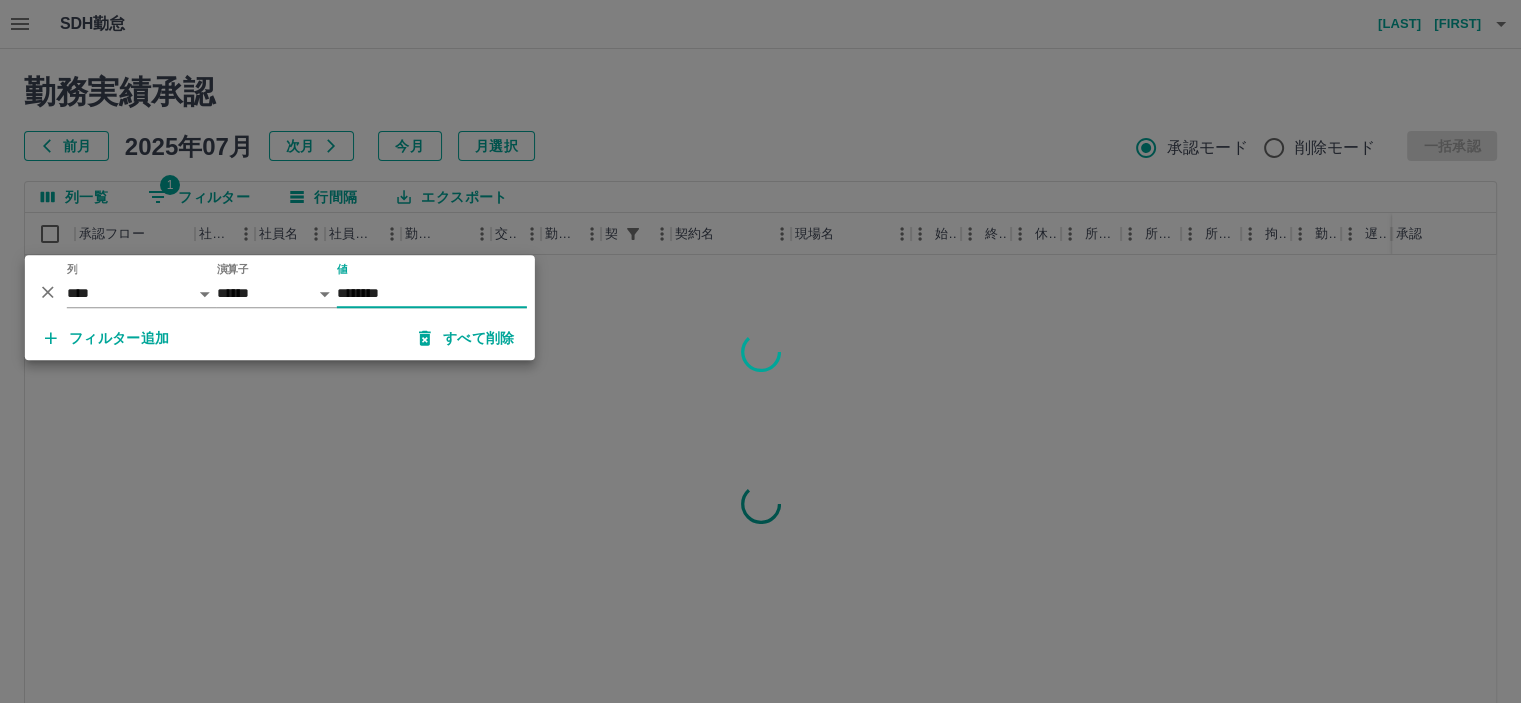 type on "********" 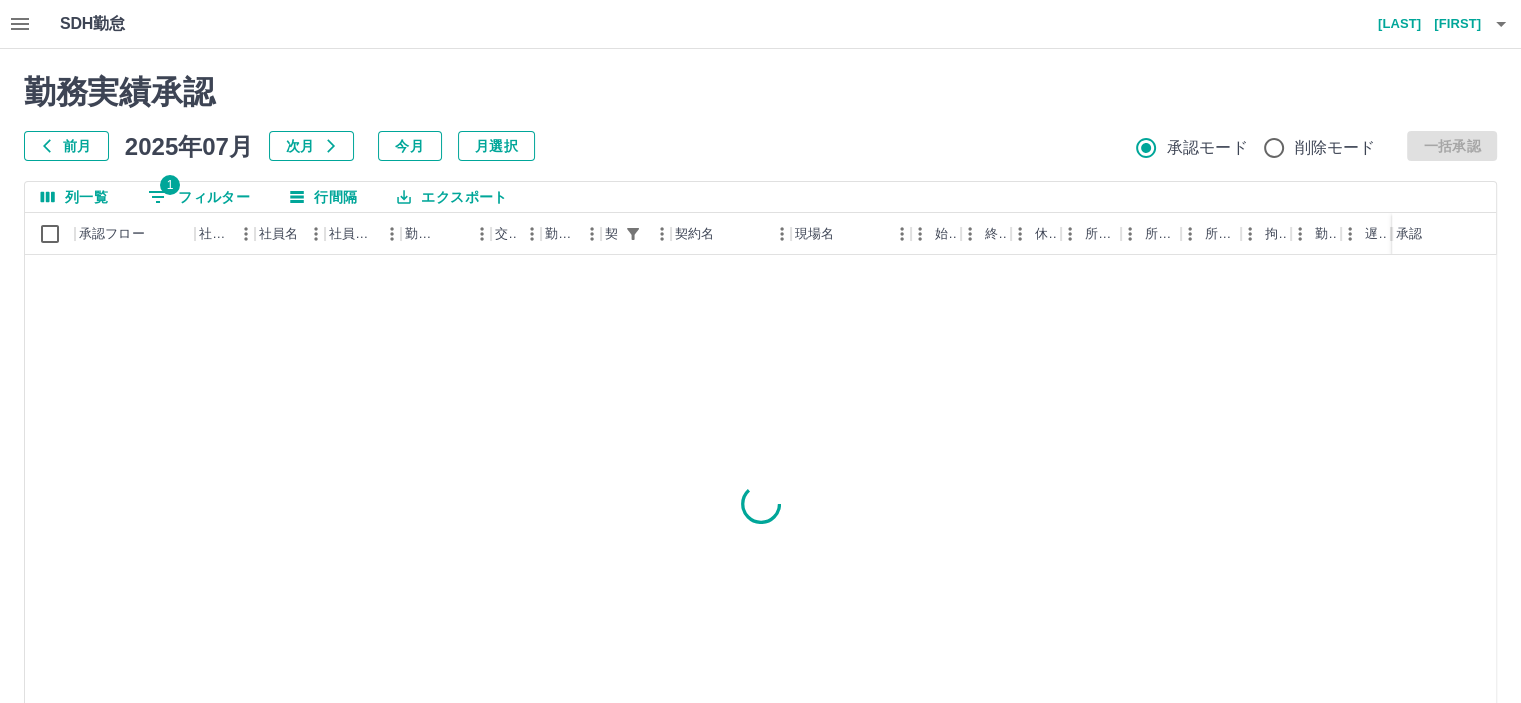 click on "1 フィルター" at bounding box center [199, 197] 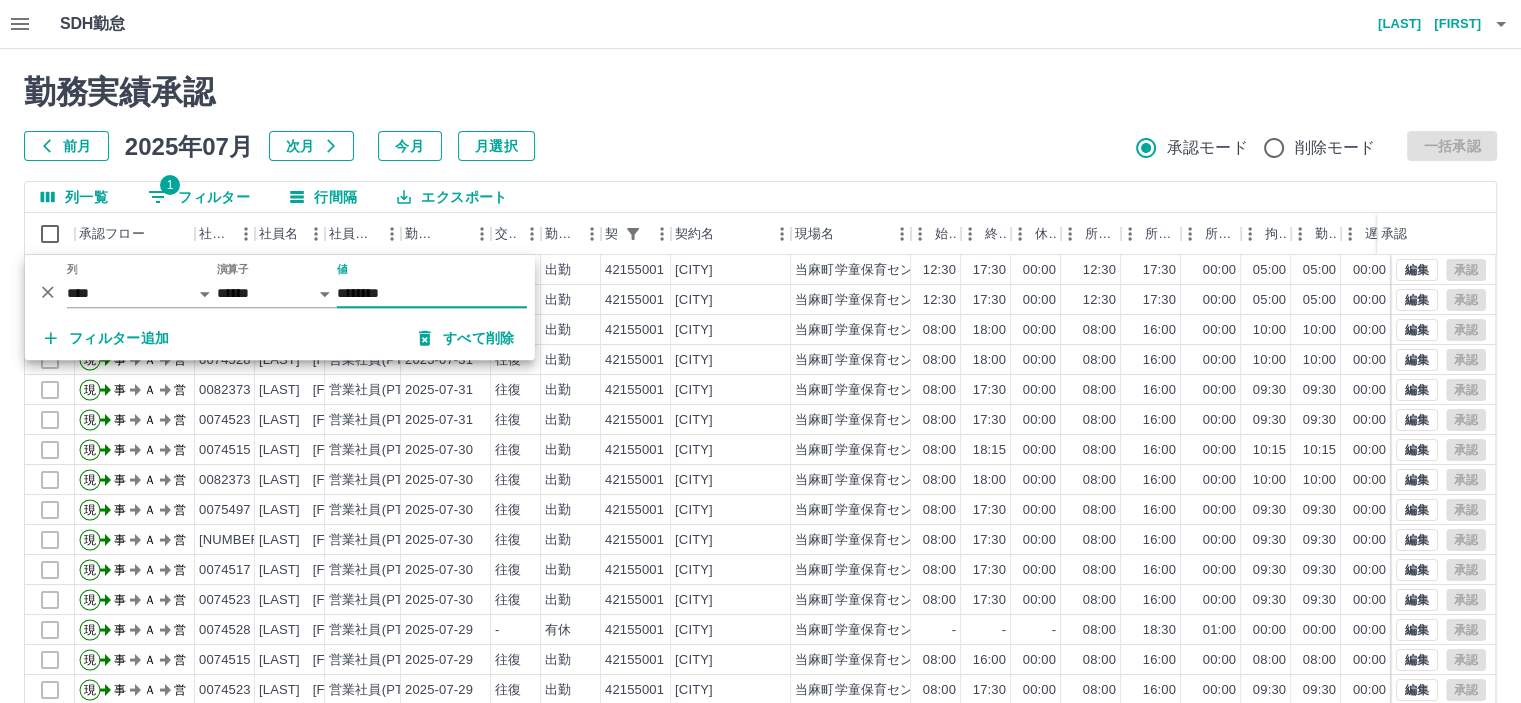 click on "前月 2025年07月 次月 今月 月選択 承認モード 削除モード 一括承認" at bounding box center (760, 146) 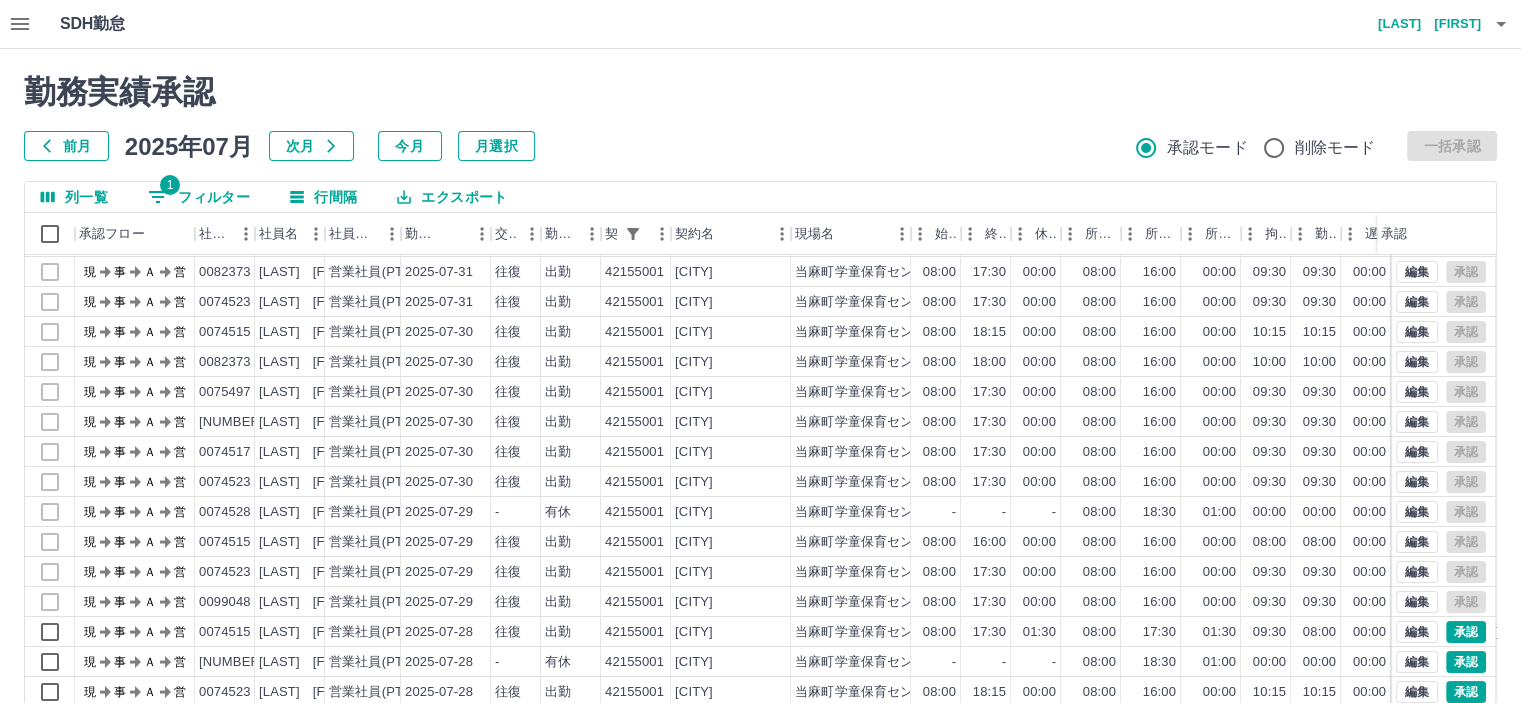 scroll, scrollTop: 0, scrollLeft: 0, axis: both 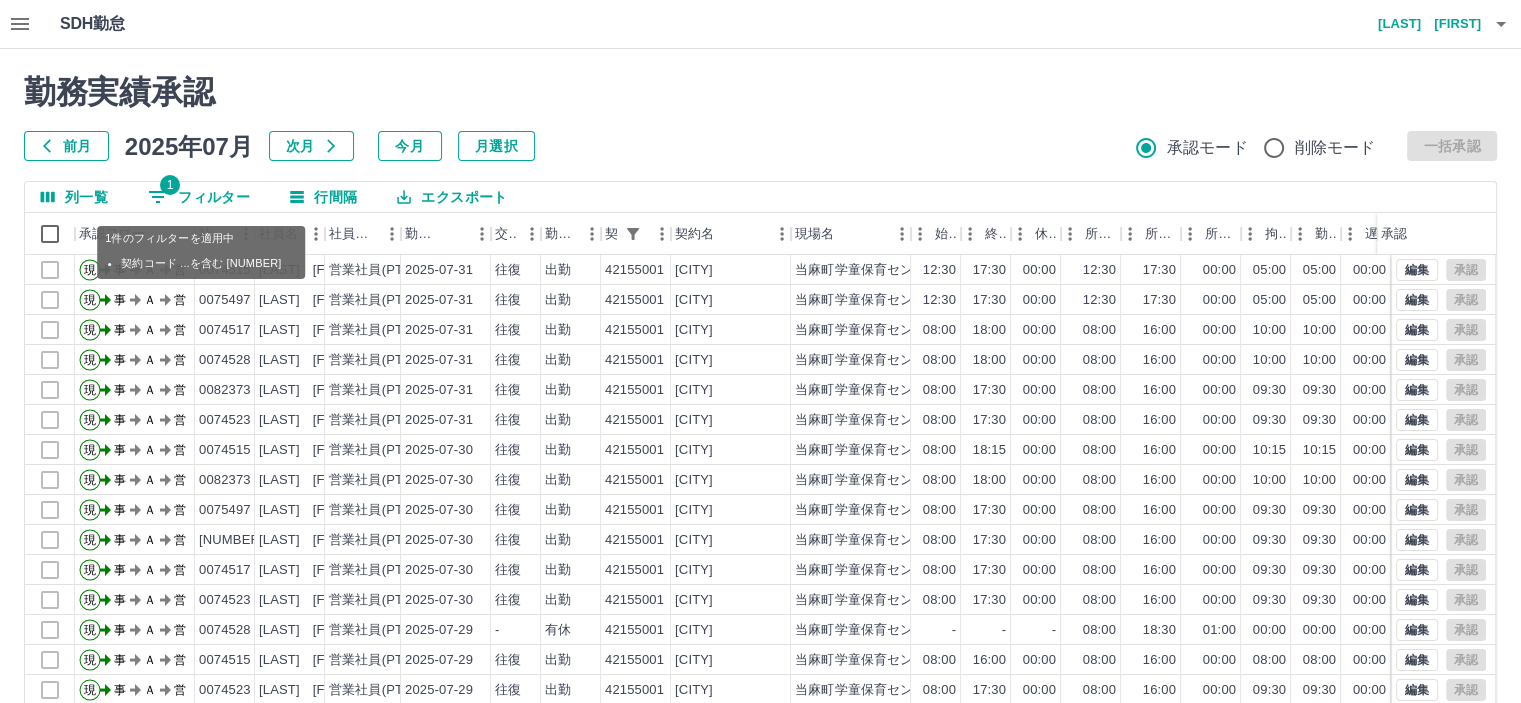 click on "1 フィルター" at bounding box center (199, 197) 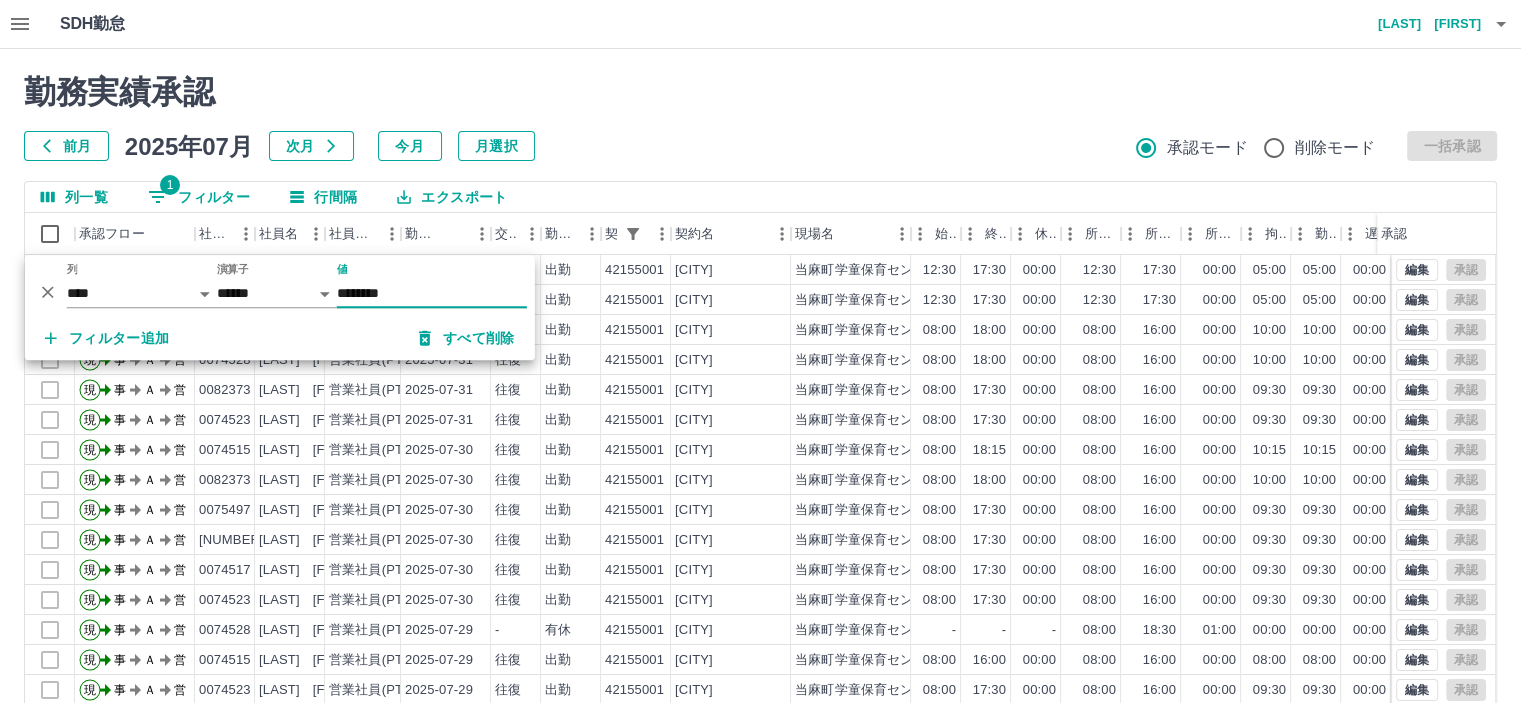 click on "フィルター追加" at bounding box center [107, 338] 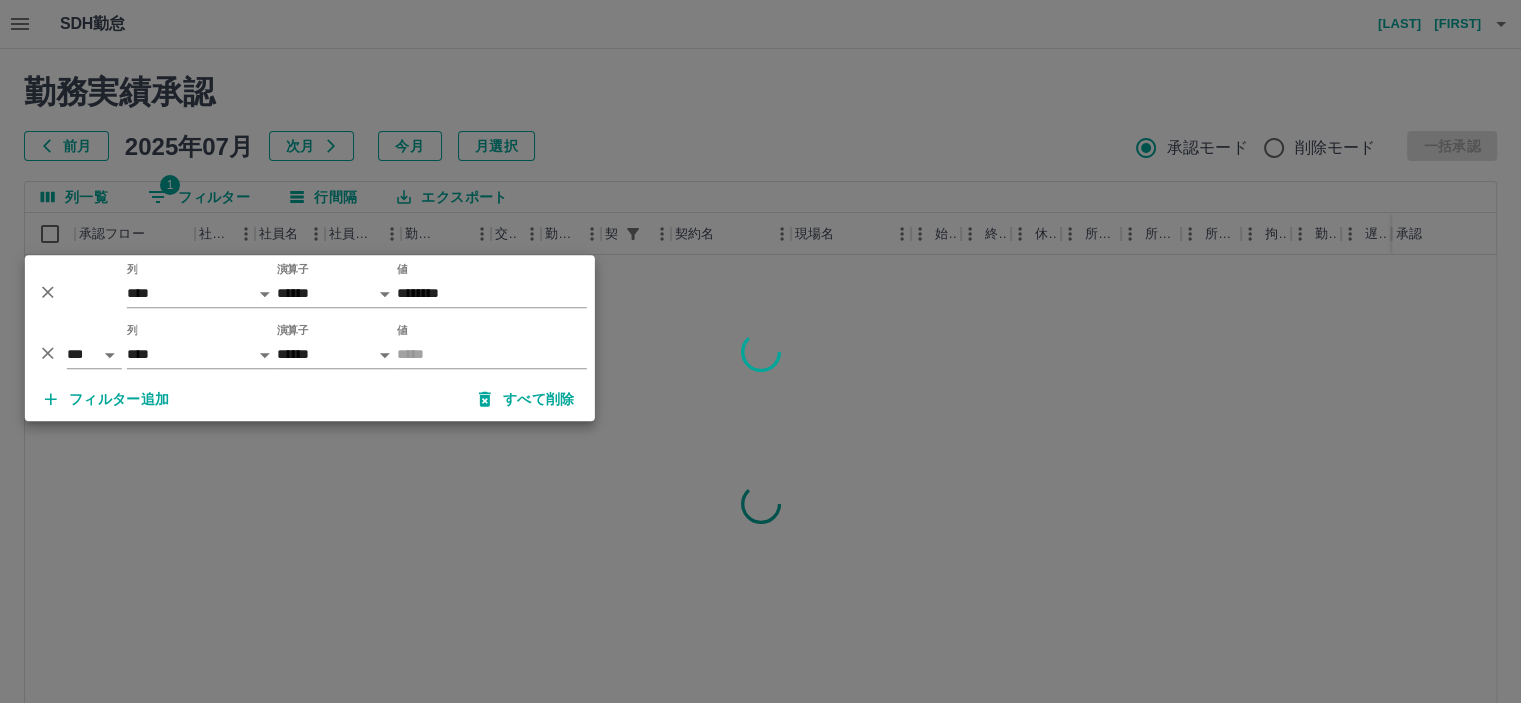 click at bounding box center (760, 351) 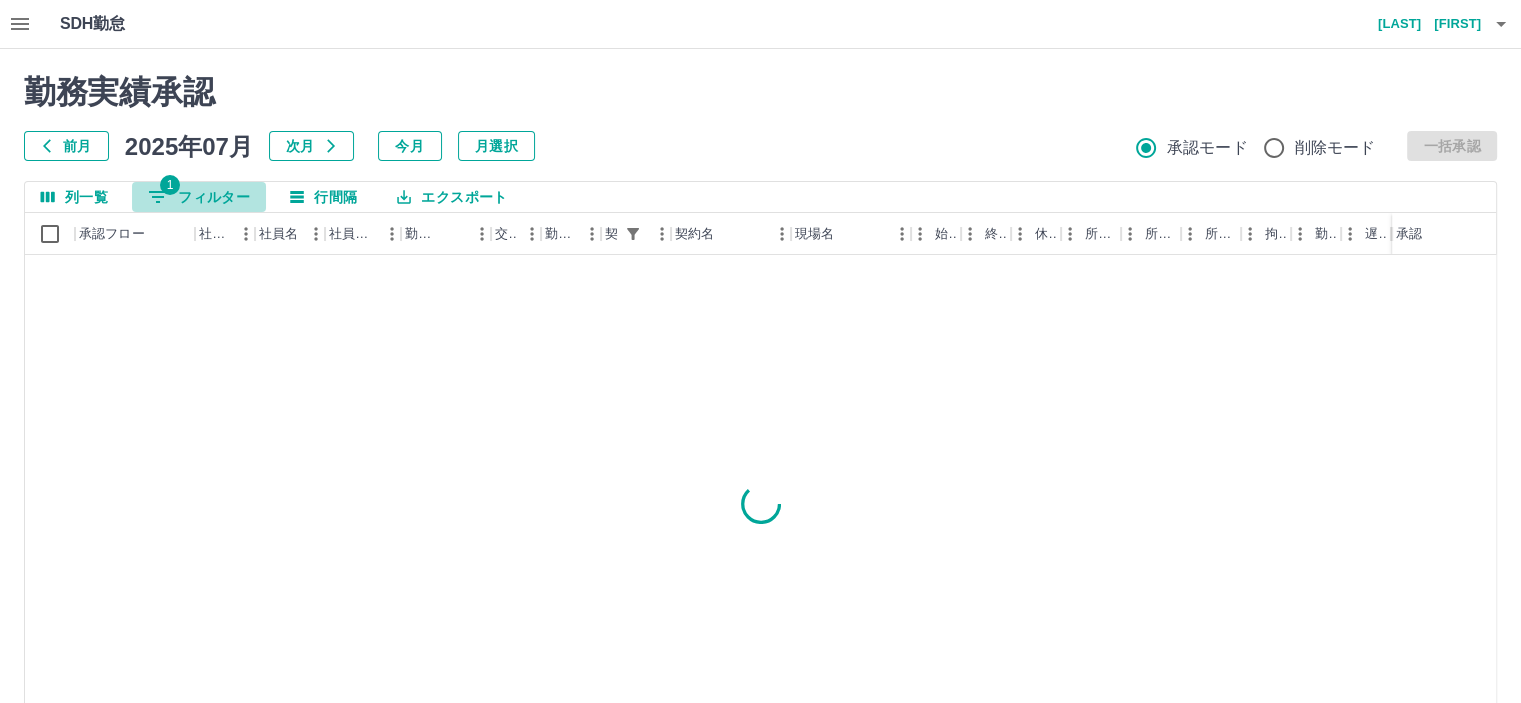 click on "1 フィルター" at bounding box center (199, 197) 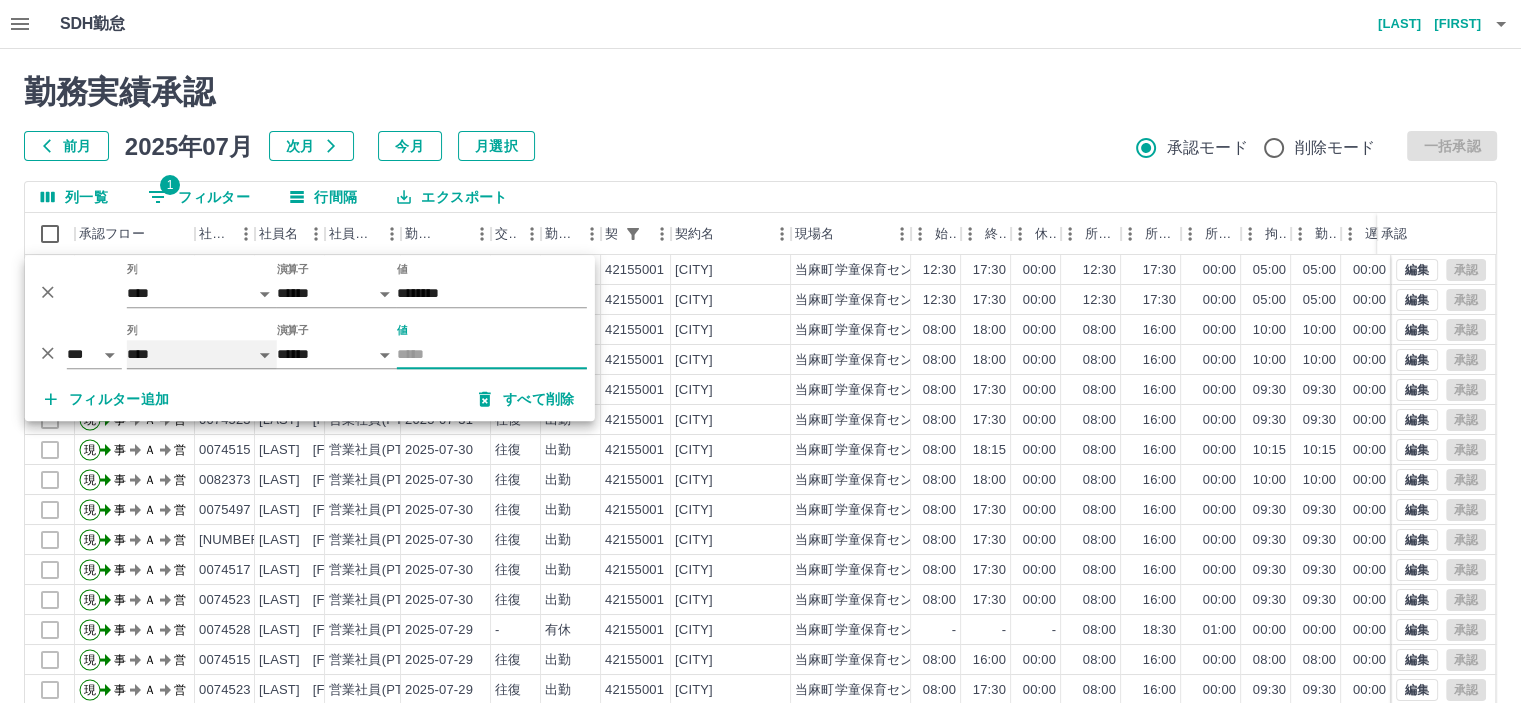 click on "**** *** **** *** *** **** ***** *** *** ** ** ** **** **** **** ** ** *** **** *****" at bounding box center [202, 354] 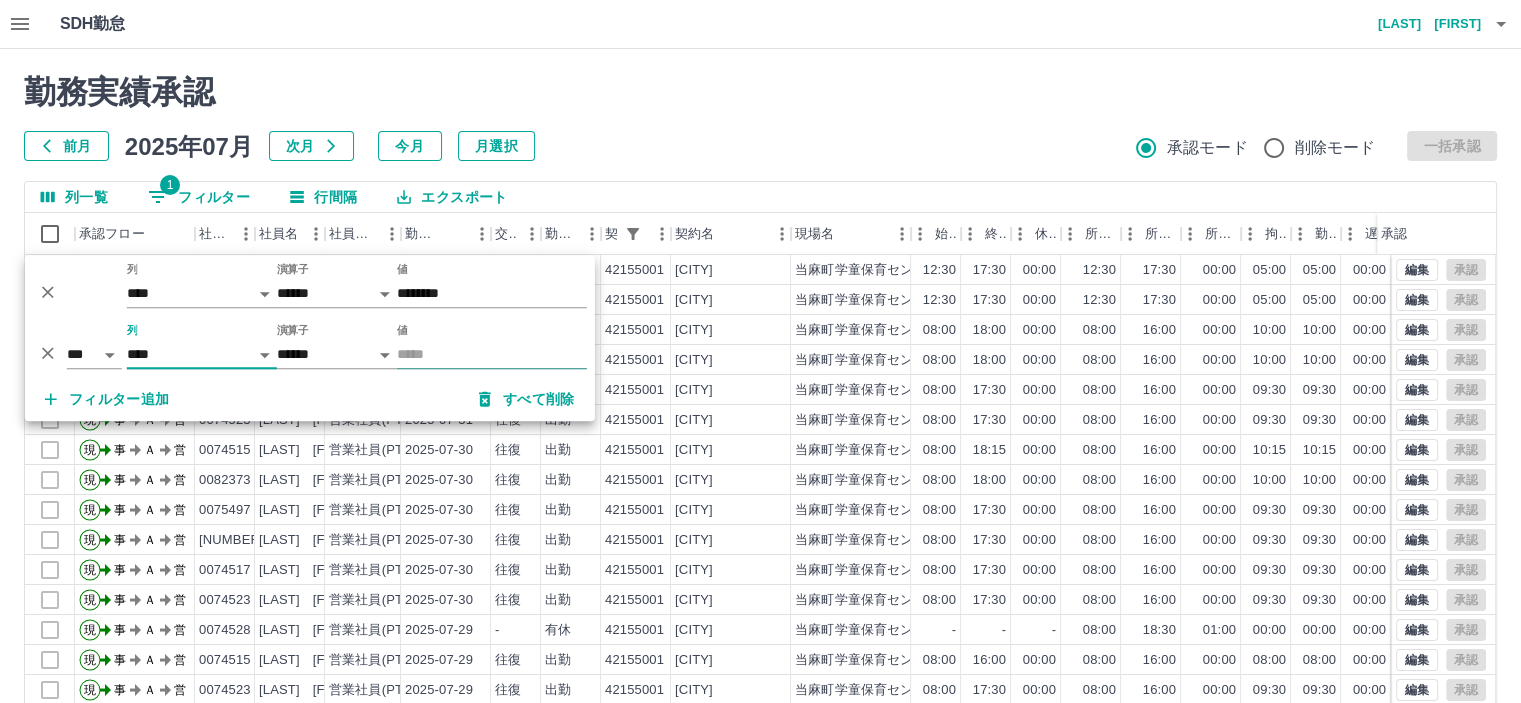 click on "値" at bounding box center [492, 354] 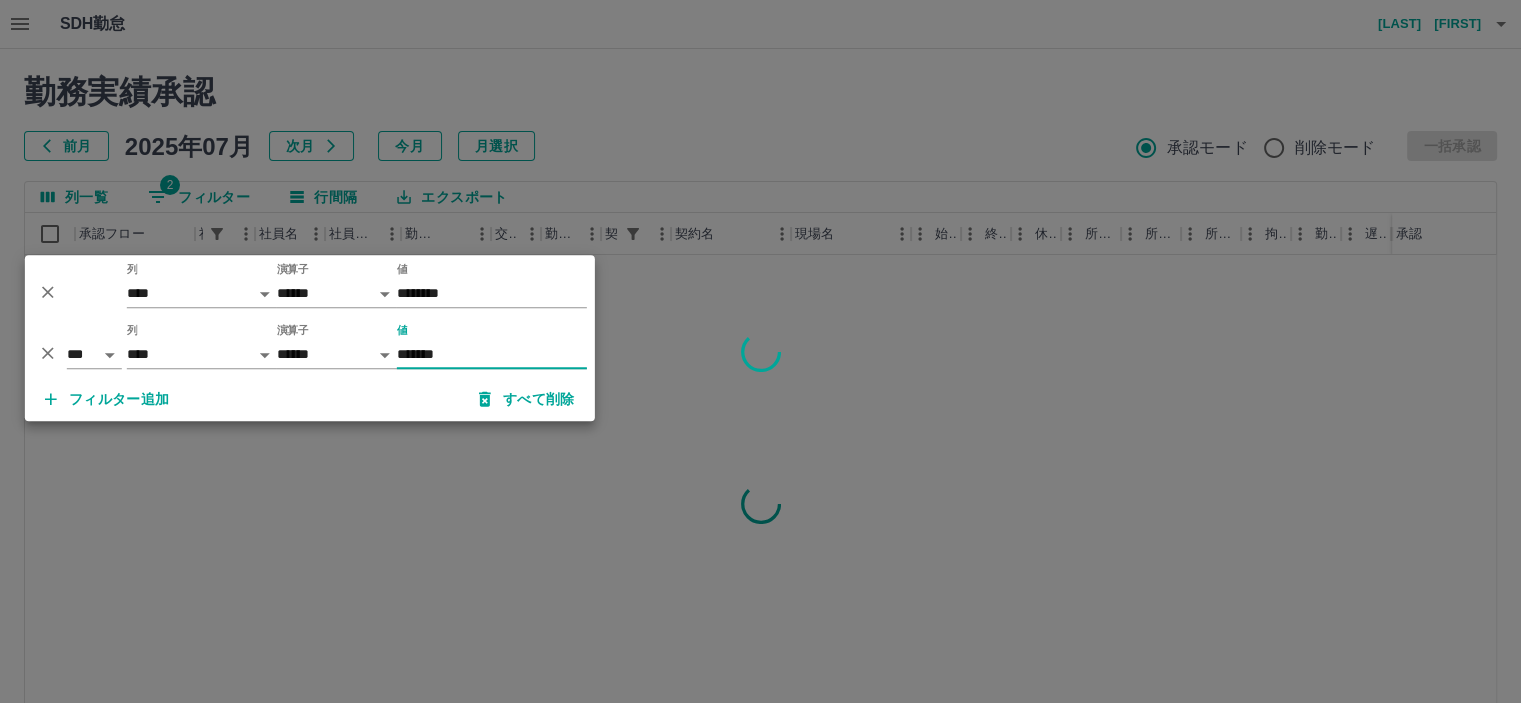 type on "*******" 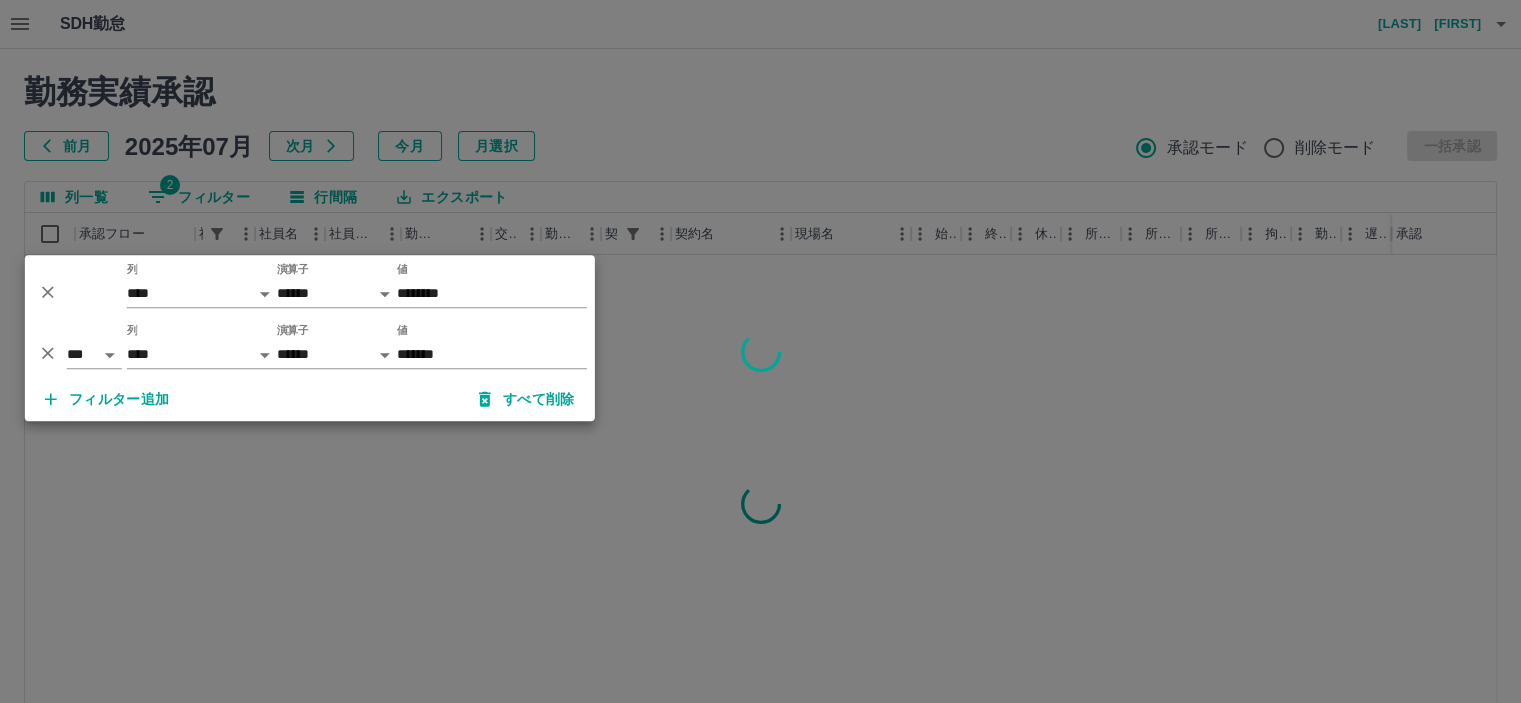 click at bounding box center (760, 351) 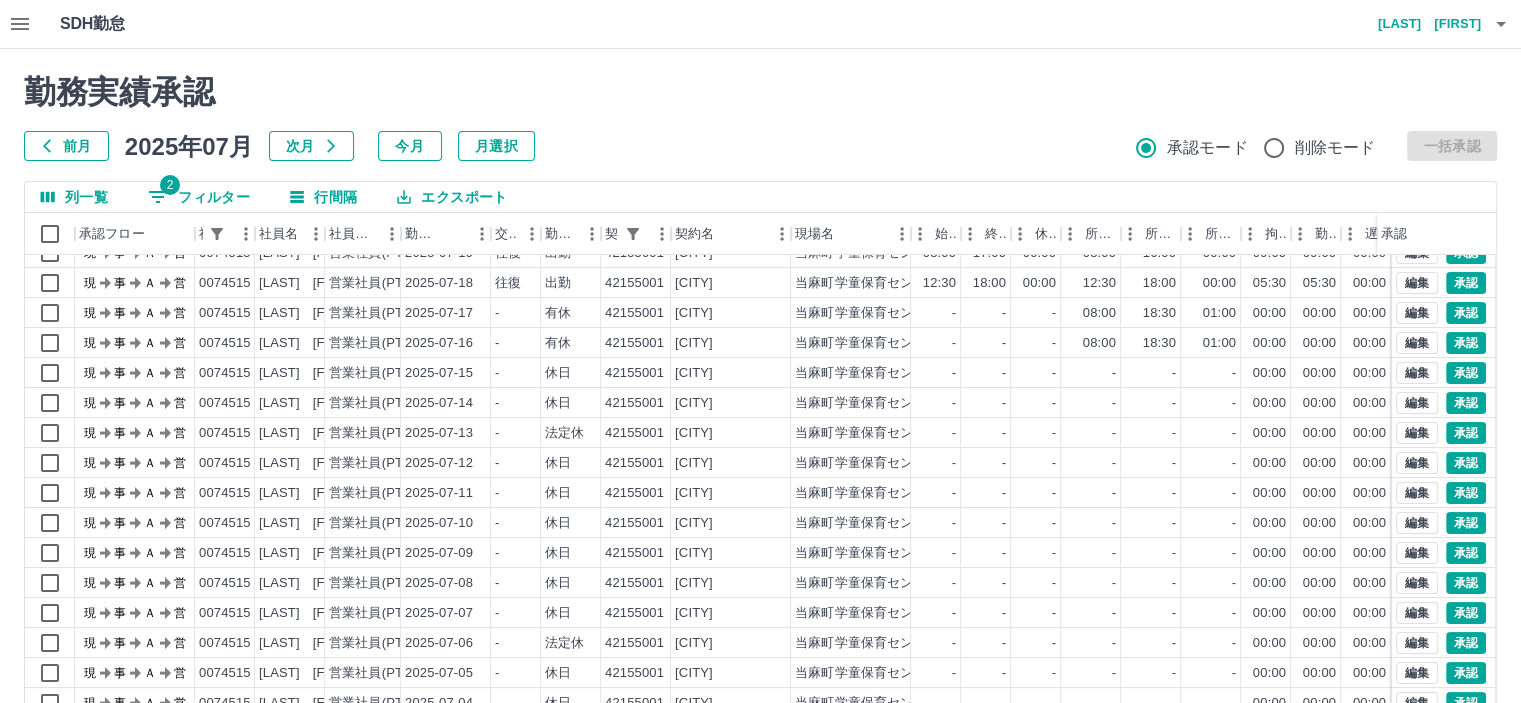 scroll, scrollTop: 401, scrollLeft: 0, axis: vertical 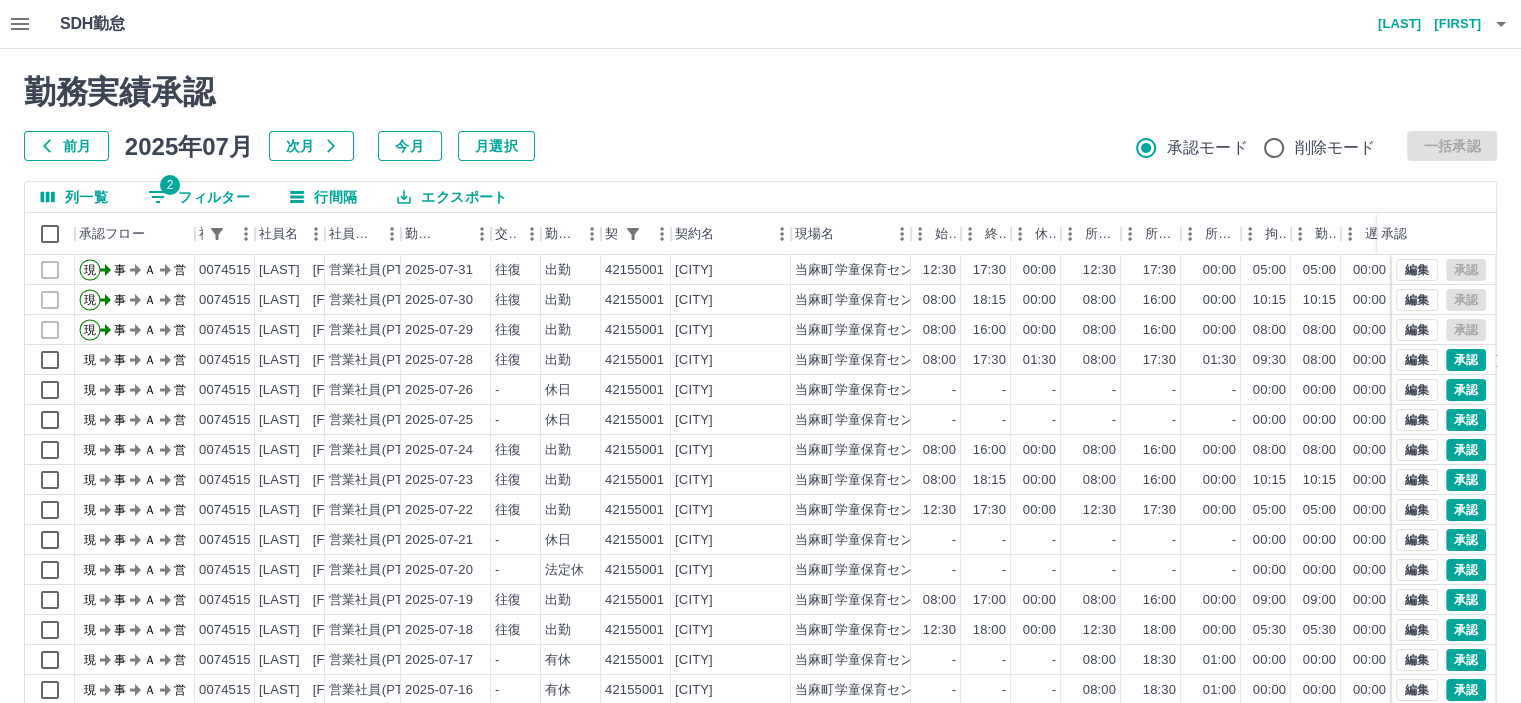 click on "2 フィルター" at bounding box center (199, 197) 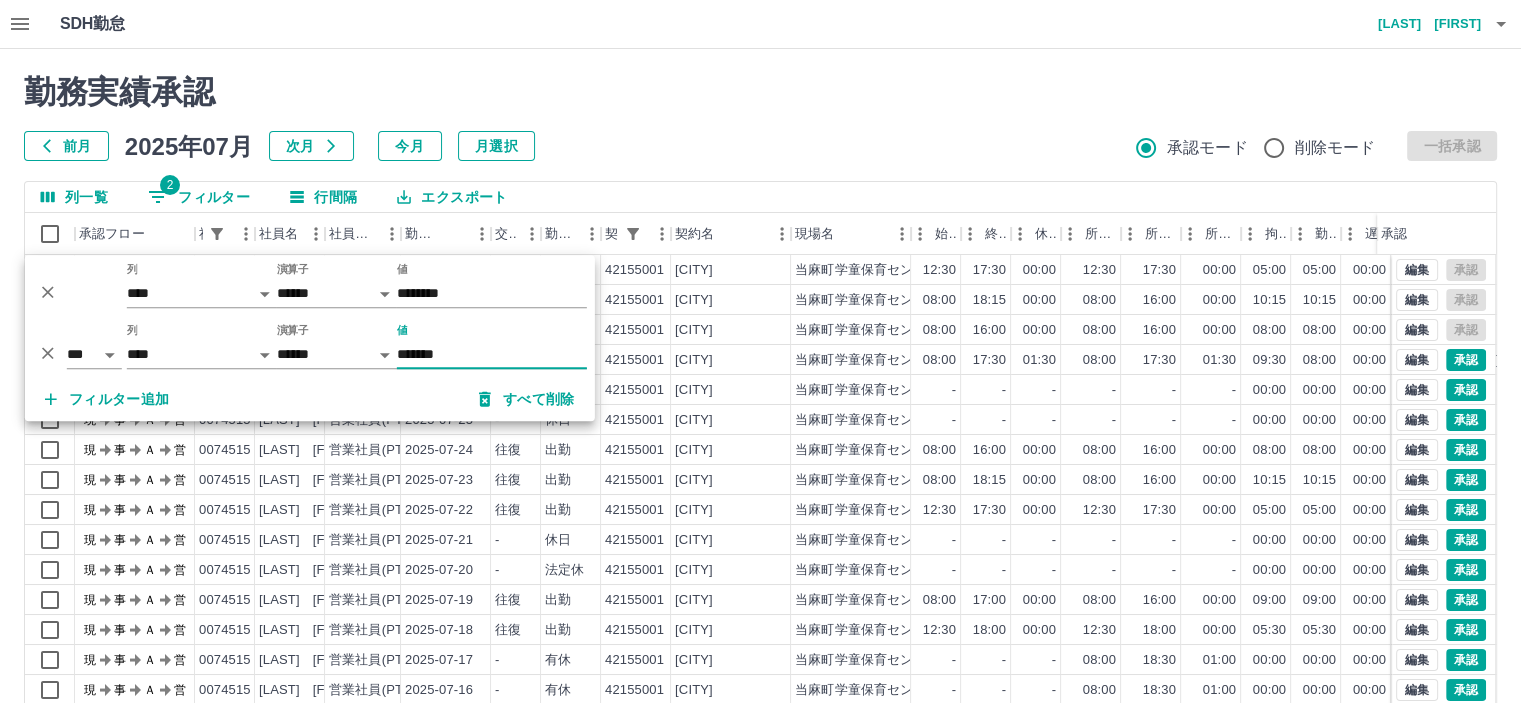 drag, startPoint x: 49, startPoint y: 351, endPoint x: 470, endPoint y: 267, distance: 429.29828 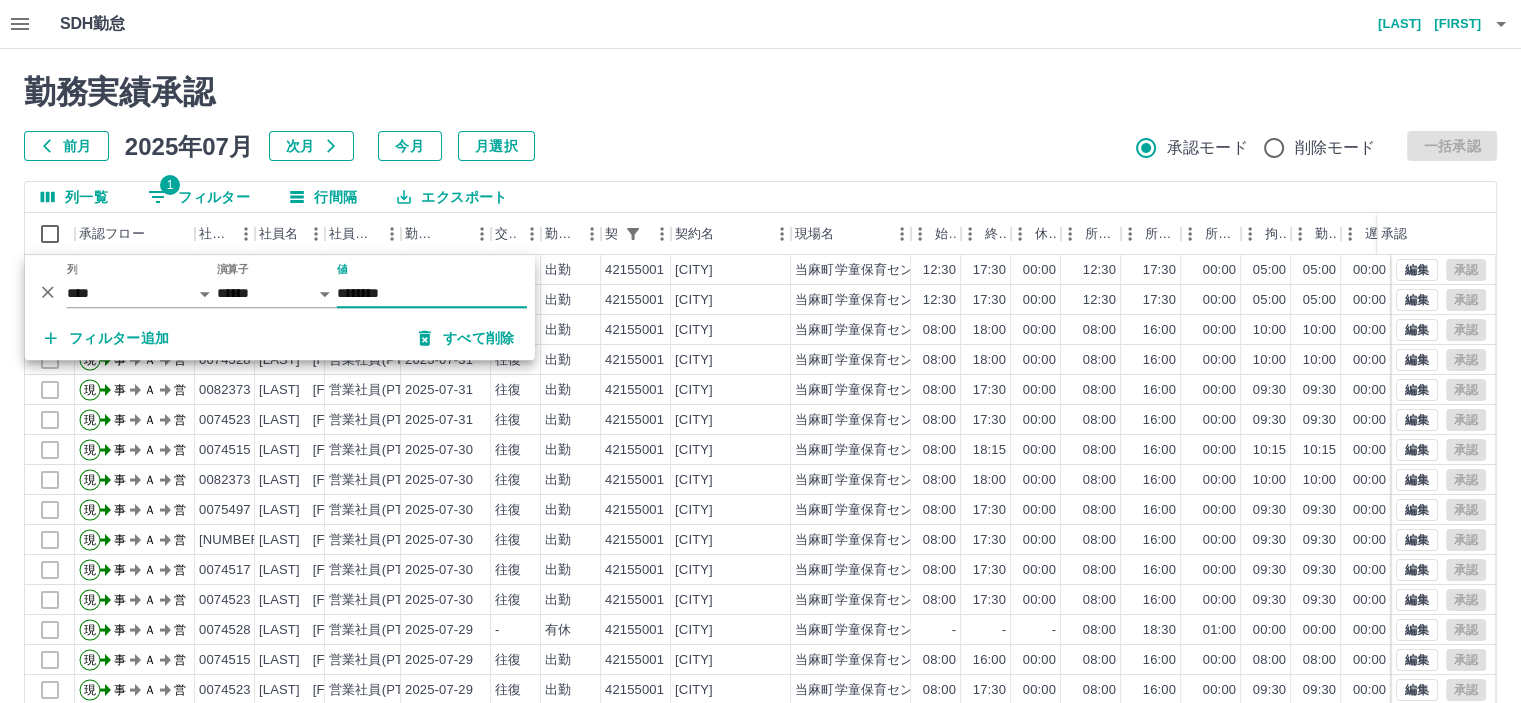 click on "勤務実績承認 前月 2025年07月 次月 今月 月選択 承認モード 削除モード 一括承認" at bounding box center (760, 117) 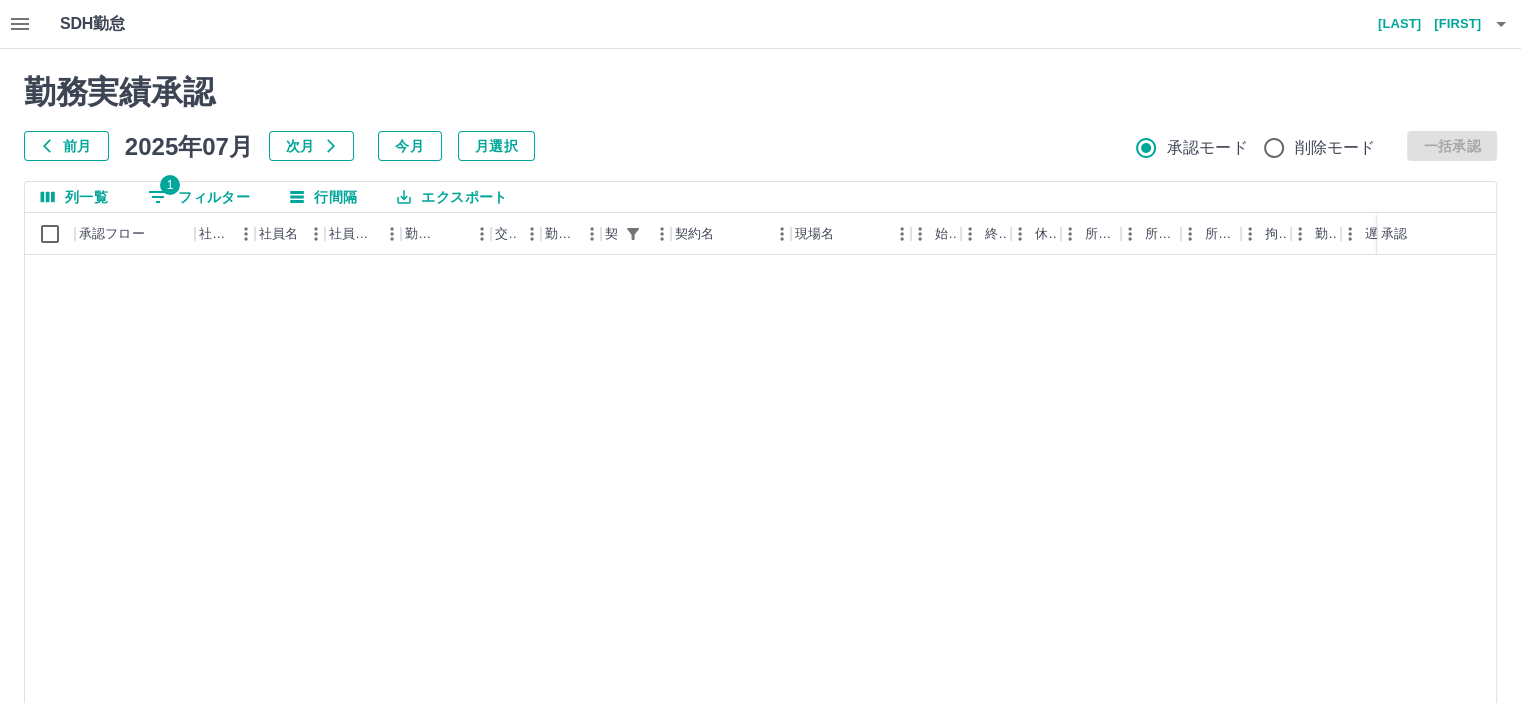 scroll, scrollTop: 0, scrollLeft: 0, axis: both 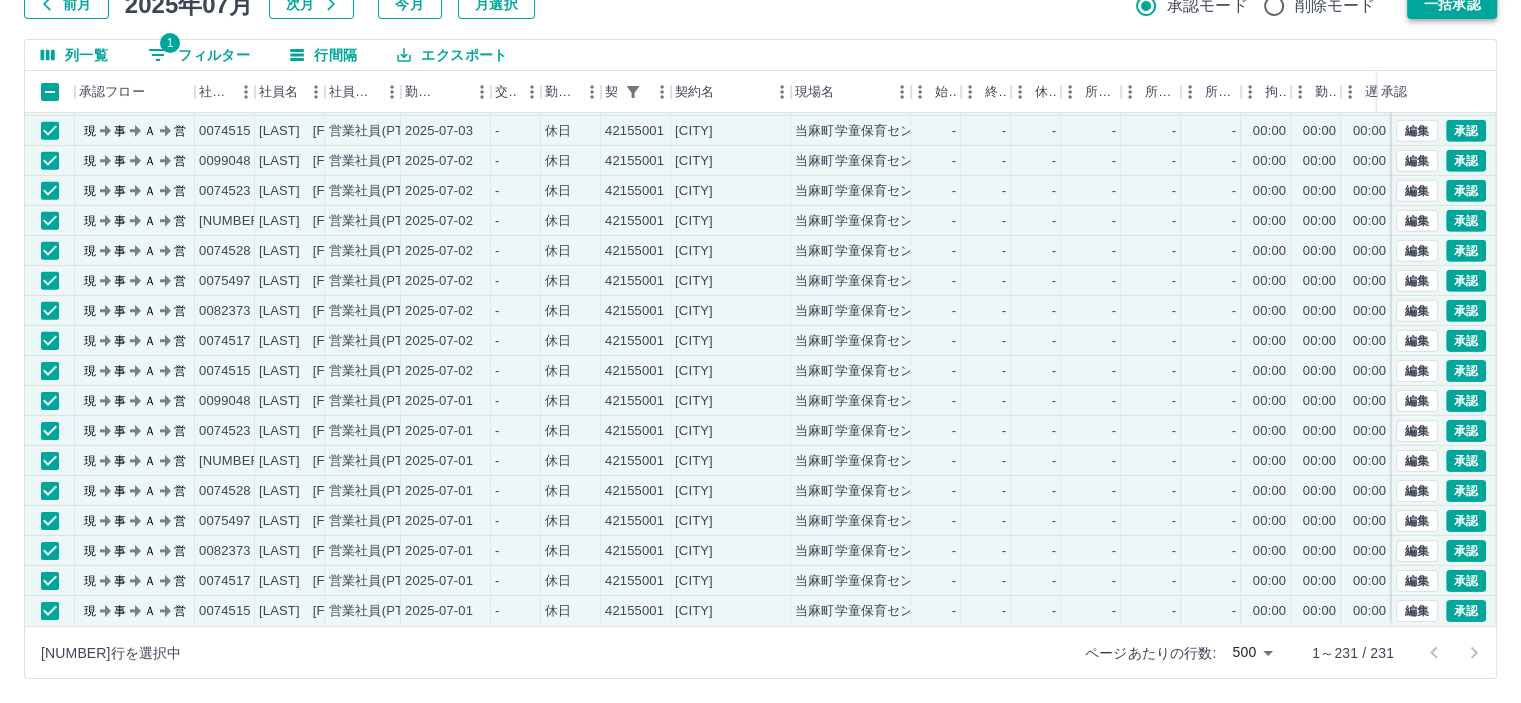click on "一括承認" at bounding box center [1452, 4] 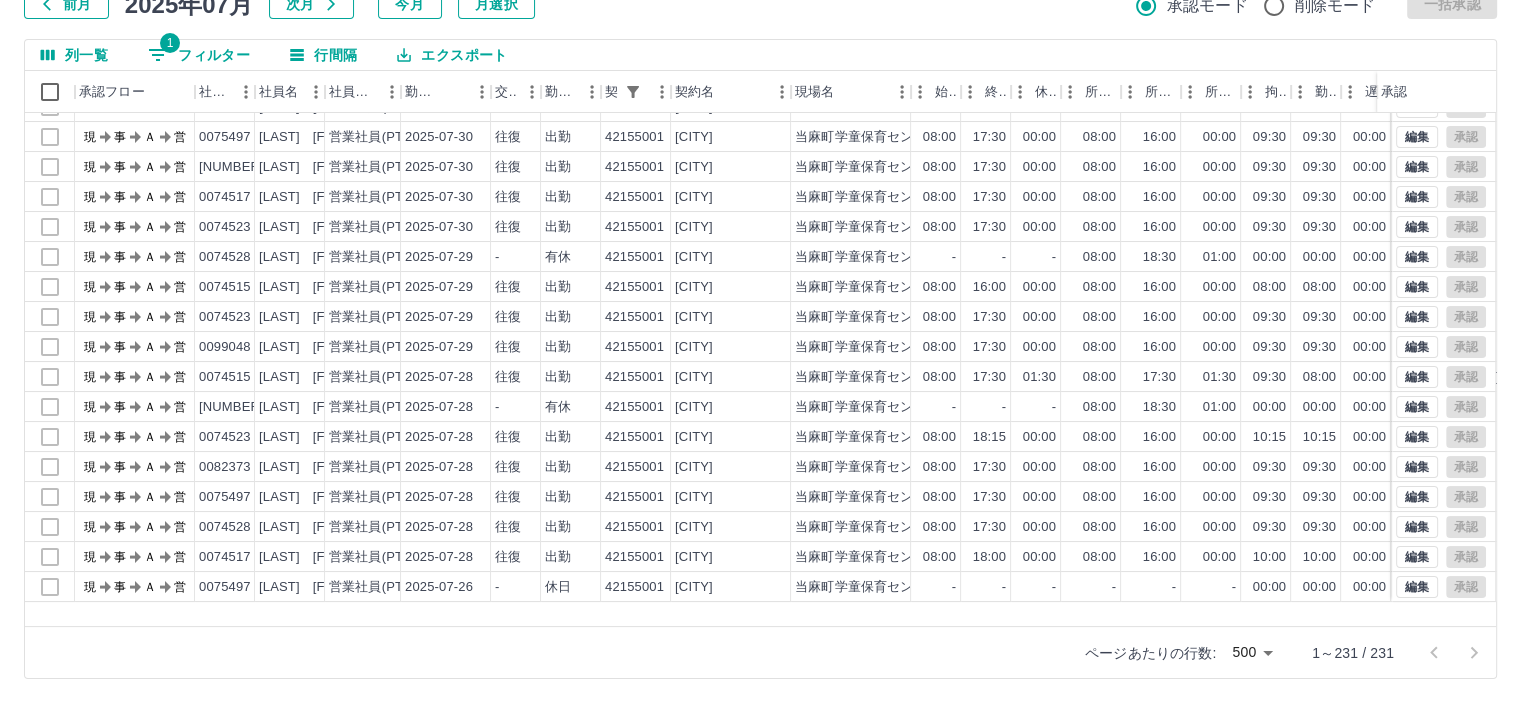 scroll, scrollTop: 0, scrollLeft: 0, axis: both 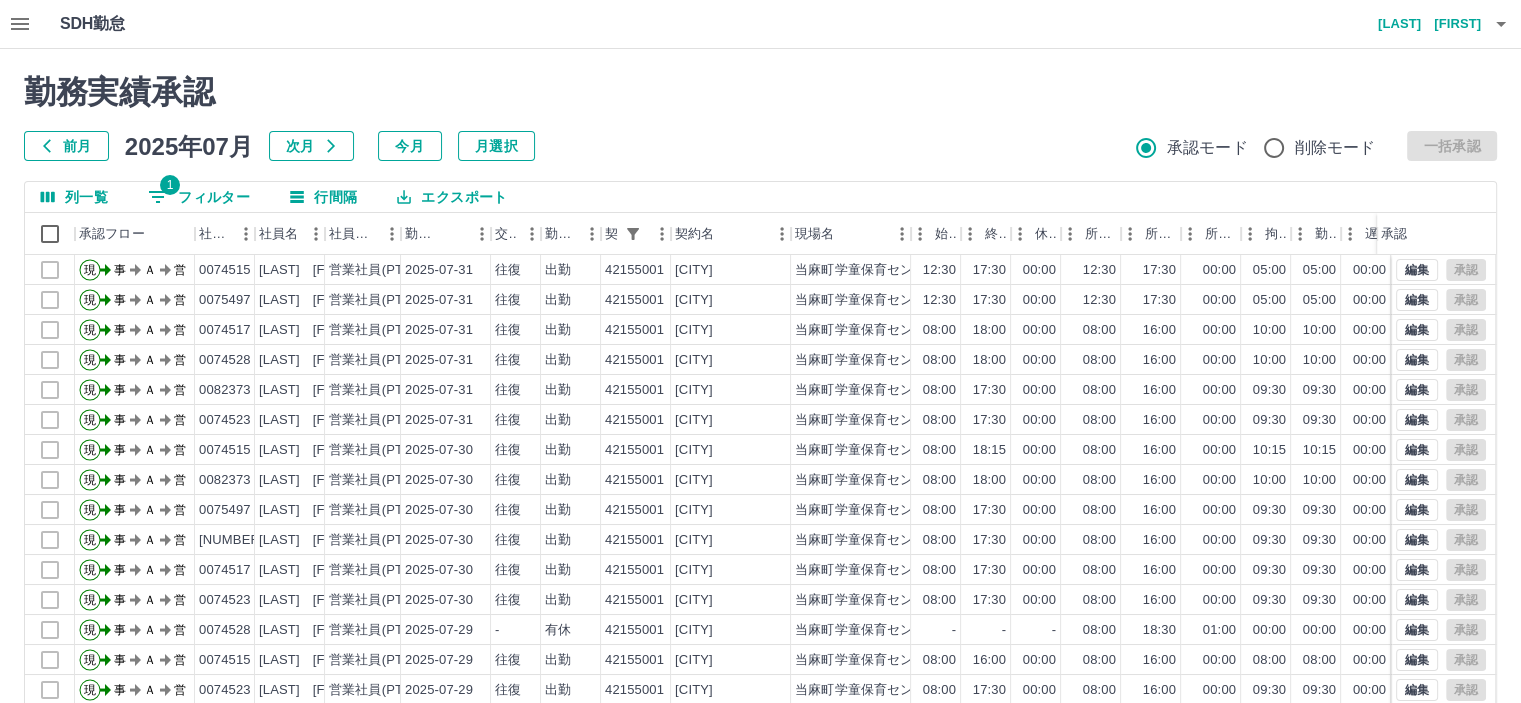 click on "[LAST]　[FIRST]" at bounding box center [1421, 24] 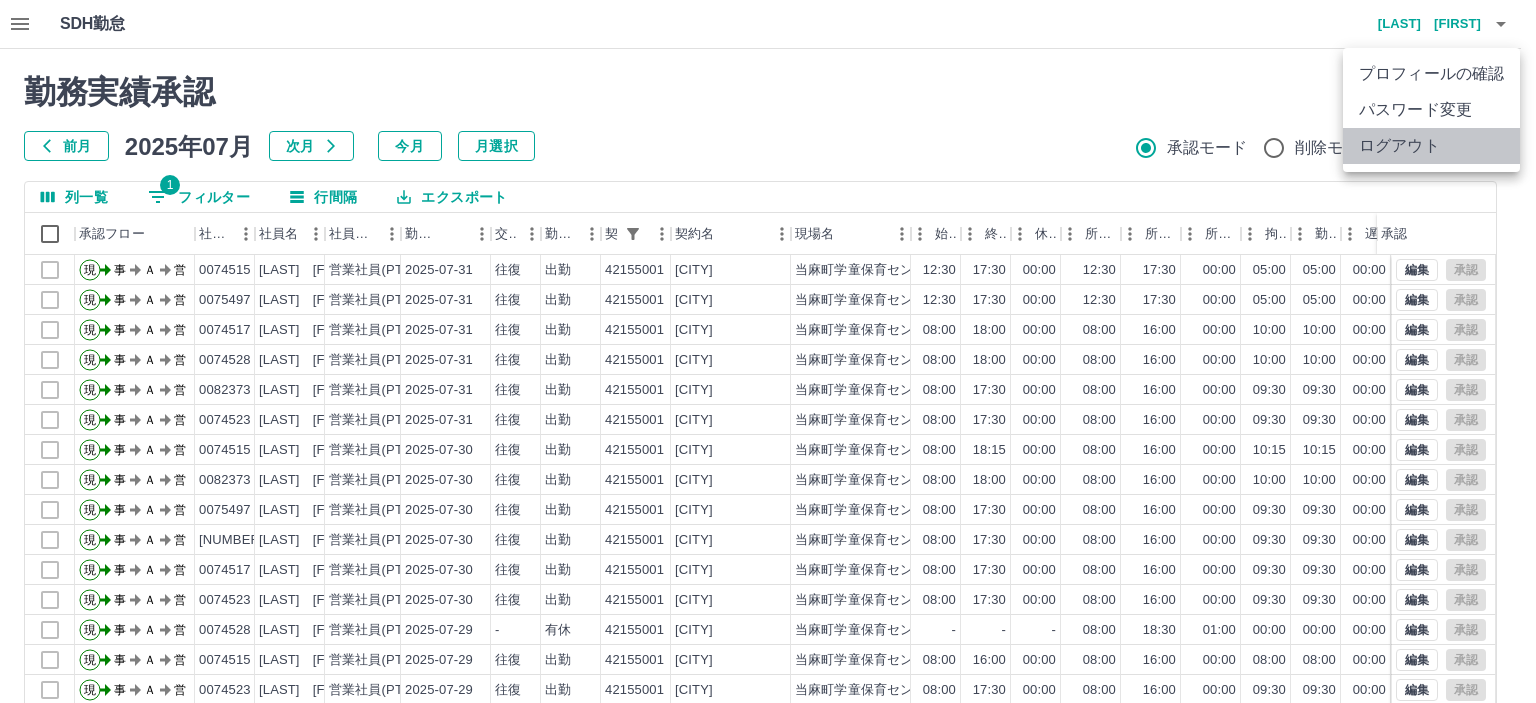 click on "ログアウト" at bounding box center [1431, 146] 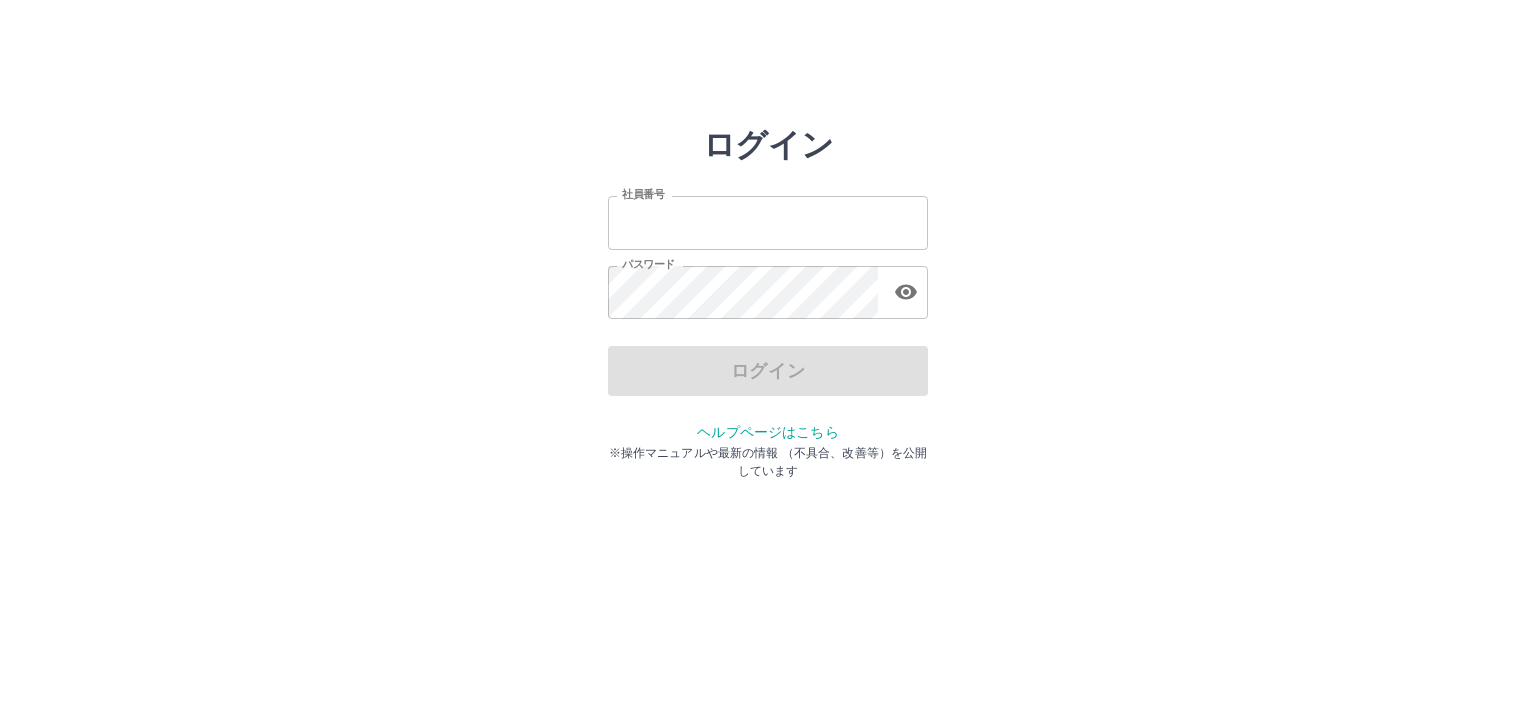 scroll, scrollTop: 0, scrollLeft: 0, axis: both 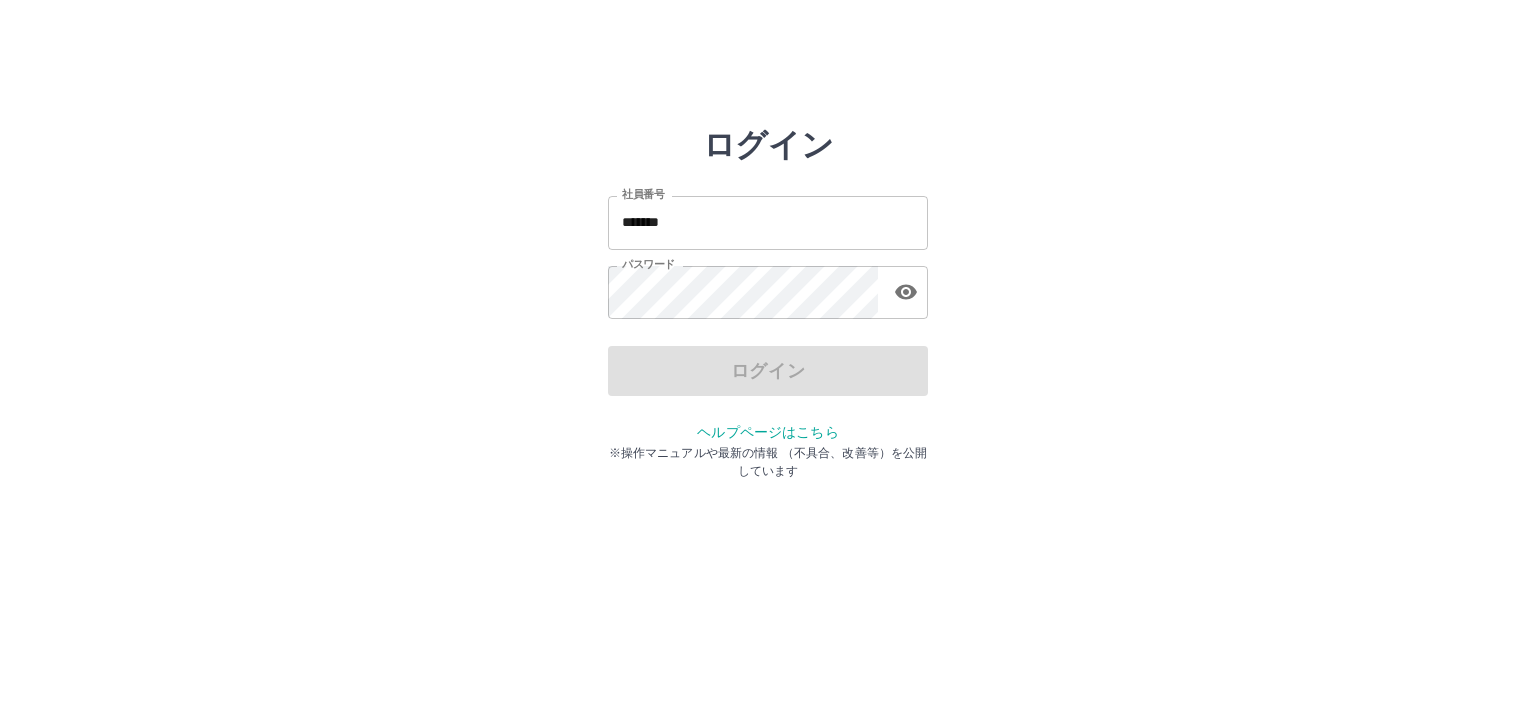 drag, startPoint x: 1210, startPoint y: 303, endPoint x: 1140, endPoint y: 327, distance: 74 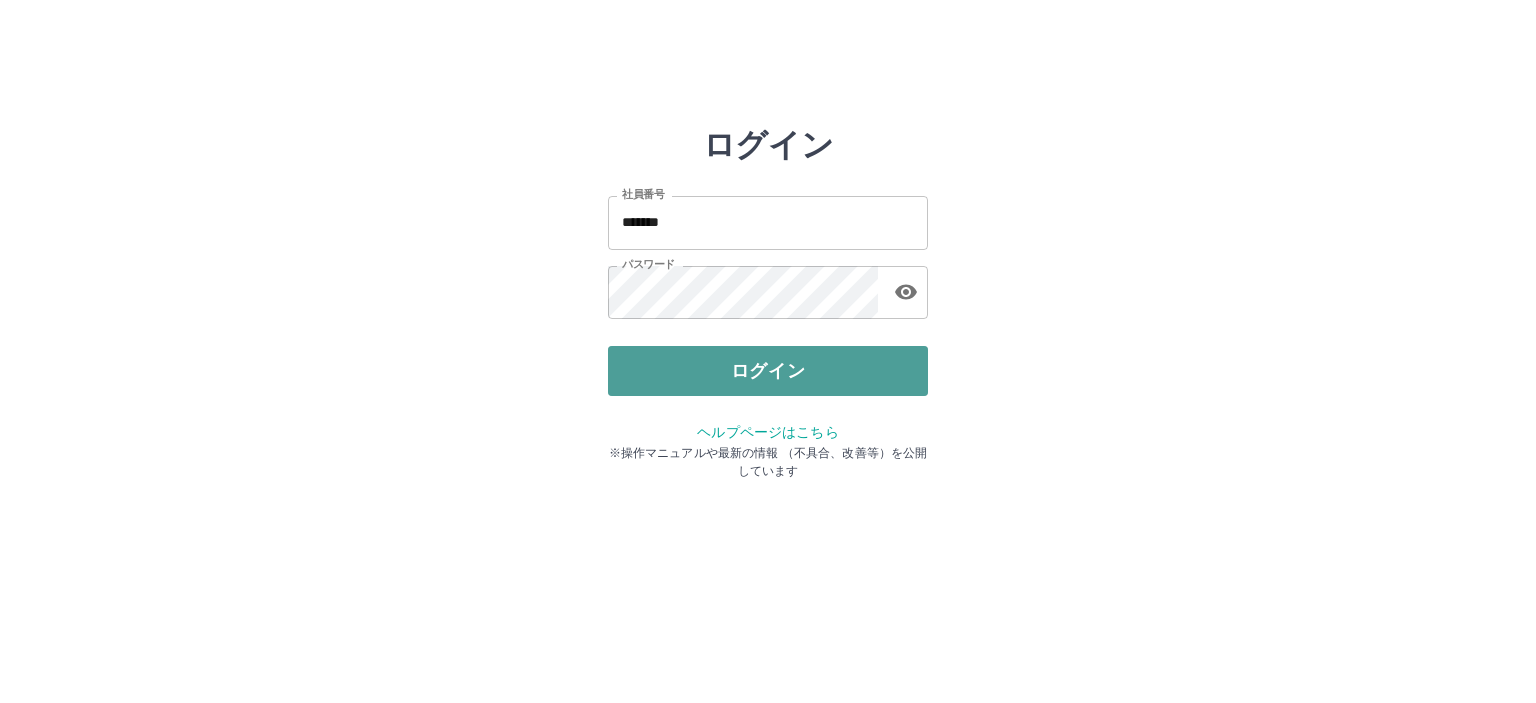 click on "ログイン" at bounding box center [768, 371] 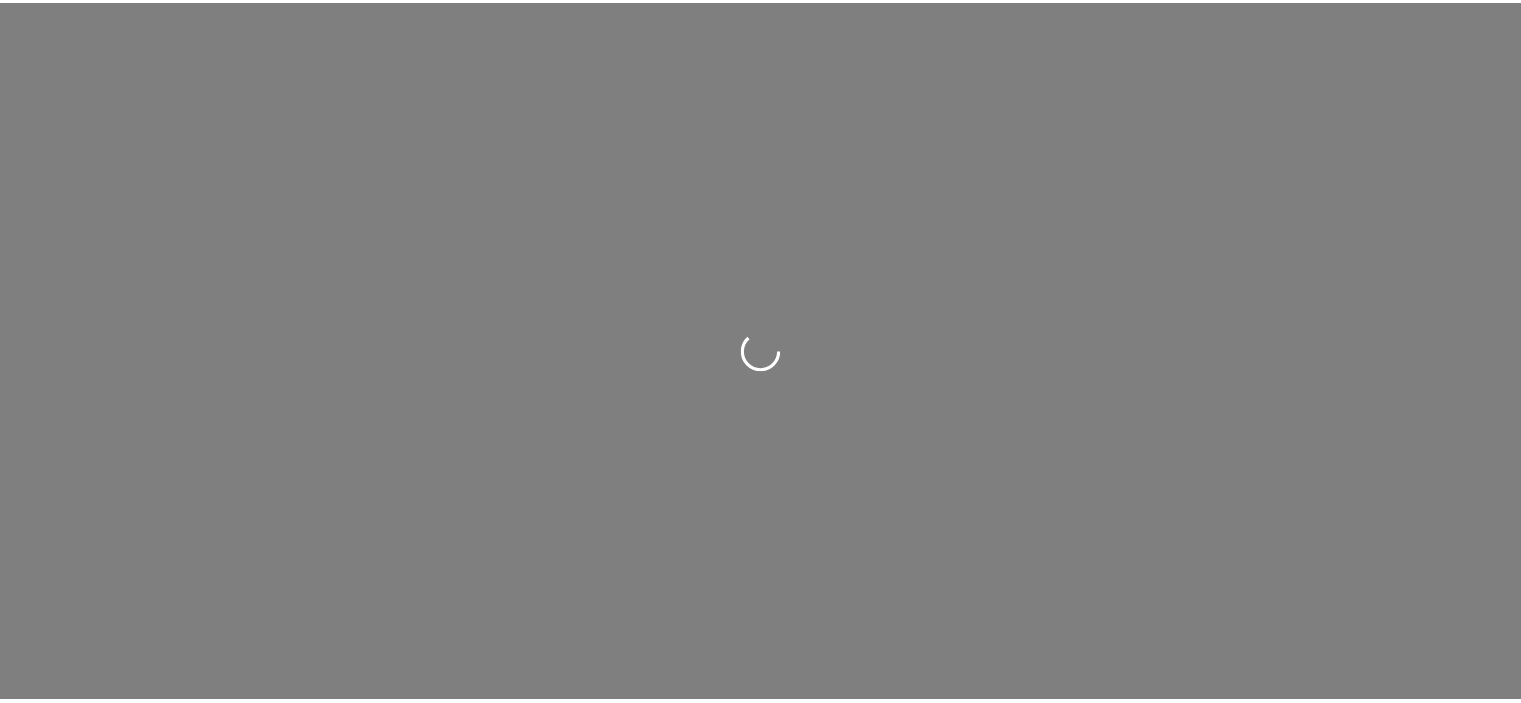 scroll, scrollTop: 0, scrollLeft: 0, axis: both 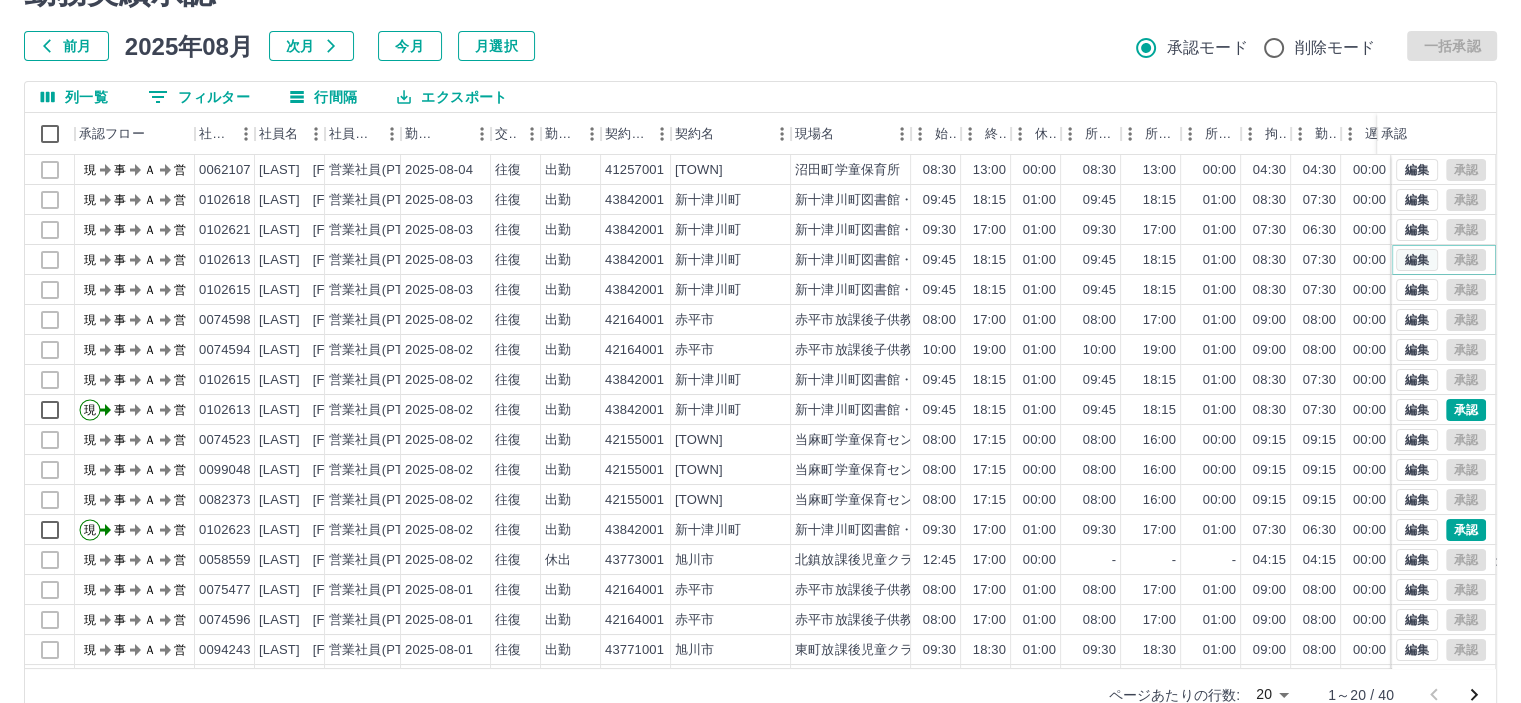 click on "編集" at bounding box center (1417, 260) 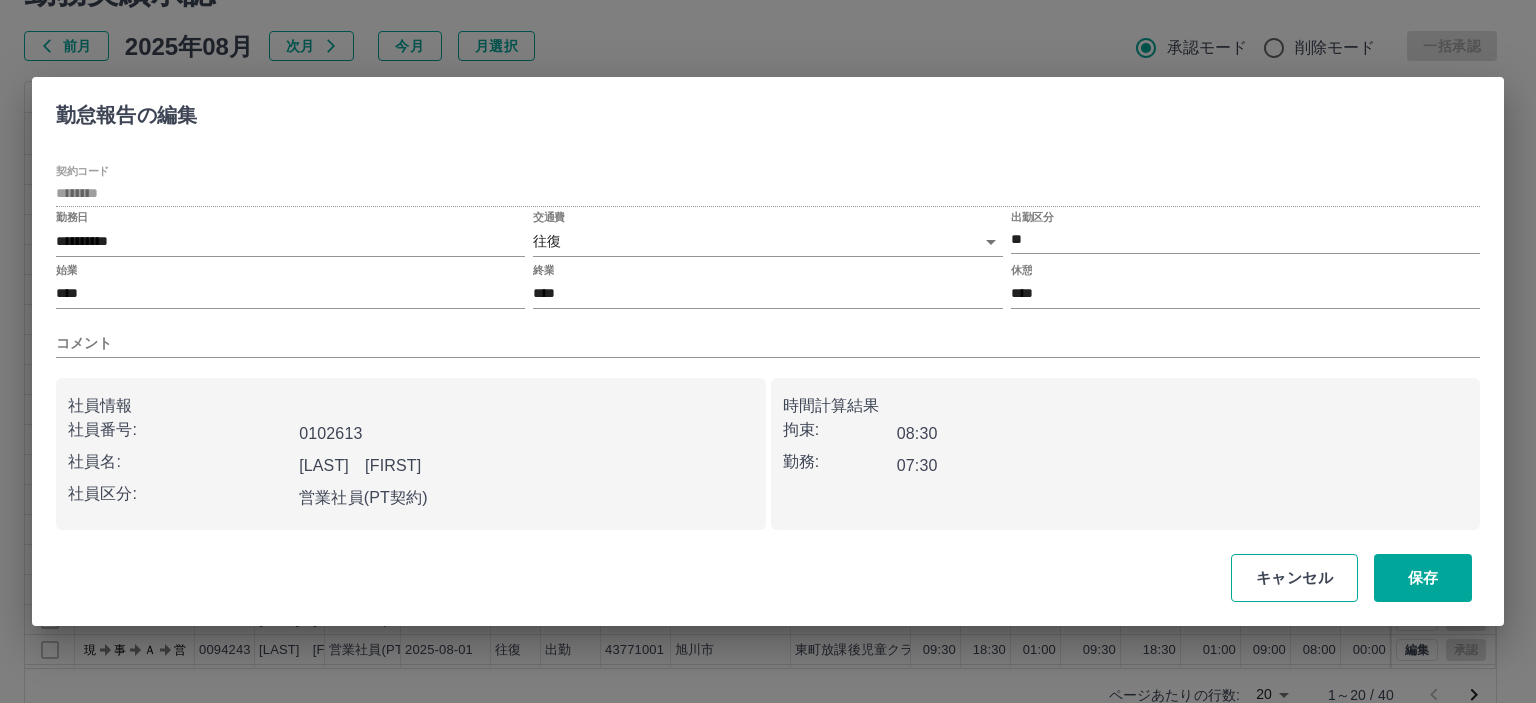 click on "キャンセル" at bounding box center (1294, 578) 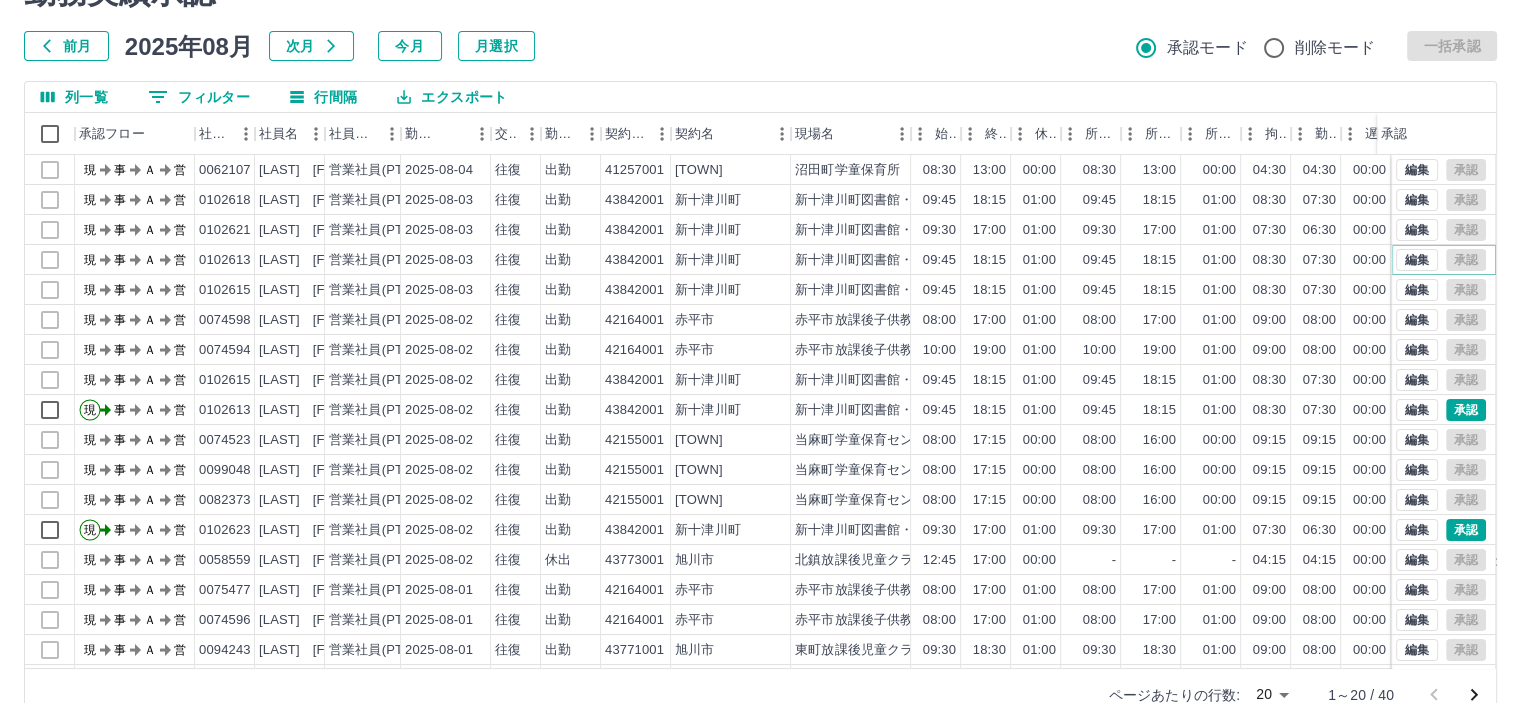 scroll, scrollTop: 0, scrollLeft: 0, axis: both 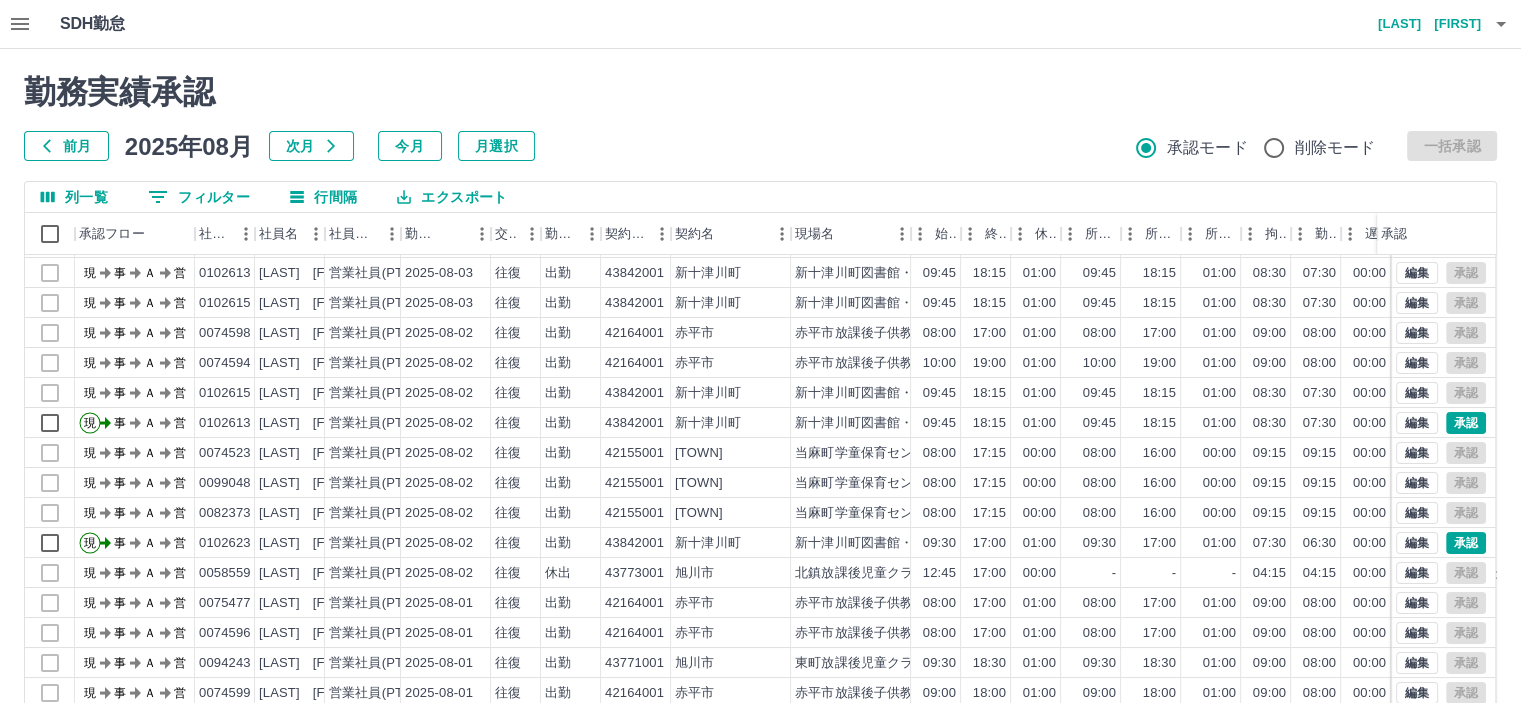 click on "前月" at bounding box center [66, 146] 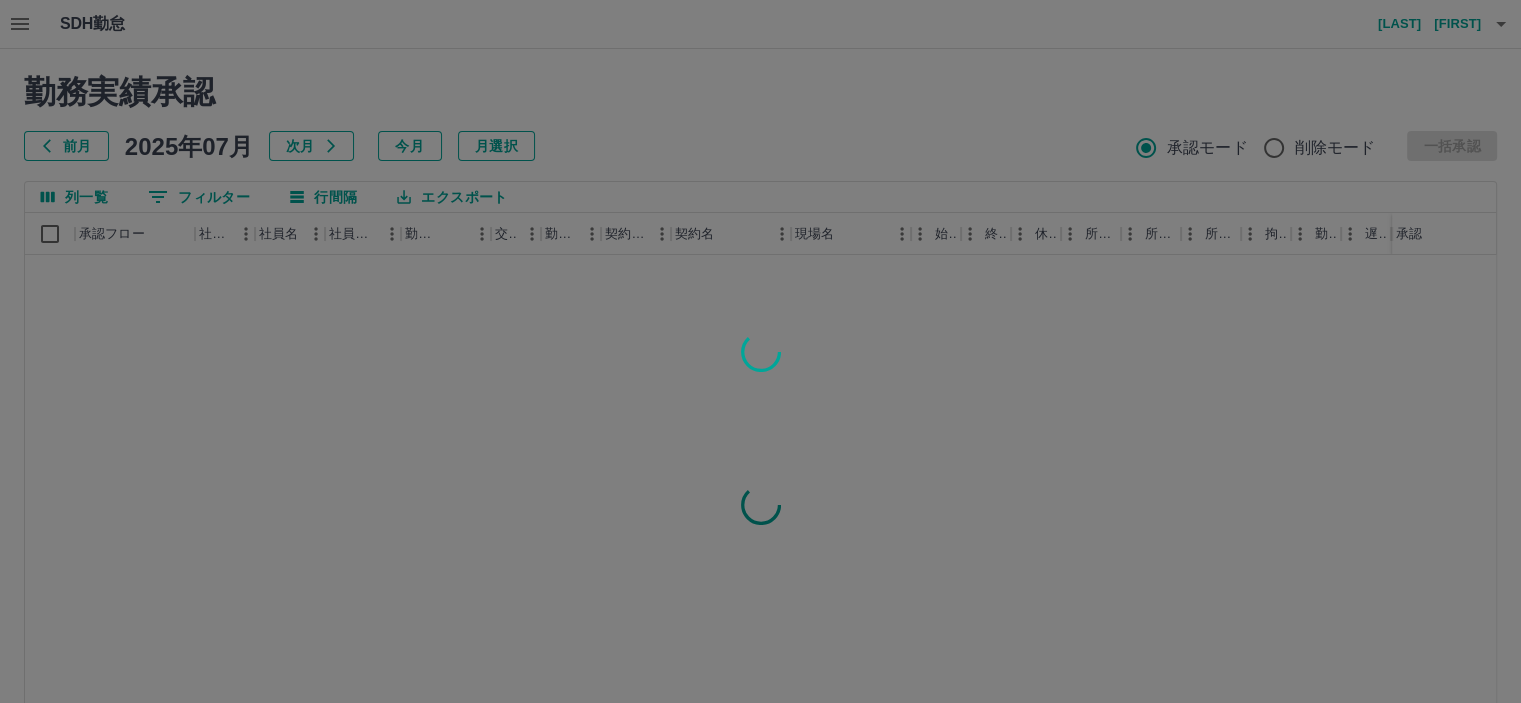 scroll, scrollTop: 0, scrollLeft: 0, axis: both 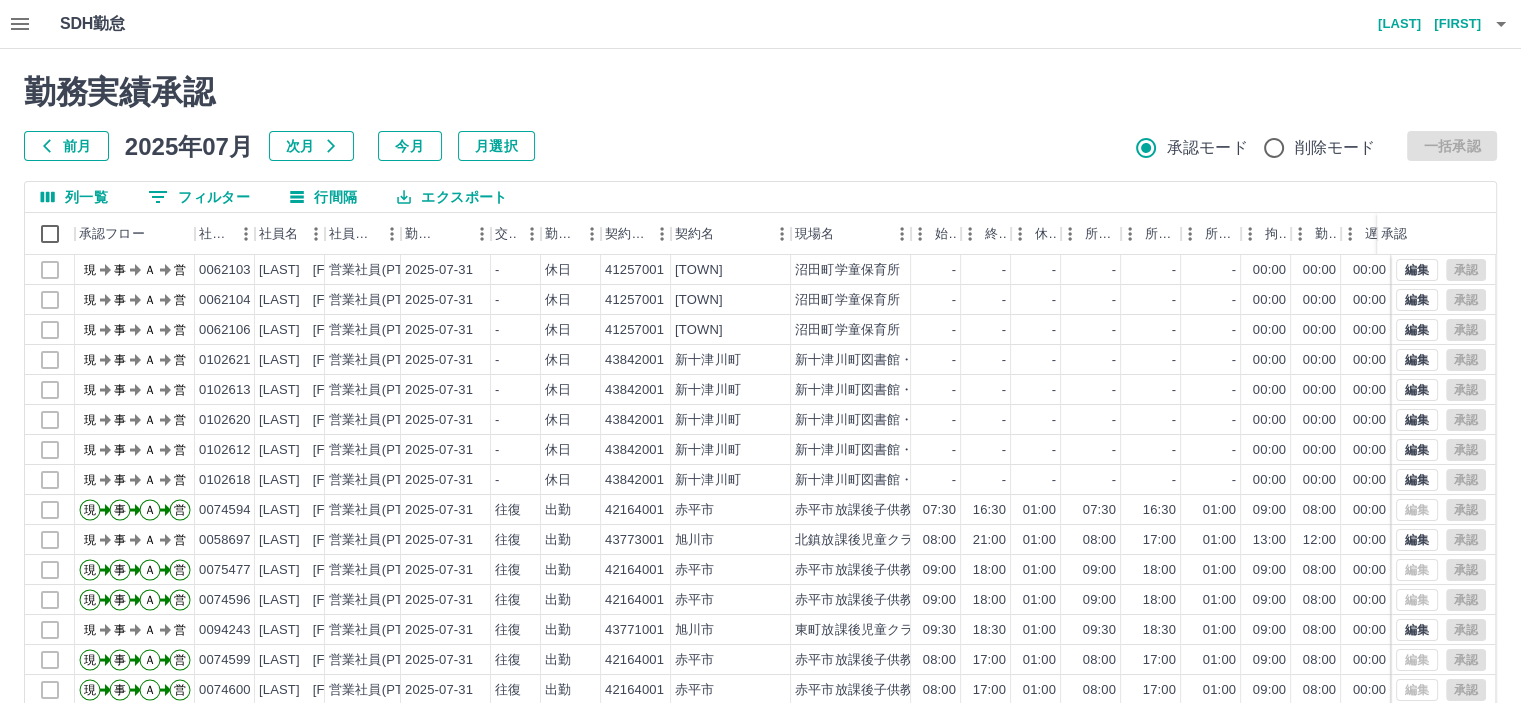 click on "0 フィルター" at bounding box center [199, 197] 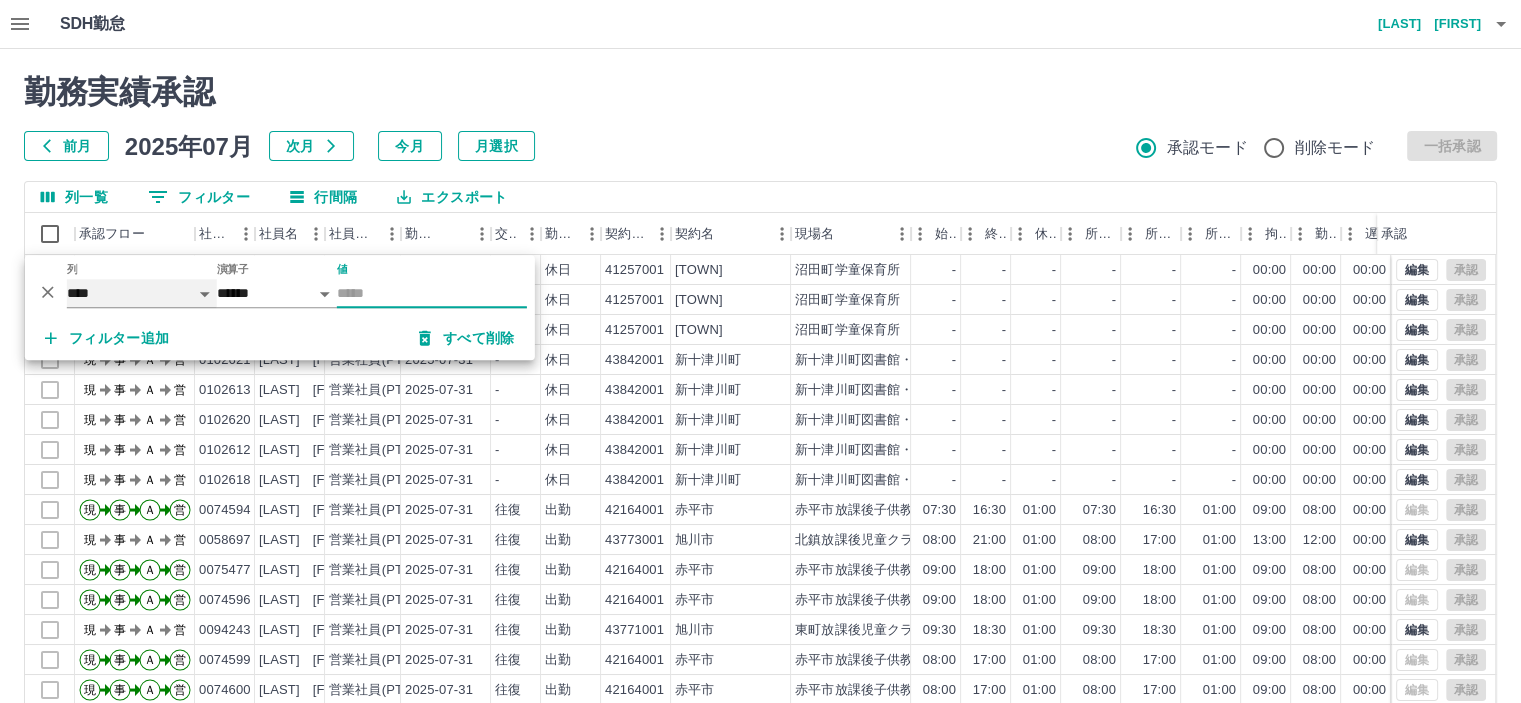 click on "**** *** **** *** *** **** ***** *** *** ** ** ** **** **** **** ** ** *** **** *****" at bounding box center [142, 293] 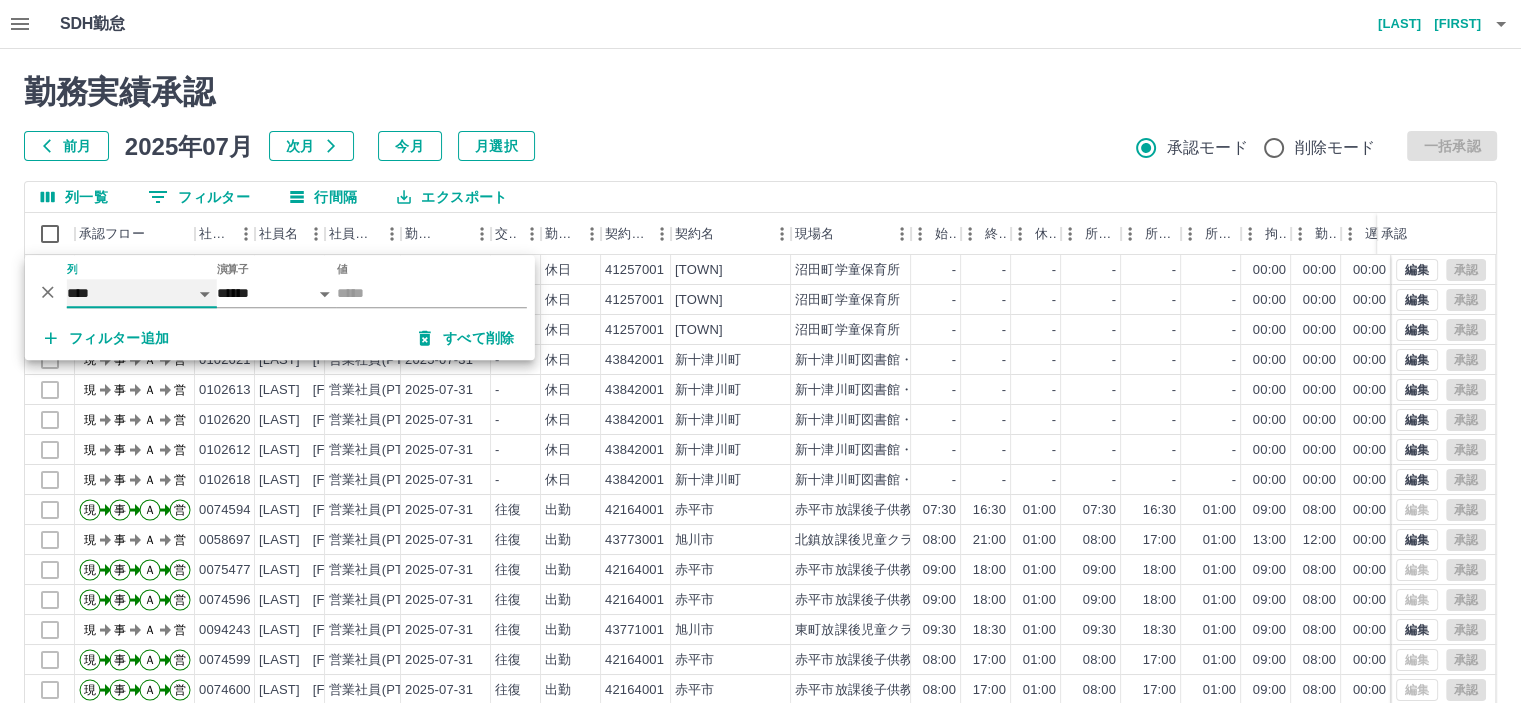 click on "**** *** **** *** *** **** ***** *** *** ** ** ** **** **** **** ** ** *** **** *****" at bounding box center [142, 293] 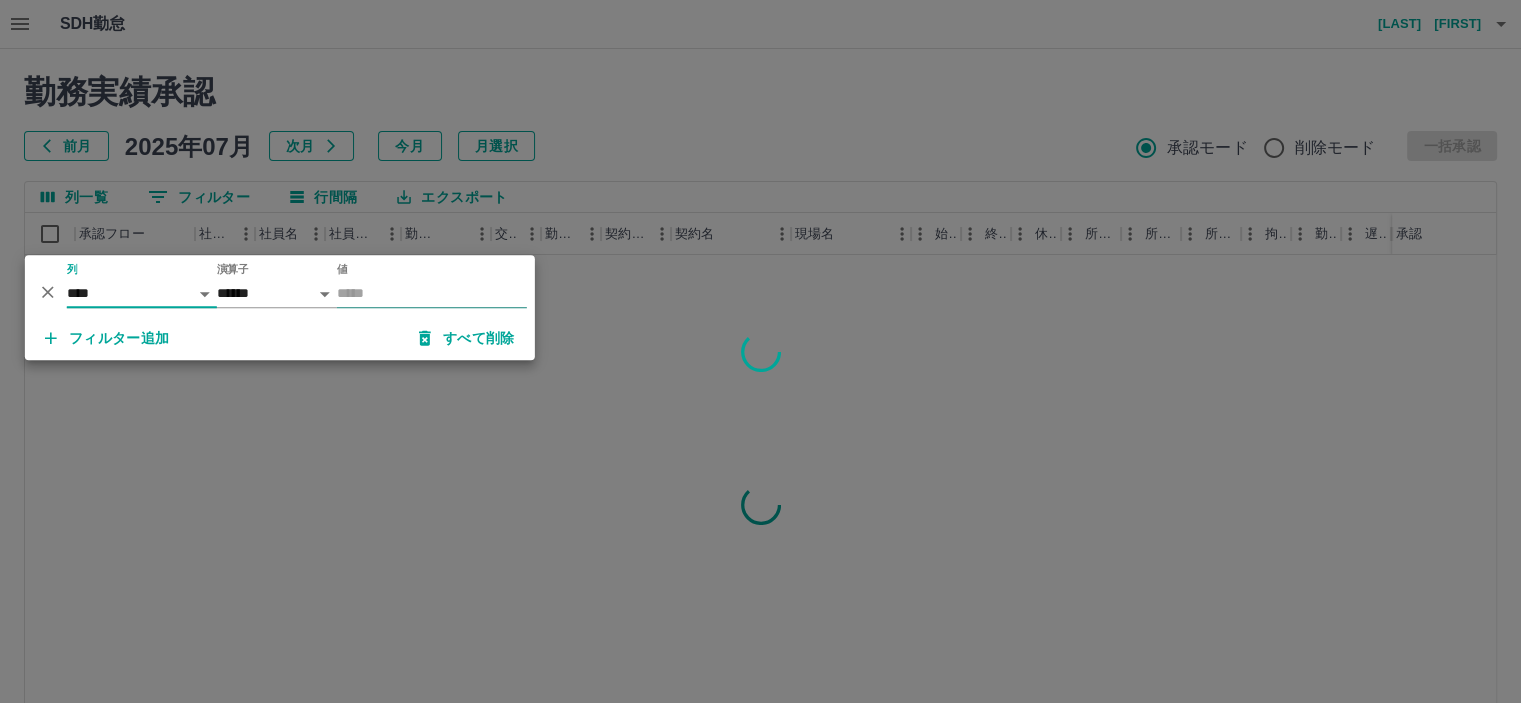 click on "値" at bounding box center [432, 293] 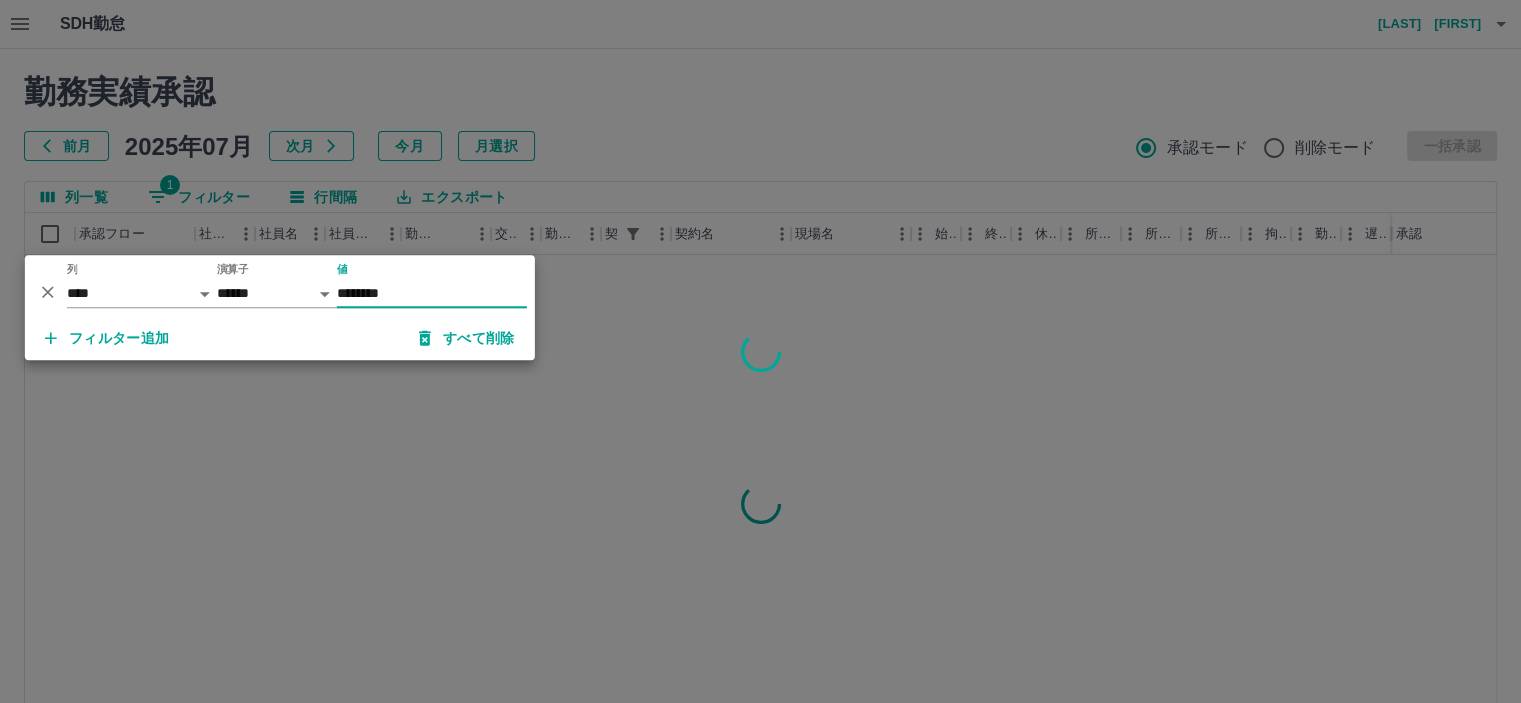 type on "********" 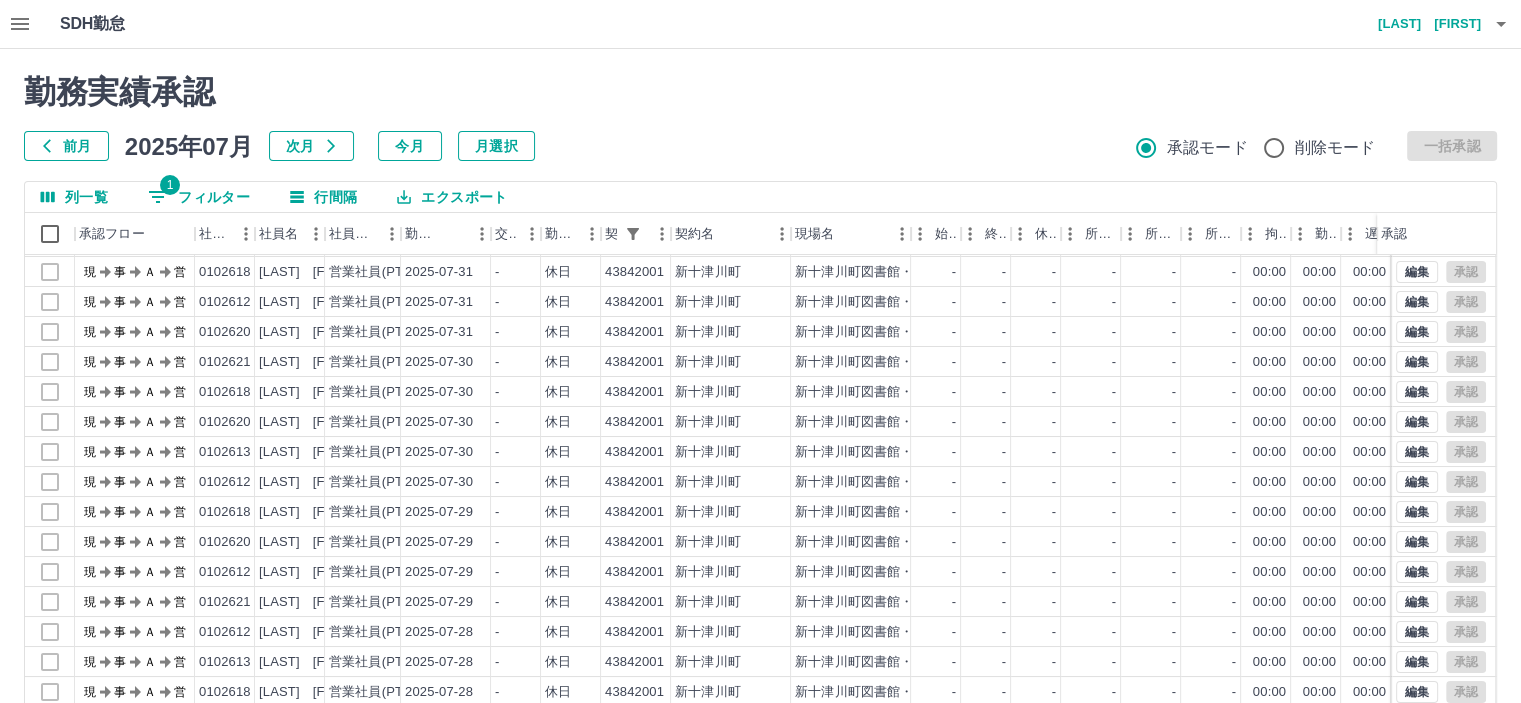 scroll, scrollTop: 101, scrollLeft: 0, axis: vertical 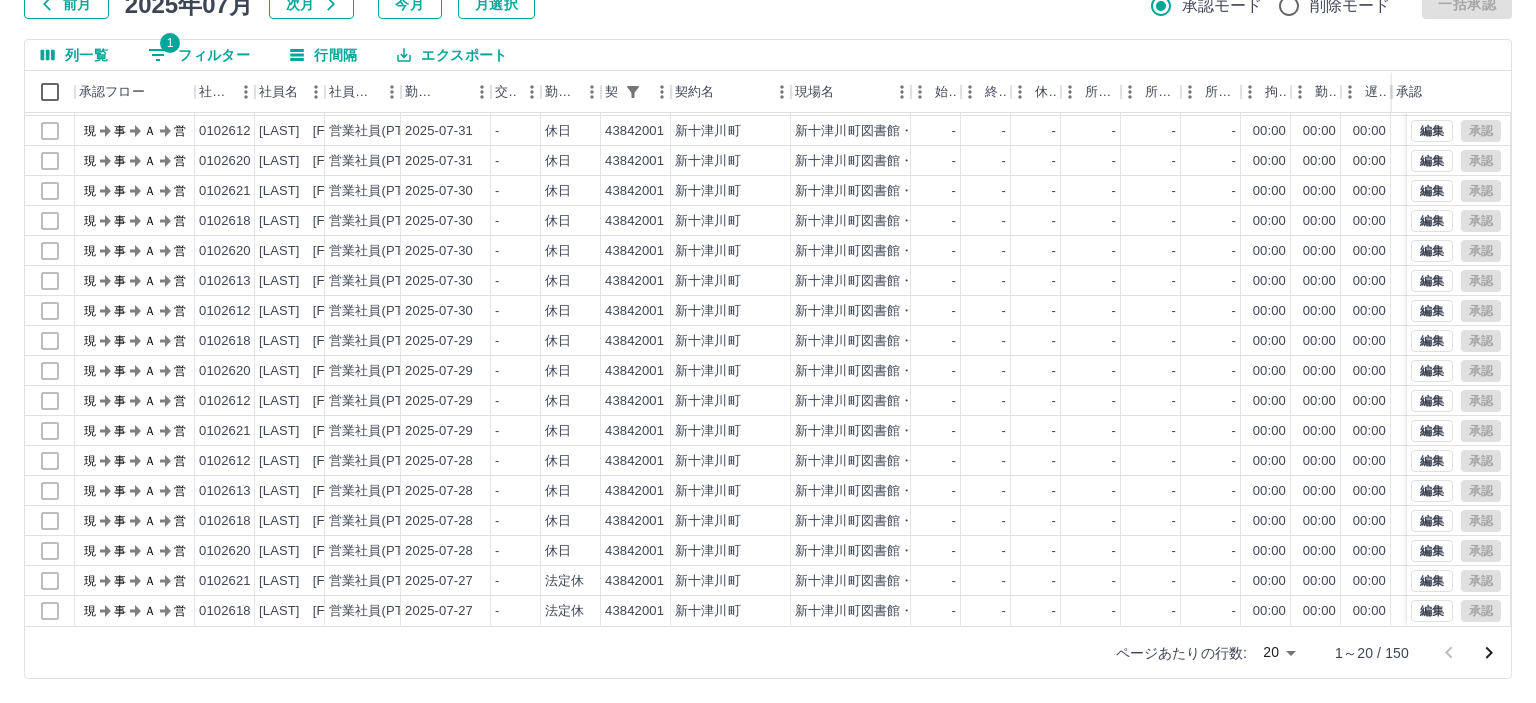 click on "SDH勤怠 [LAST]　[FIRST] 勤務実績承認 前月 2025年07月 次月 今月 月選択 承認モード 削除モード 一括承認 列一覧 1 フィルター 行間隔 エクスポート 承認フロー 社員番号 社員名 社員区分 勤務日 交通費 勤務区分 契約コード 契約名 現場名 始業 終業 休憩 所定開始 所定終業所定休憩 拘束 勤務 遅刻等 コメント ステータス 承認 現 事 Ａ 営 0102613 [LAST]　[FIRST] 営業社員(PT契約) 2025-07-31  -  休日 43842001 [TOWN] [TOWN]図書館・学校図書館包括業務委託 - - - - - - 00:00 00:00 00:00 現場責任者承認待 現 事 Ａ 営 0102618 [LAST]　[FIRST] 営業社員(PT契約) 2025-07-31  -  休日 43842001 [TOWN] [TOWN]図書館・学校図書館包括業務委託 - - - - - - 00:00 00:00 00:00 現場責任者承認待 現 事 Ａ 営 0102612 [LAST]　[FIRST] 営業社員(PT契約) 2025-07-31  -  休日 43842001 [TOWN] - - - - - - 00:00 00:00" at bounding box center (768, 280) 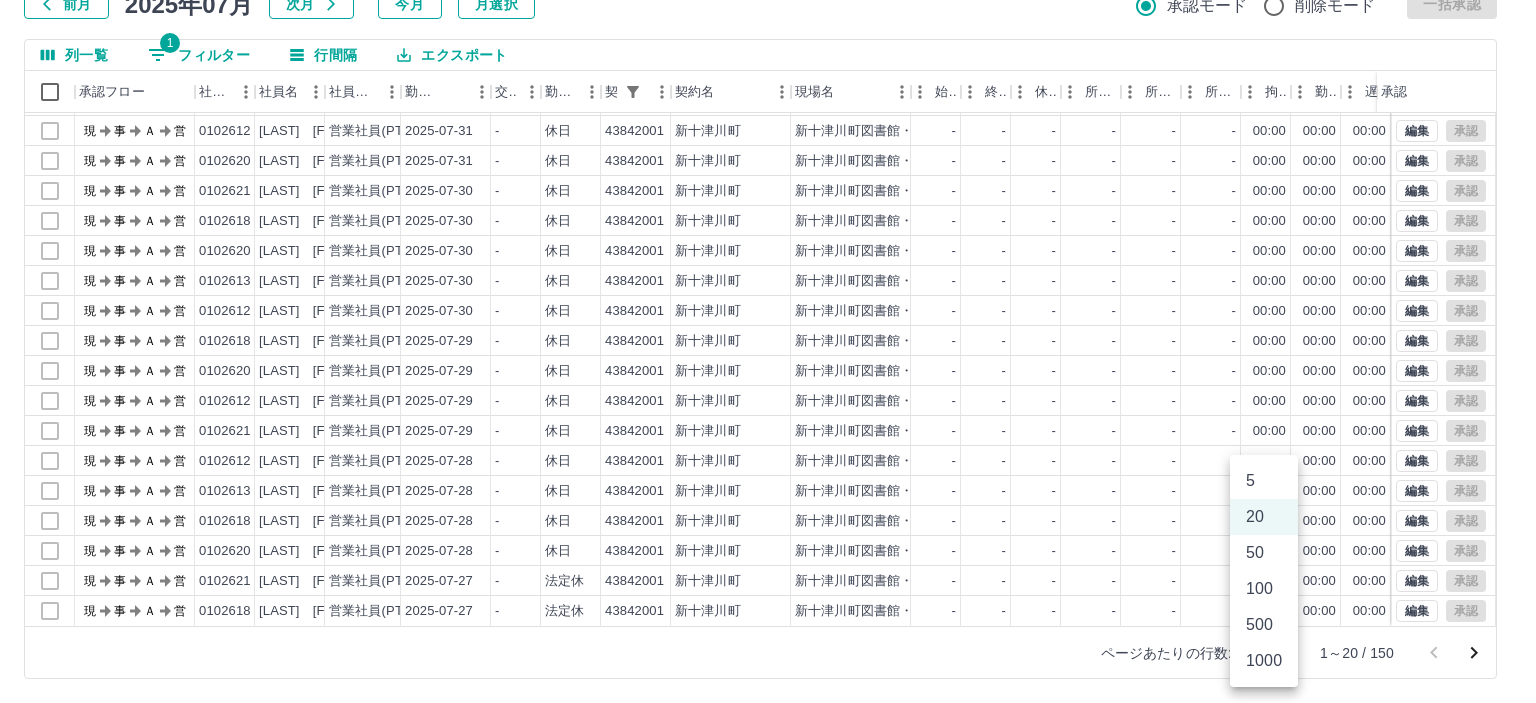 click on "500" at bounding box center (1264, 625) 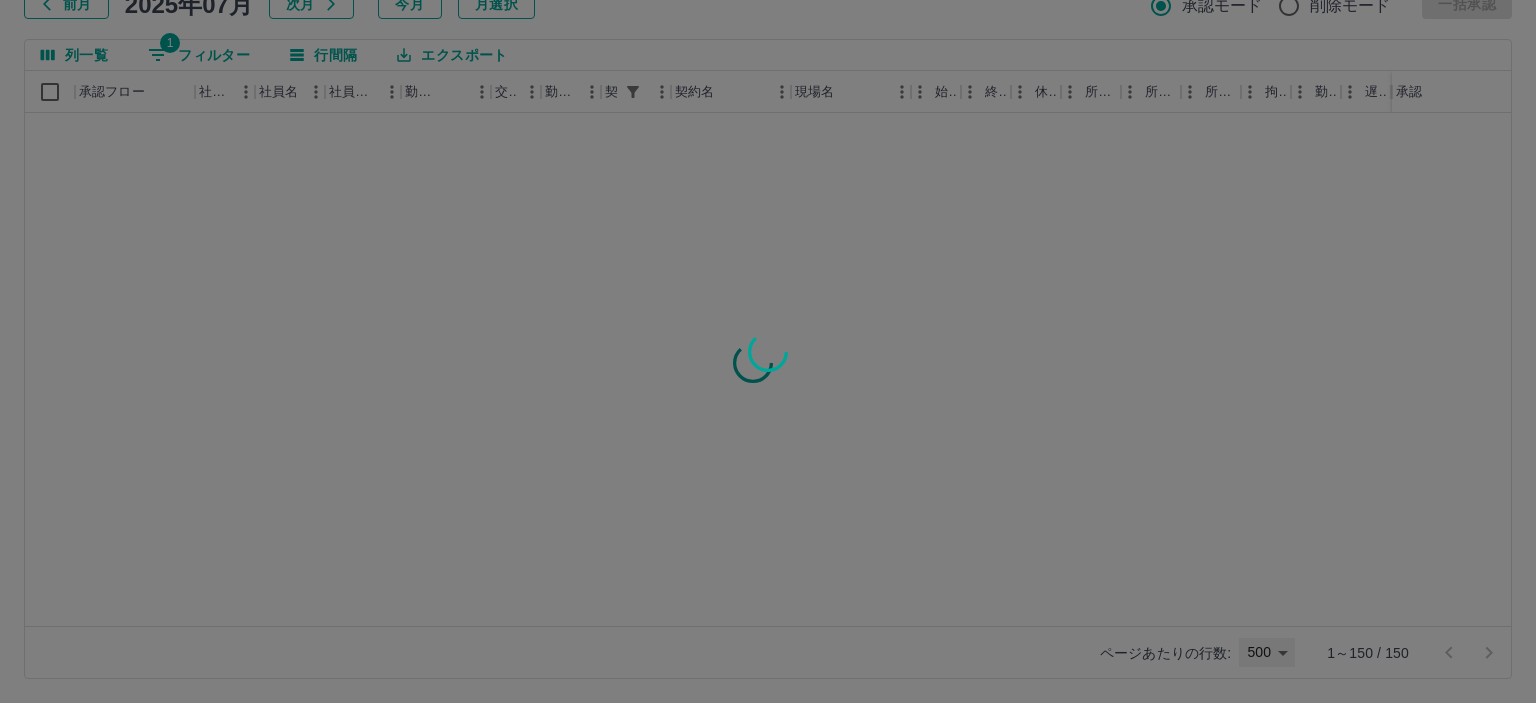 type on "***" 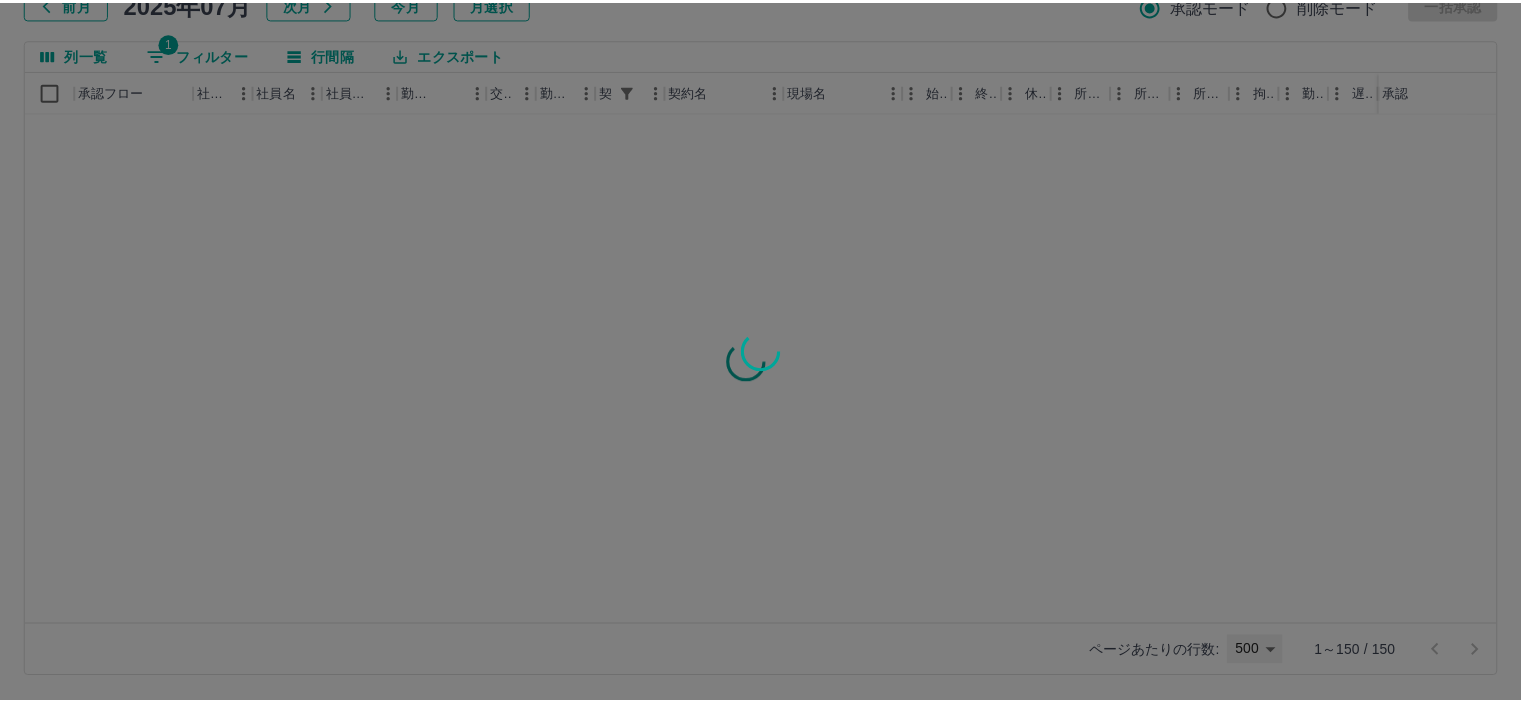 scroll, scrollTop: 0, scrollLeft: 0, axis: both 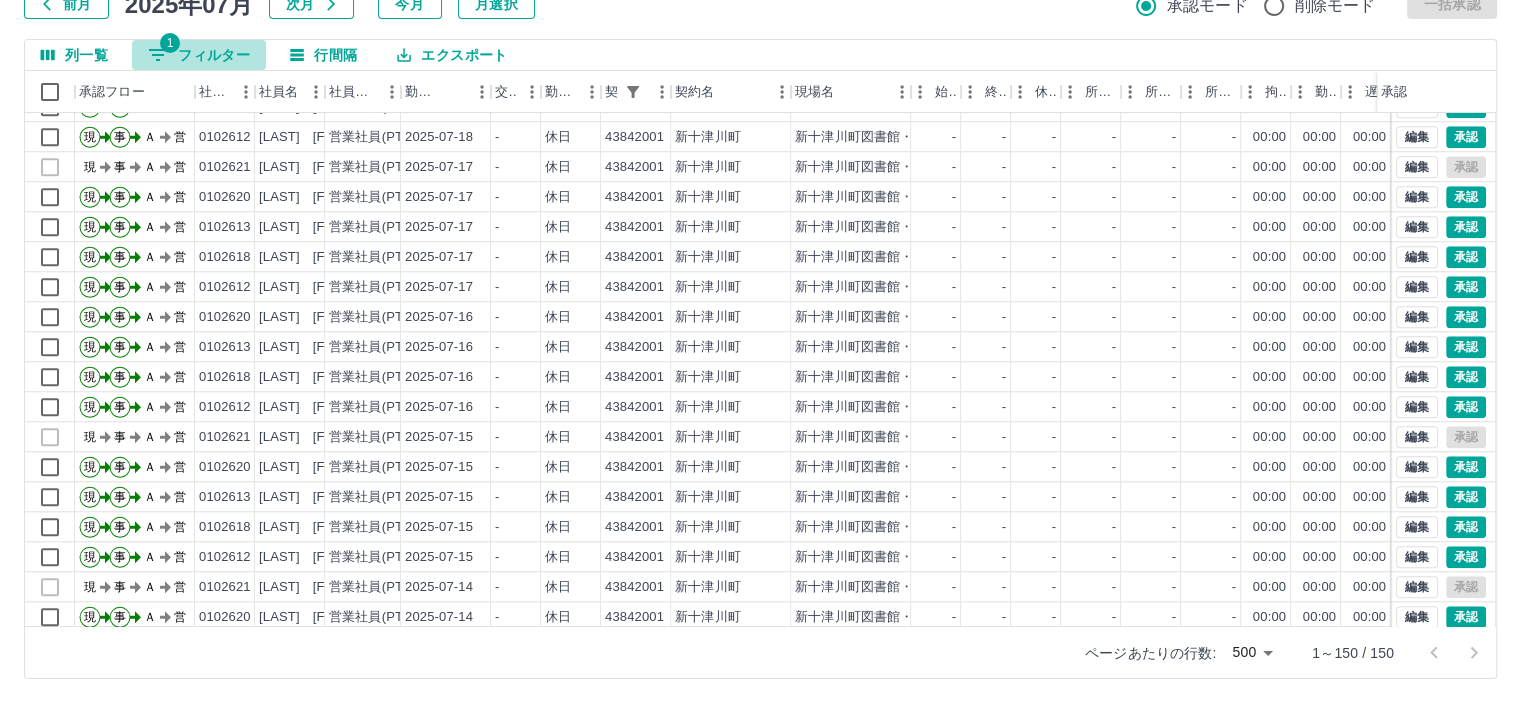 click on "1 フィルター" at bounding box center [199, 55] 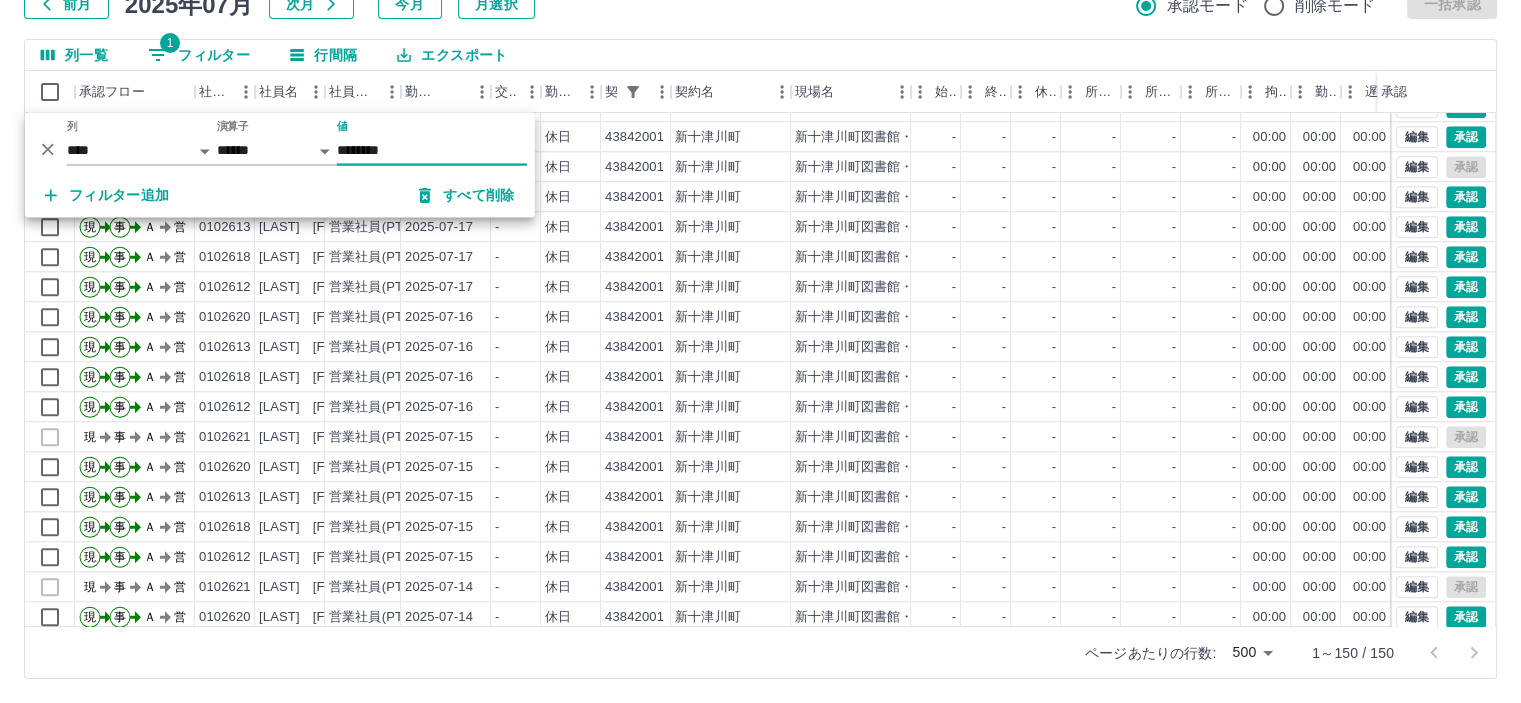 click on "********" at bounding box center [432, 150] 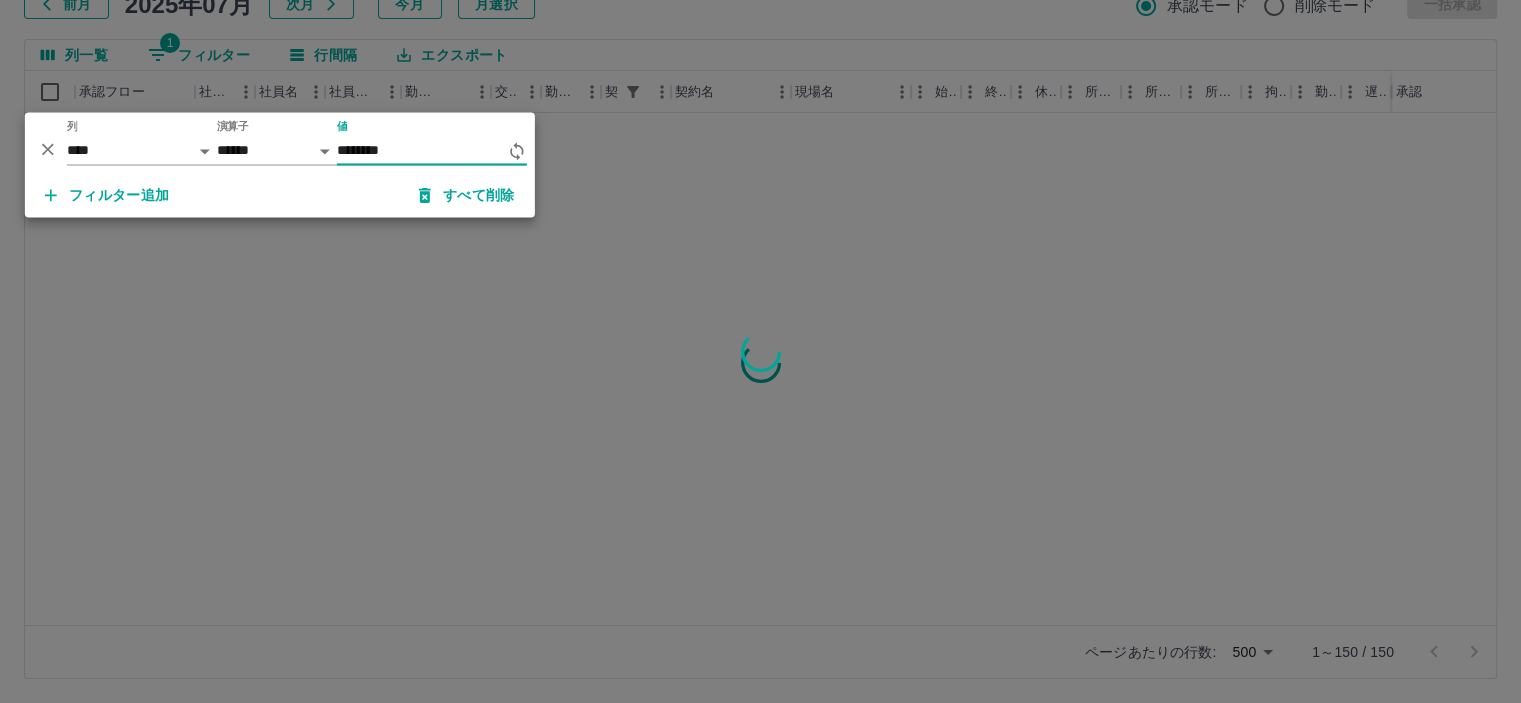 type on "********" 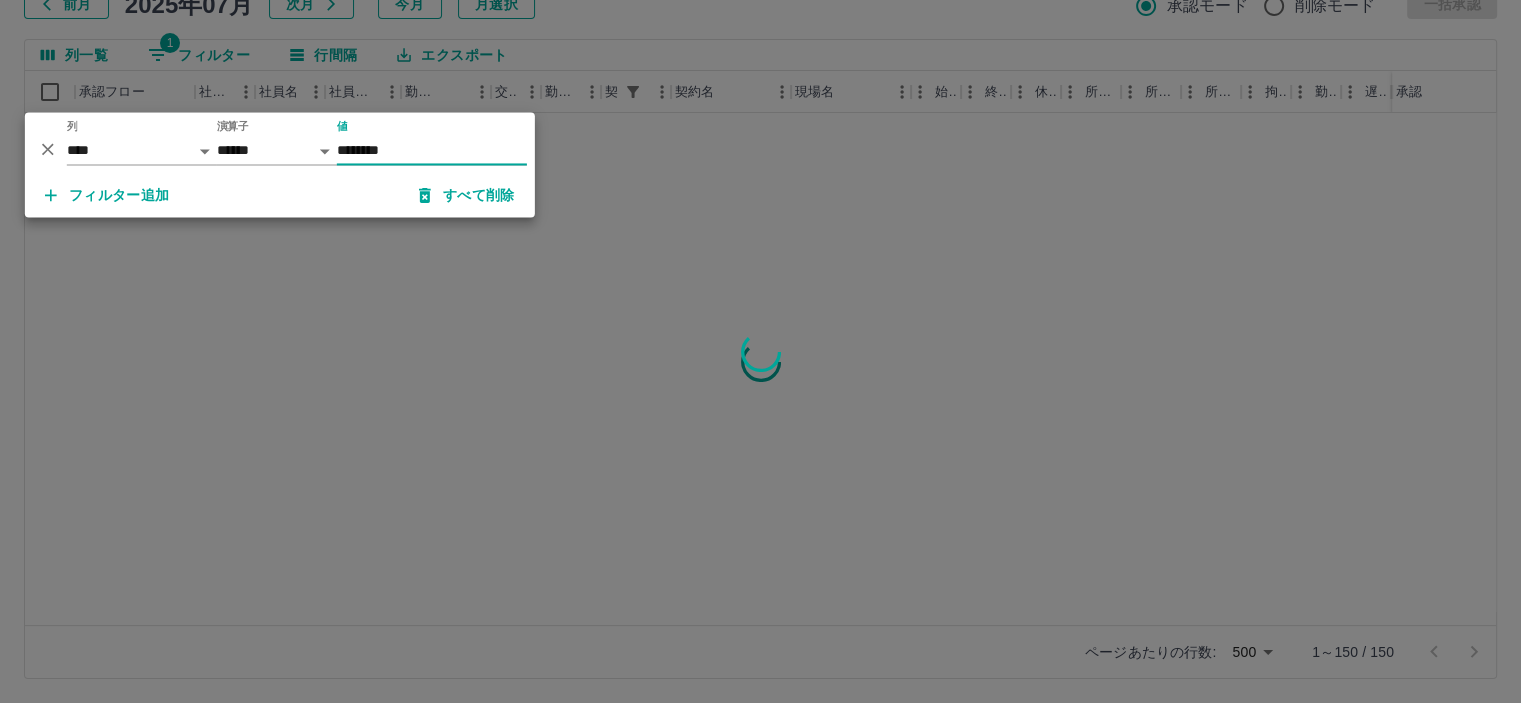 scroll, scrollTop: 0, scrollLeft: 0, axis: both 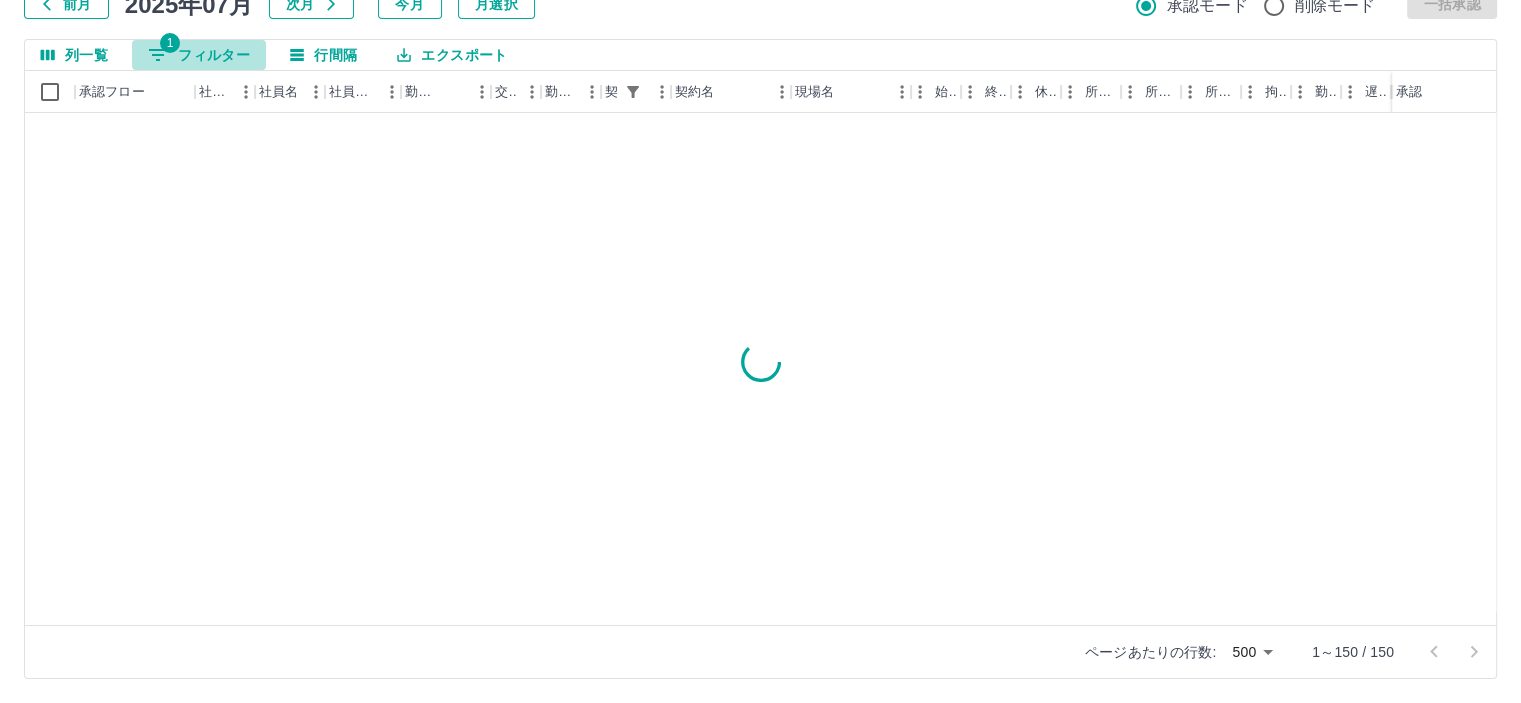 click on "1 フィルター" at bounding box center (199, 55) 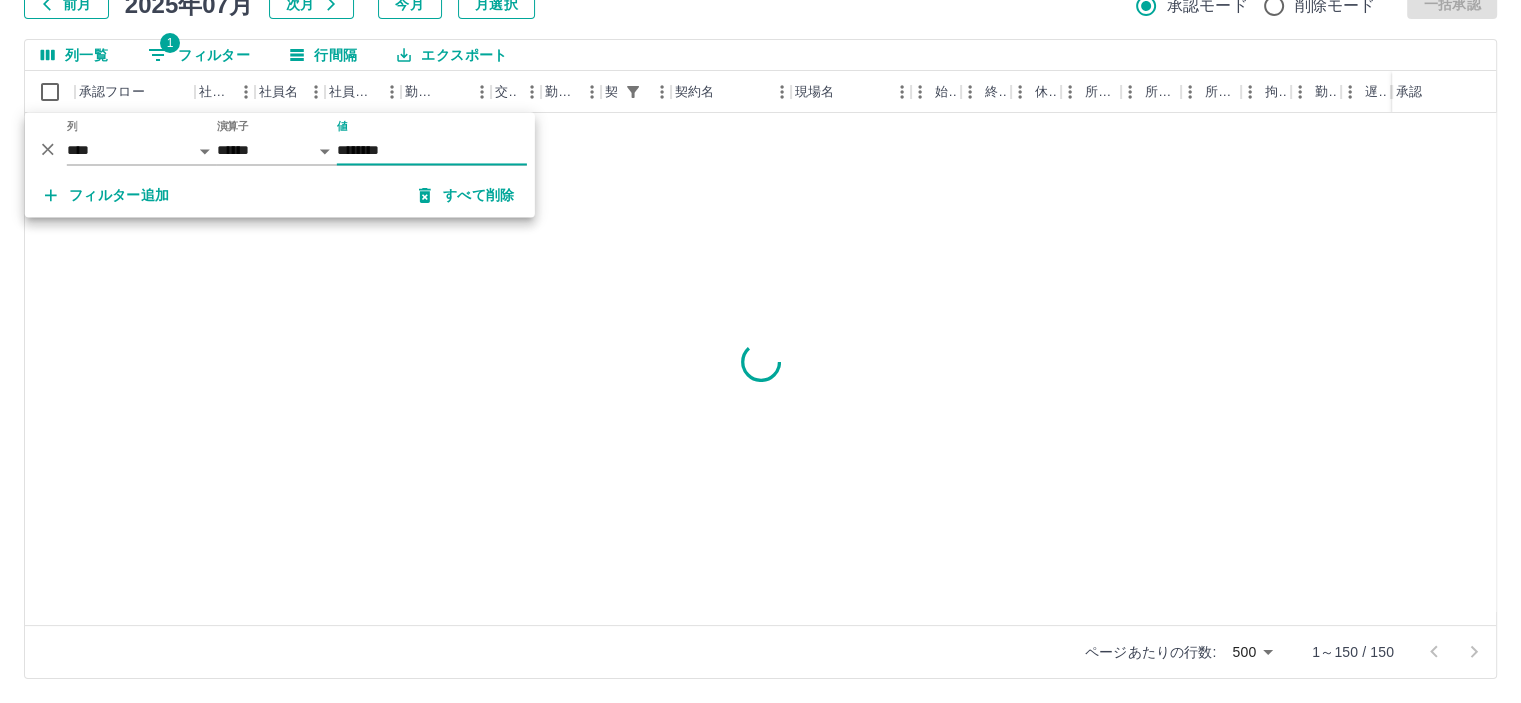 click on "フィルター追加" at bounding box center (107, 196) 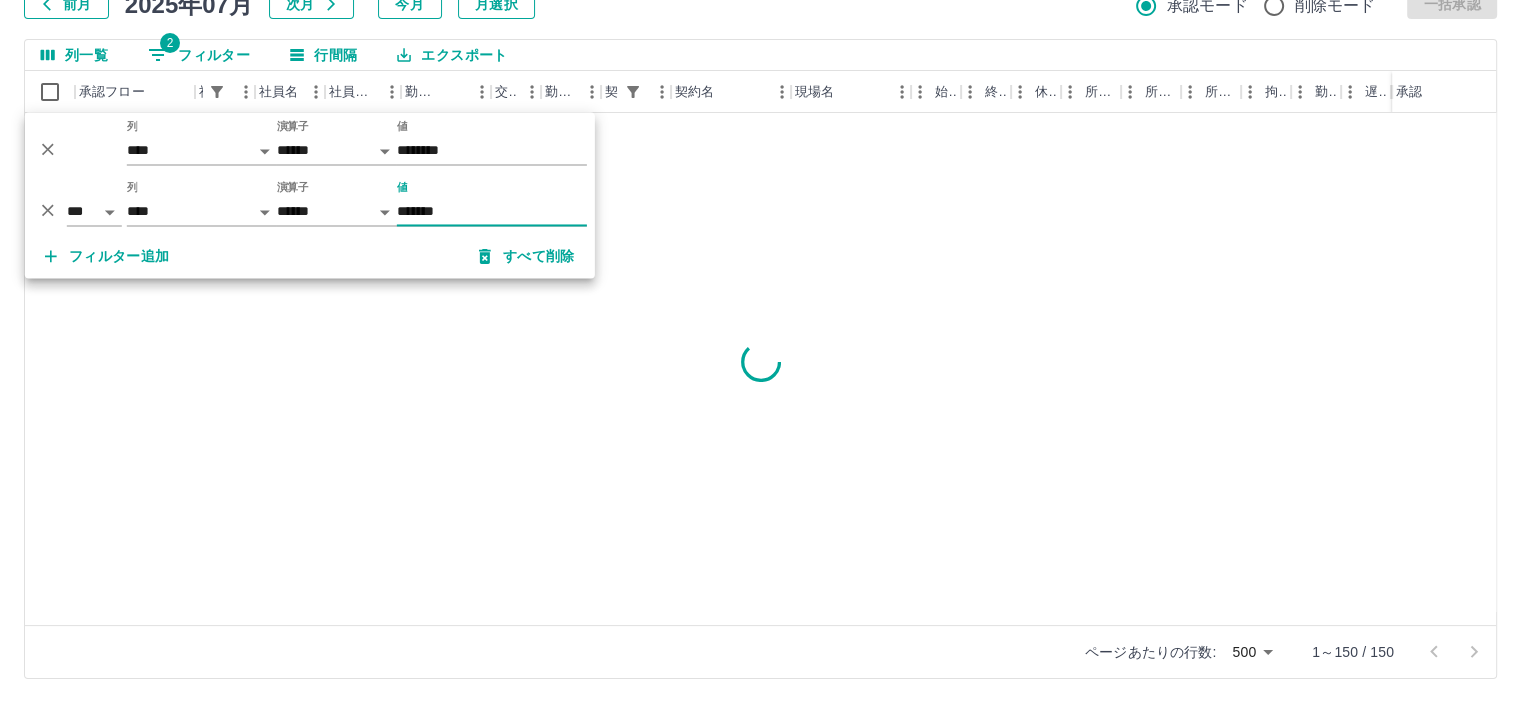 type on "*******" 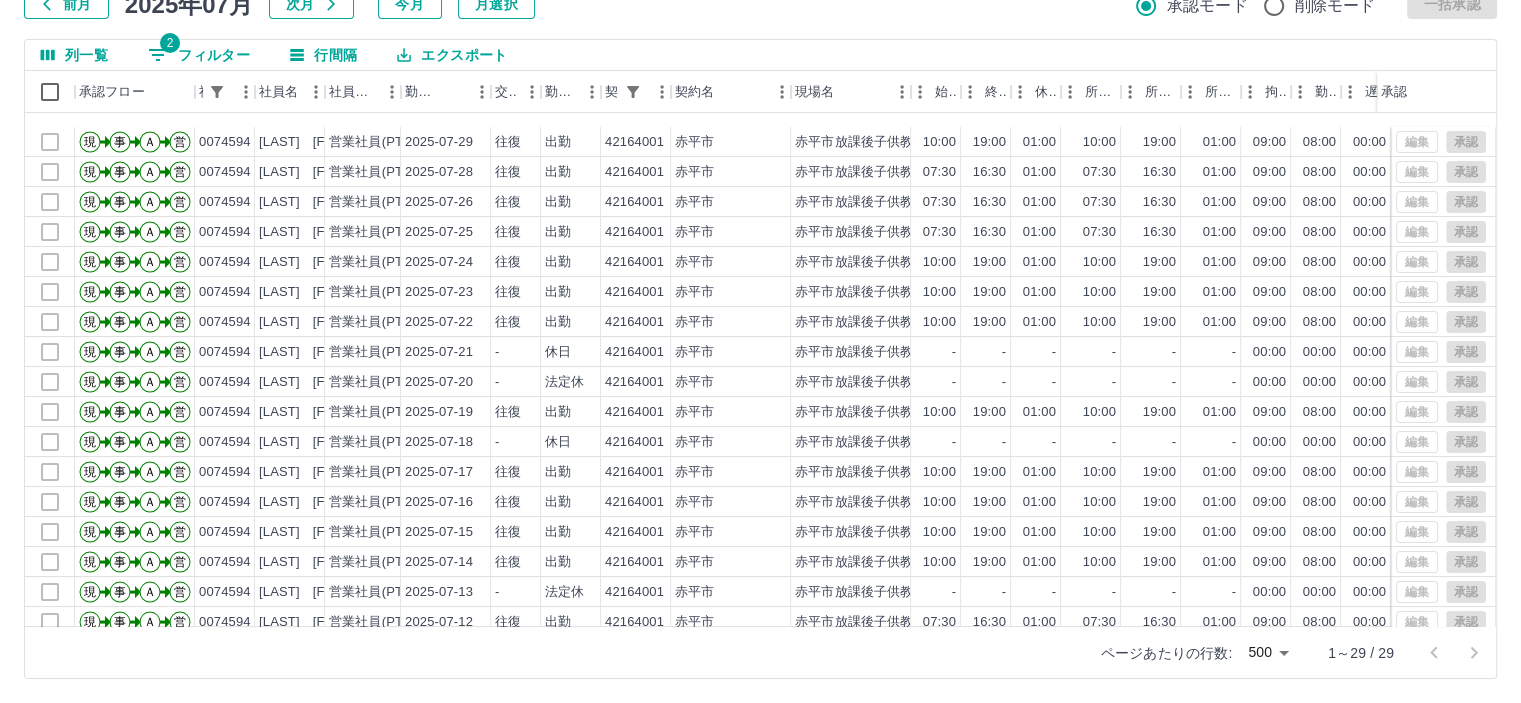 scroll, scrollTop: 0, scrollLeft: 0, axis: both 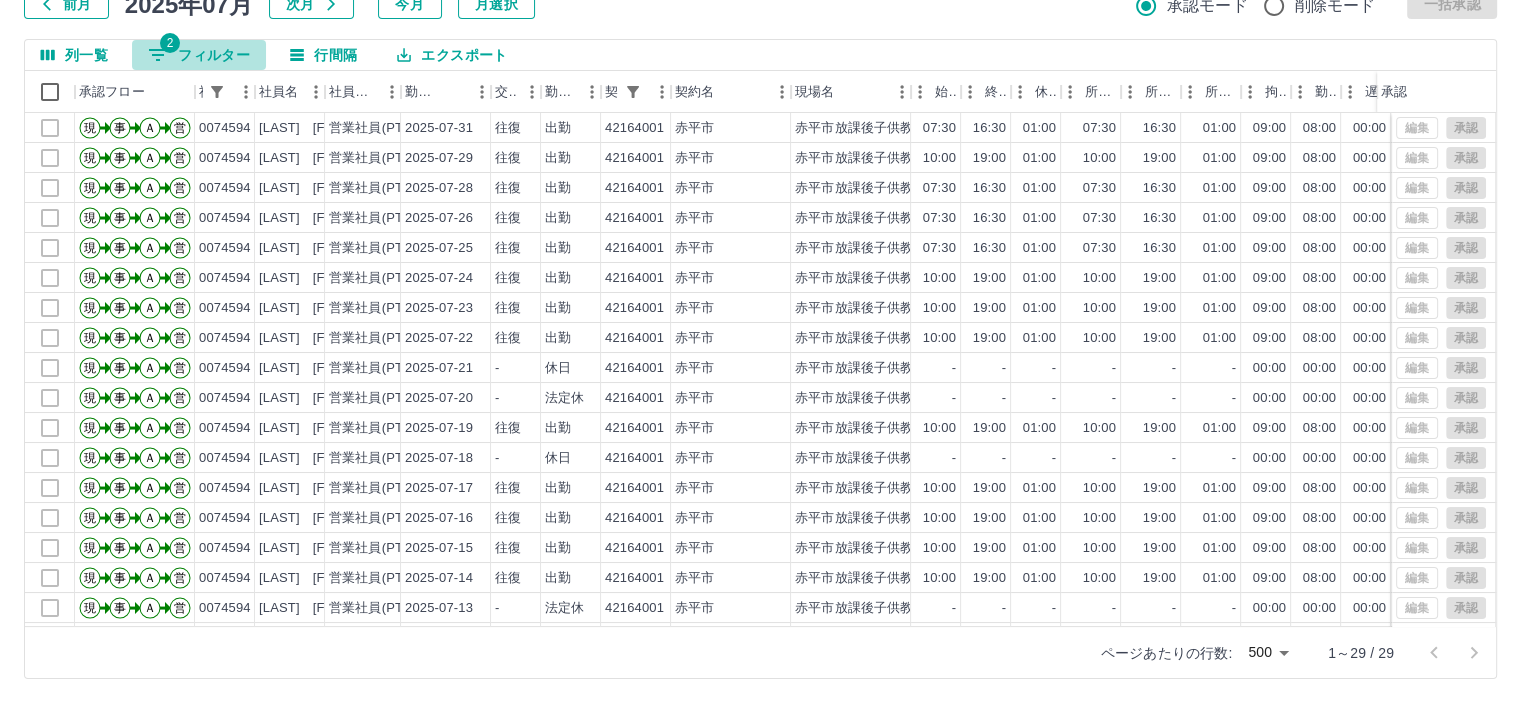 click on "2 フィルター" at bounding box center [199, 55] 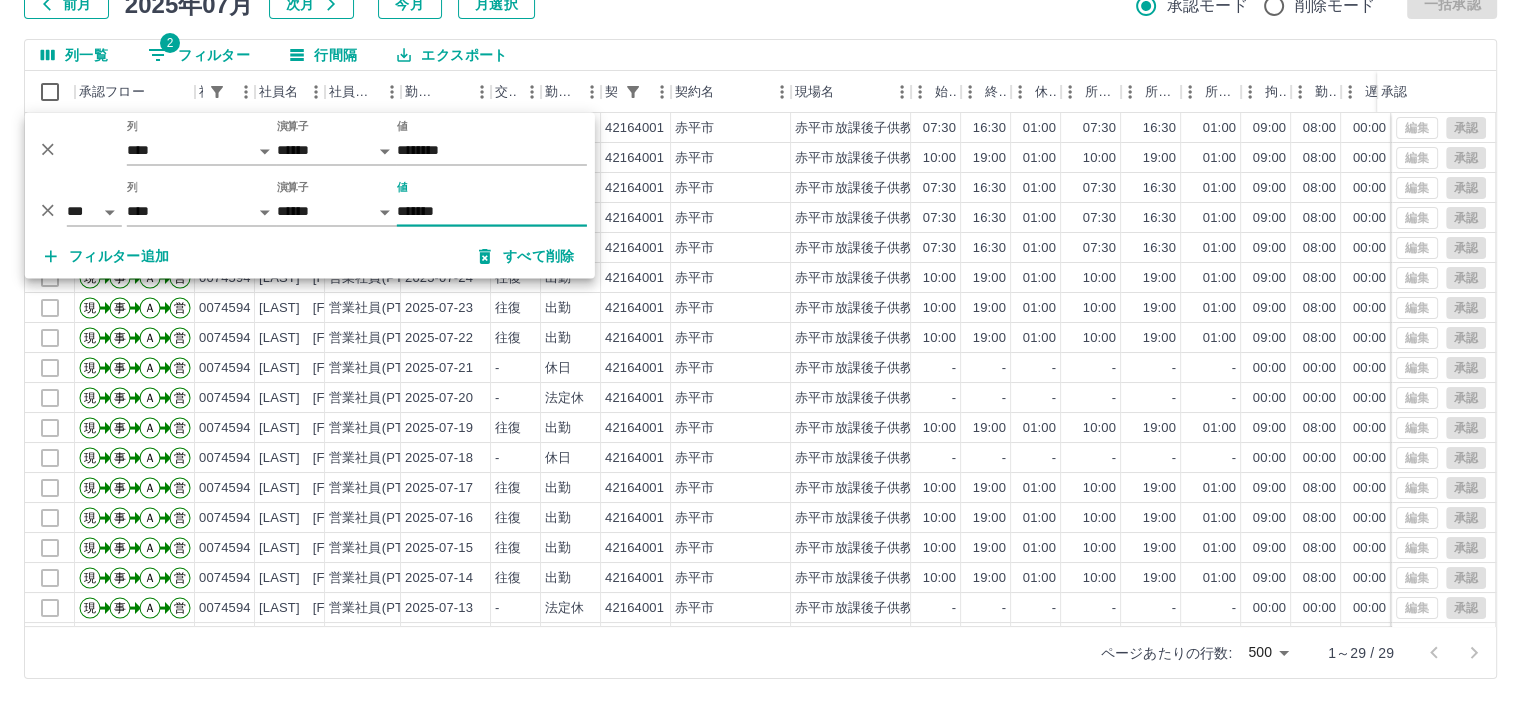 click on "*******" at bounding box center (492, 212) 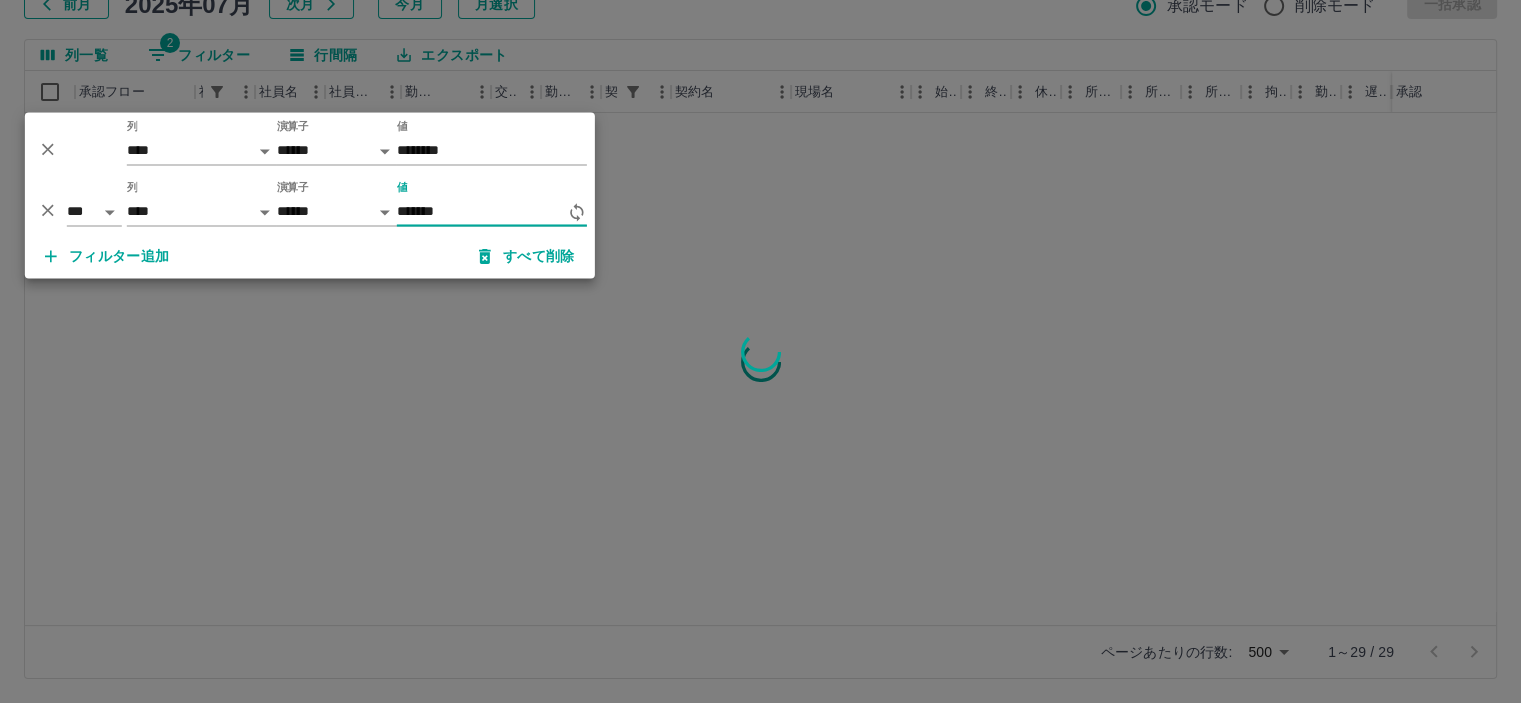 type on "*******" 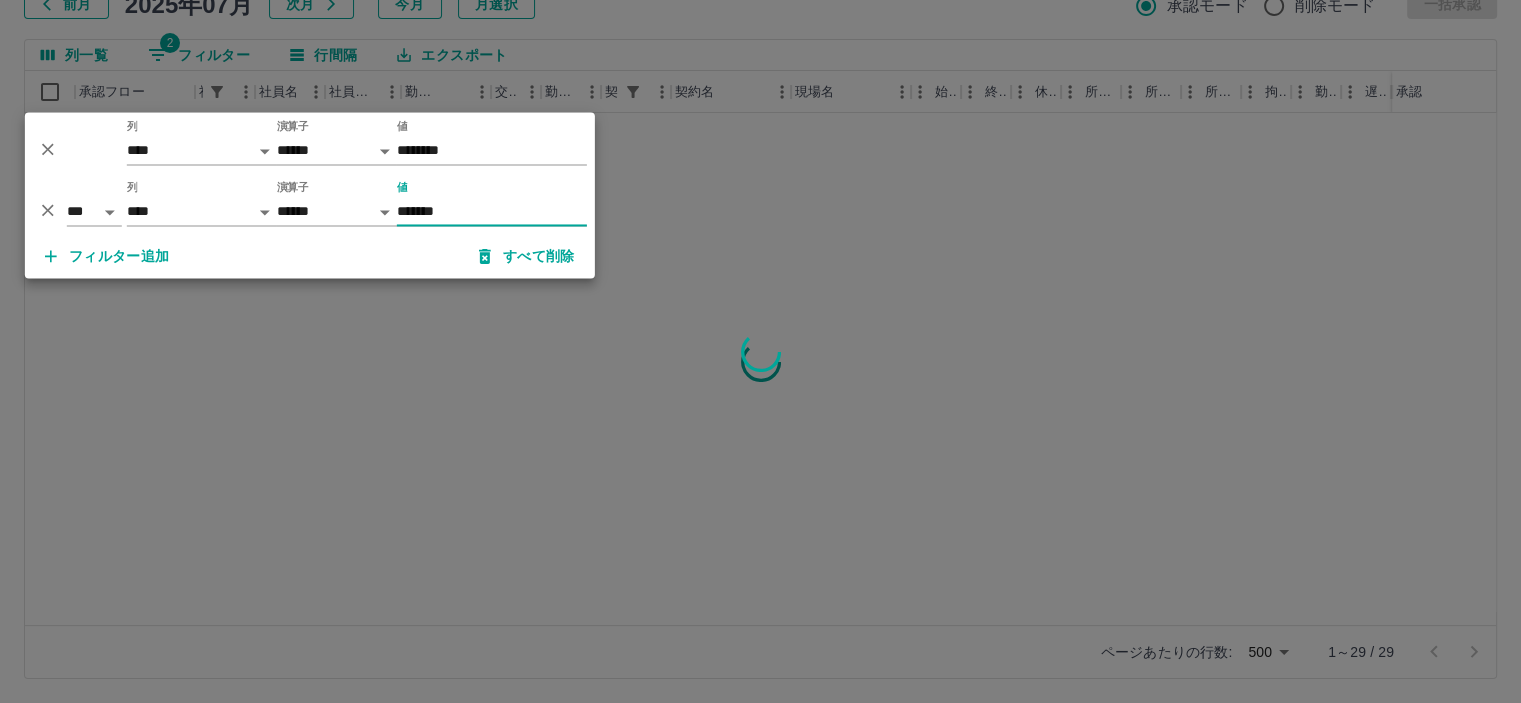 click at bounding box center (760, 351) 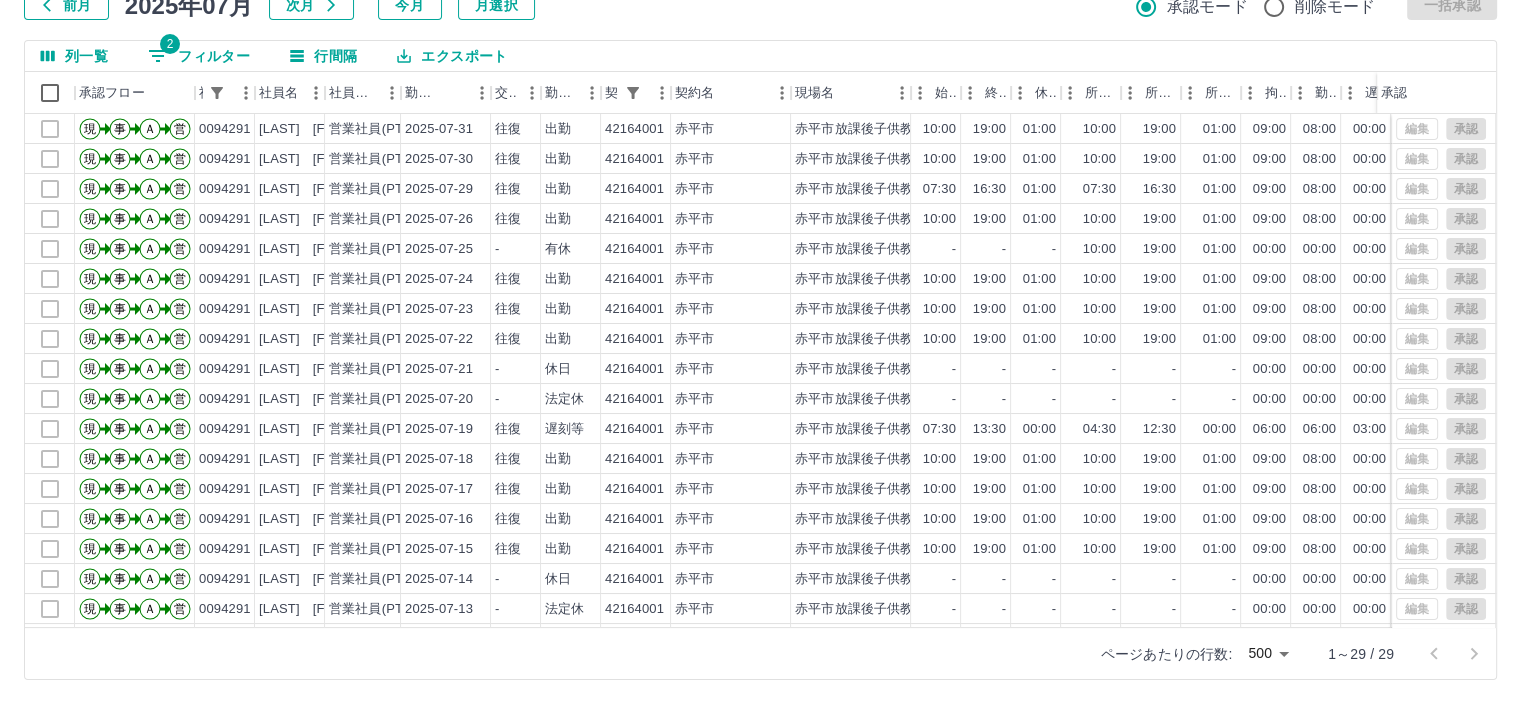 scroll, scrollTop: 142, scrollLeft: 0, axis: vertical 